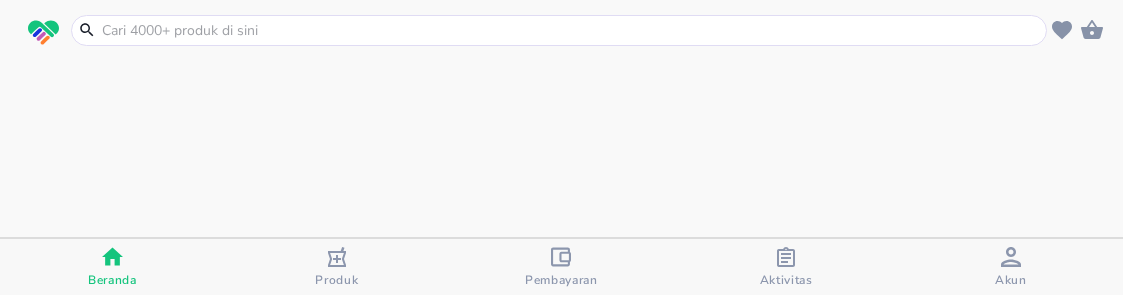 scroll, scrollTop: 0, scrollLeft: 0, axis: both 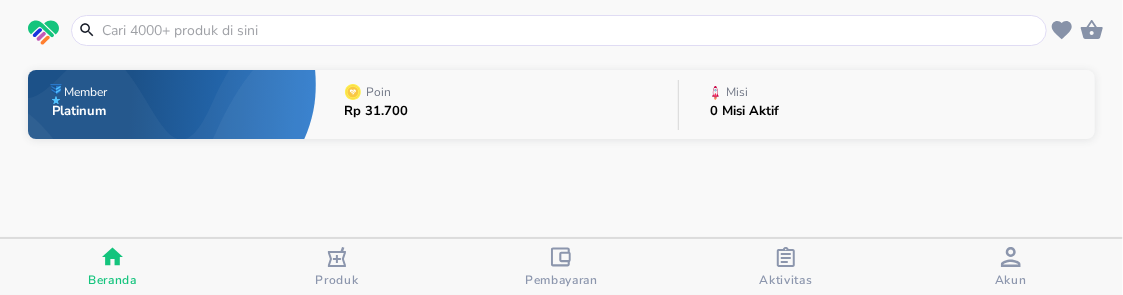 click at bounding box center [571, 30] 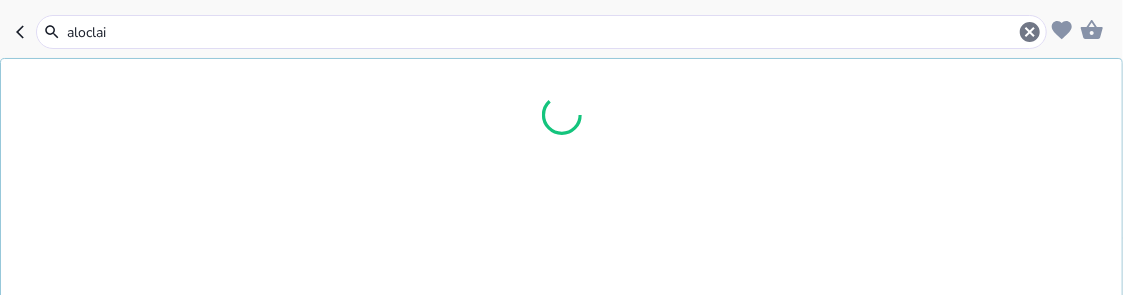 type on "aloclair" 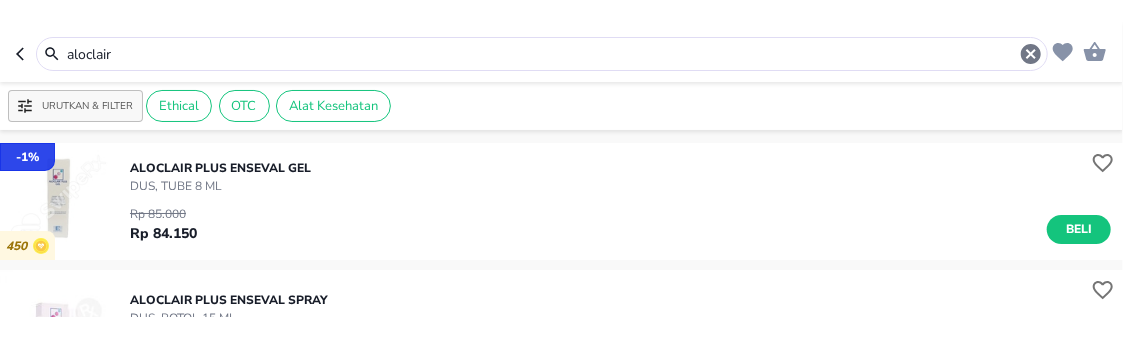 scroll, scrollTop: 222, scrollLeft: 0, axis: vertical 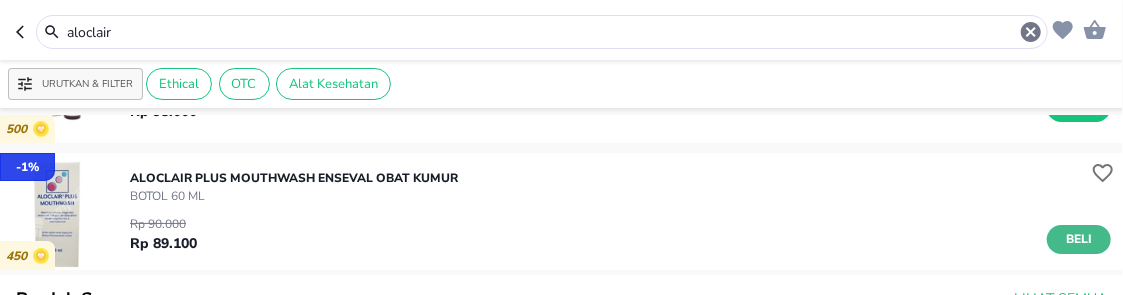 click on "Beli" at bounding box center (1079, 239) 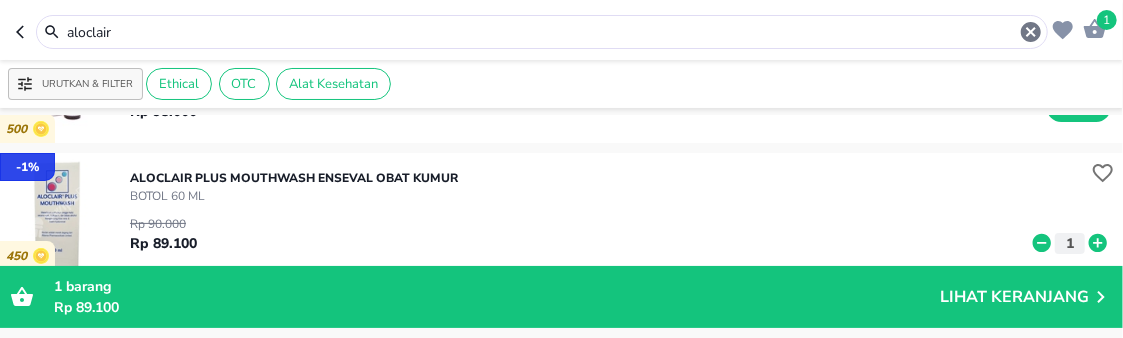 scroll, scrollTop: 333, scrollLeft: 0, axis: vertical 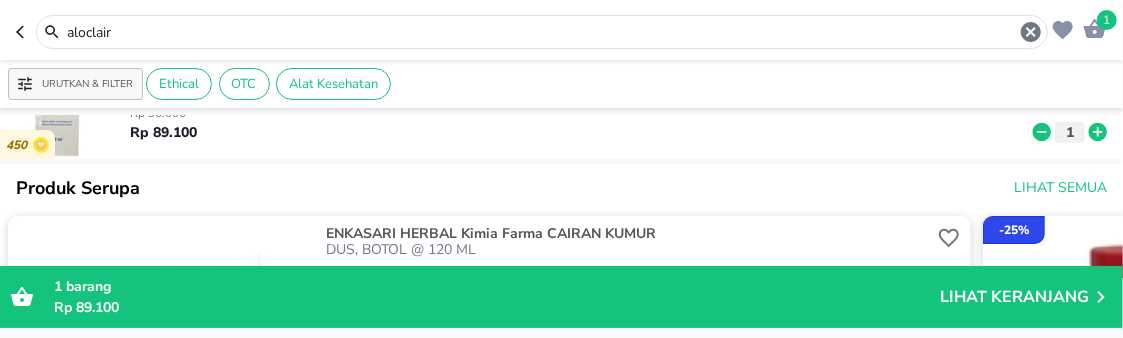 click 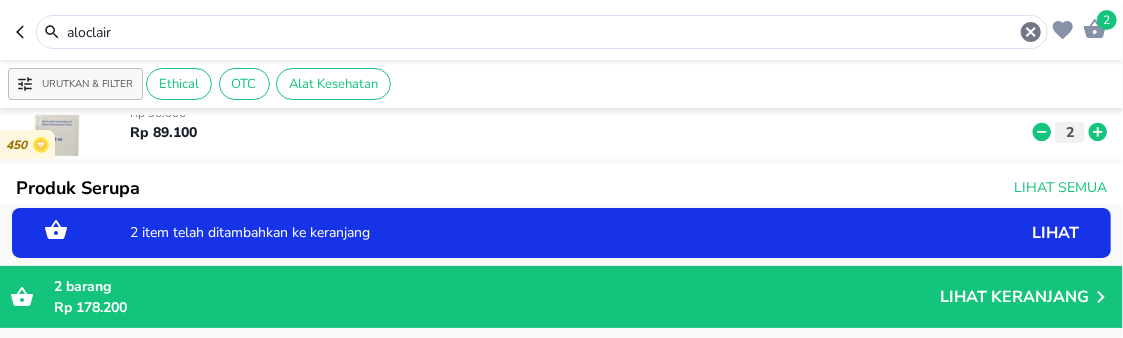 drag, startPoint x: 138, startPoint y: 17, endPoint x: 132, endPoint y: 37, distance: 20.880613 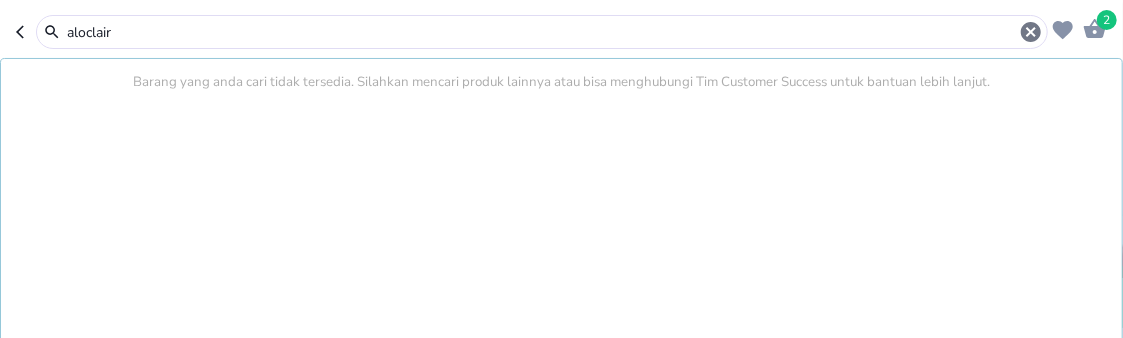 drag, startPoint x: 132, startPoint y: 37, endPoint x: -8, endPoint y: -51, distance: 165.36021 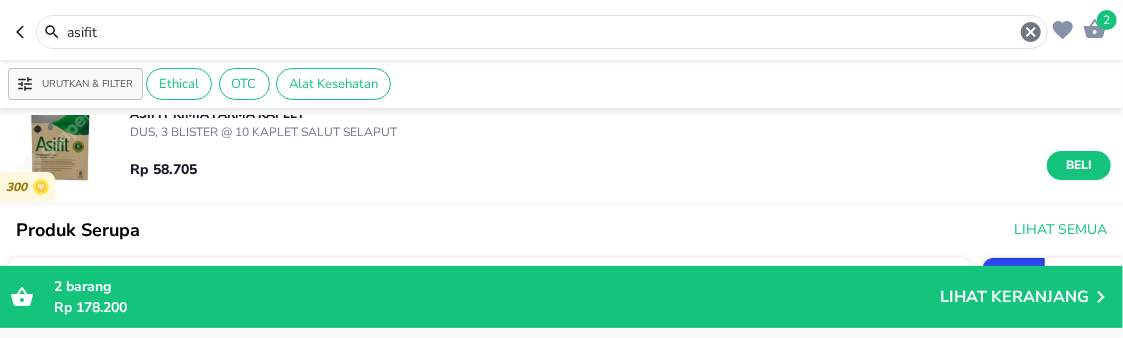 scroll, scrollTop: 0, scrollLeft: 0, axis: both 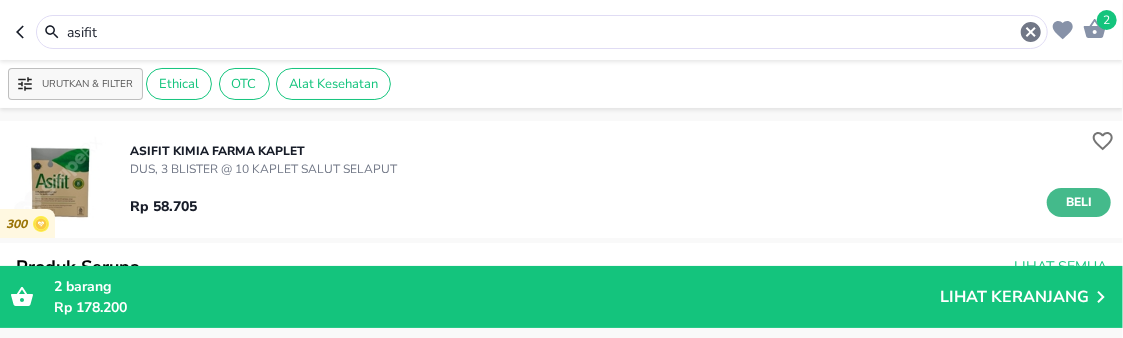 click on "Beli" at bounding box center (1079, 202) 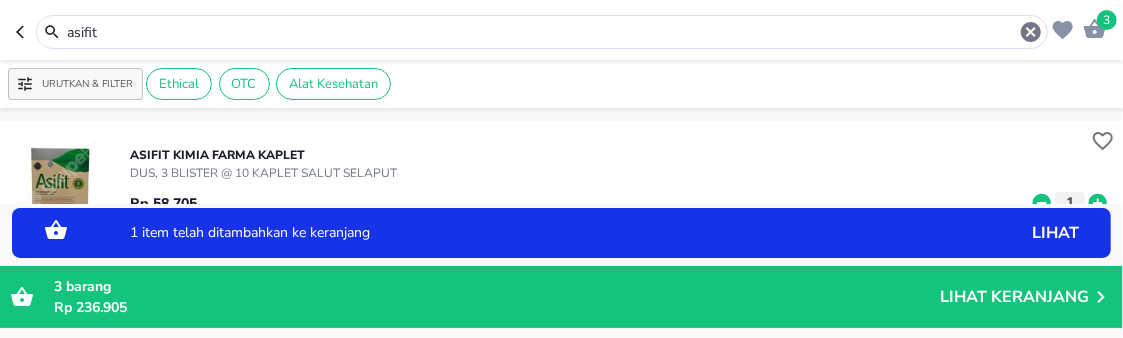 click 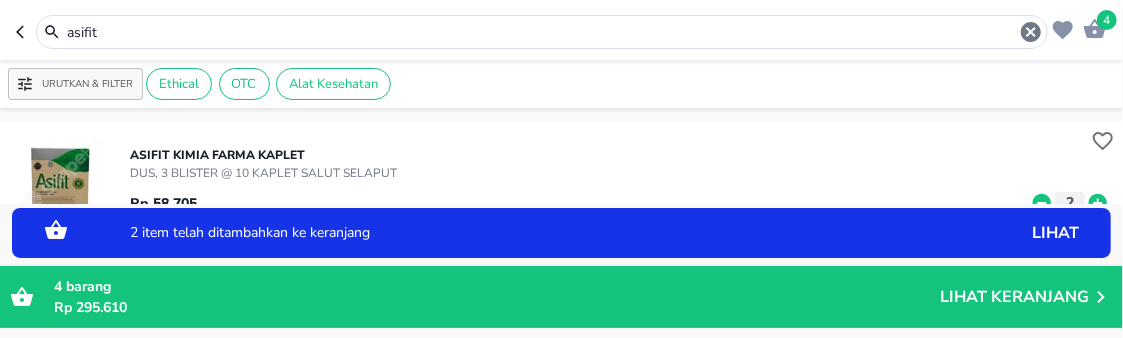 drag, startPoint x: 131, startPoint y: 32, endPoint x: -8, endPoint y: -106, distance: 195.86986 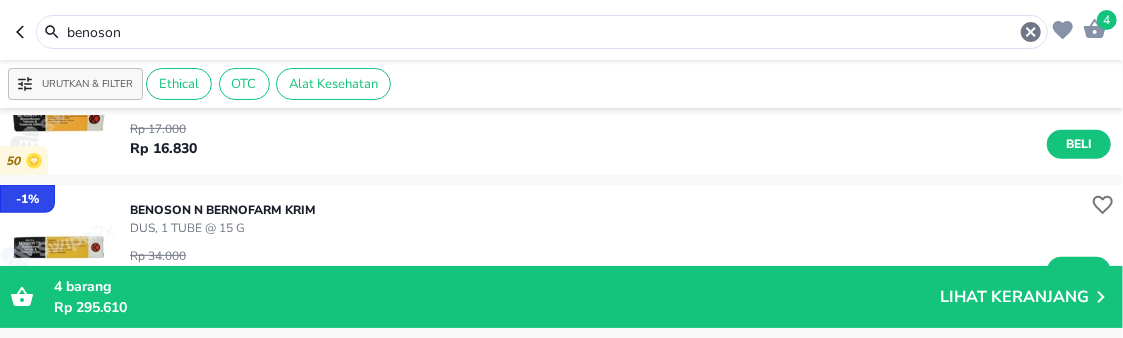 scroll, scrollTop: 555, scrollLeft: 0, axis: vertical 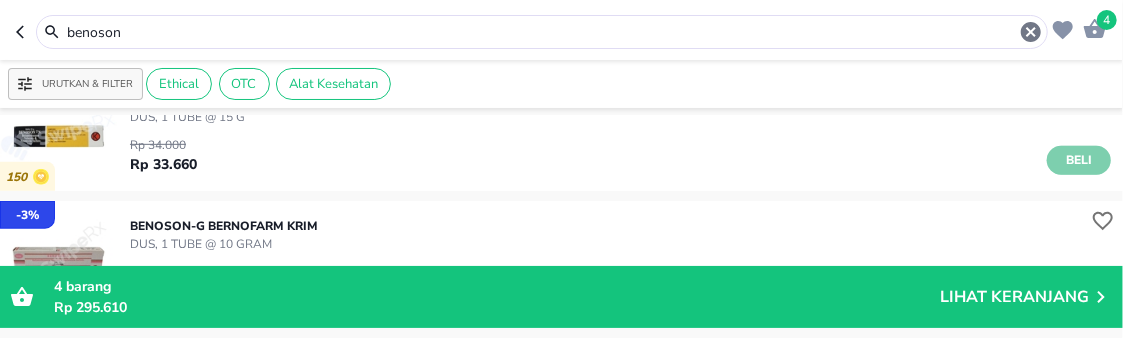 click on "Beli" at bounding box center (1079, 160) 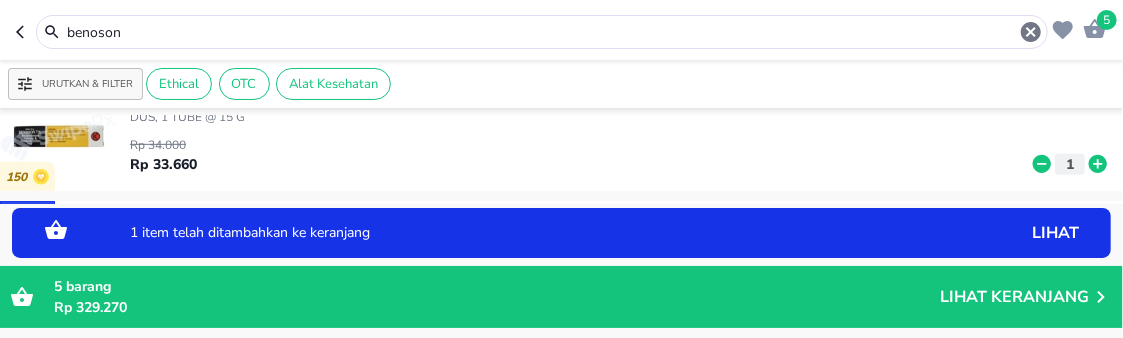 click 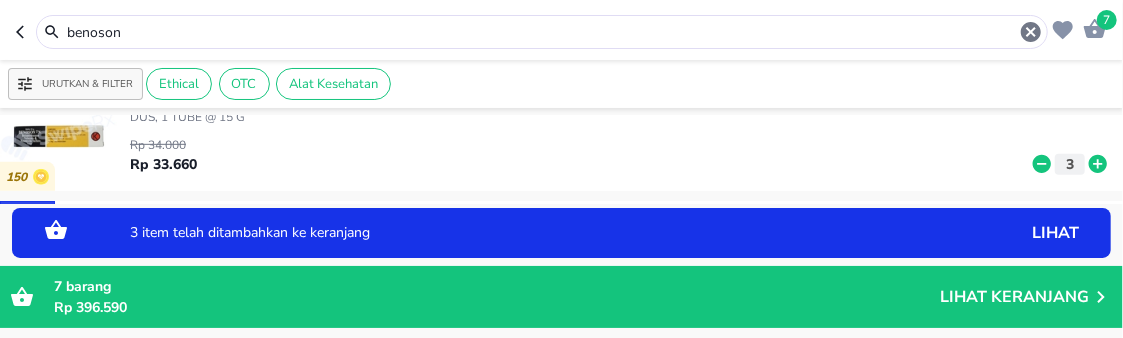 drag, startPoint x: 224, startPoint y: 36, endPoint x: -8, endPoint y: -134, distance: 287.6178 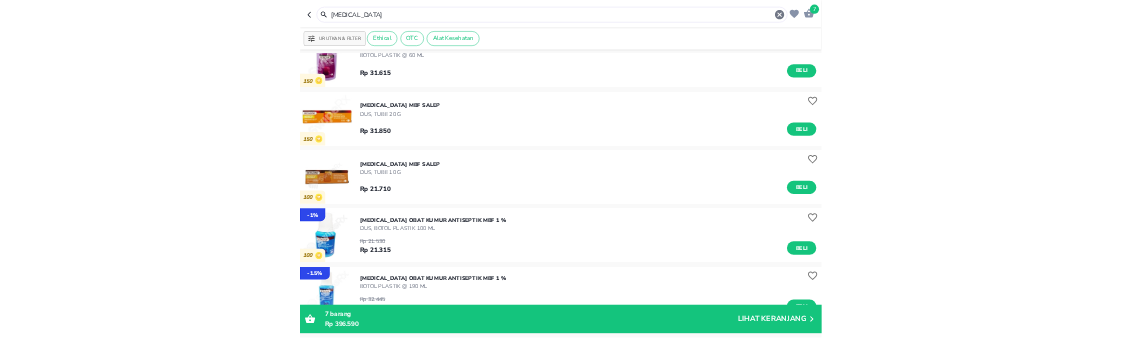 scroll, scrollTop: 634, scrollLeft: 0, axis: vertical 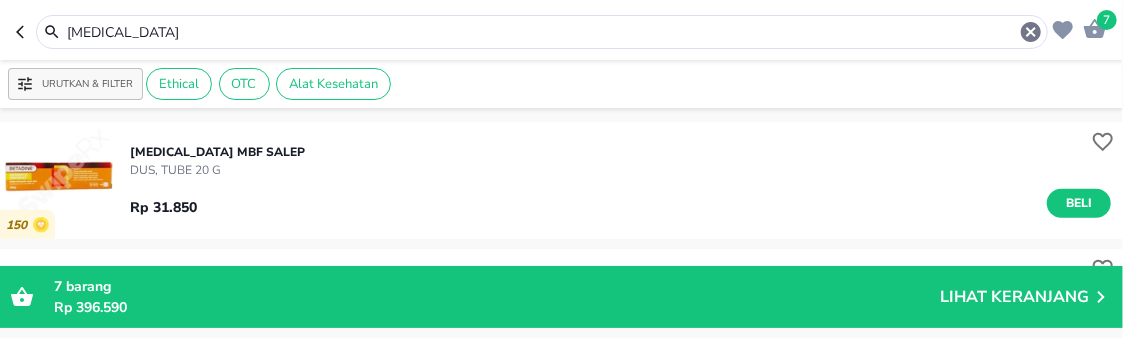drag, startPoint x: 341, startPoint y: 32, endPoint x: -8, endPoint y: -103, distance: 374.20047 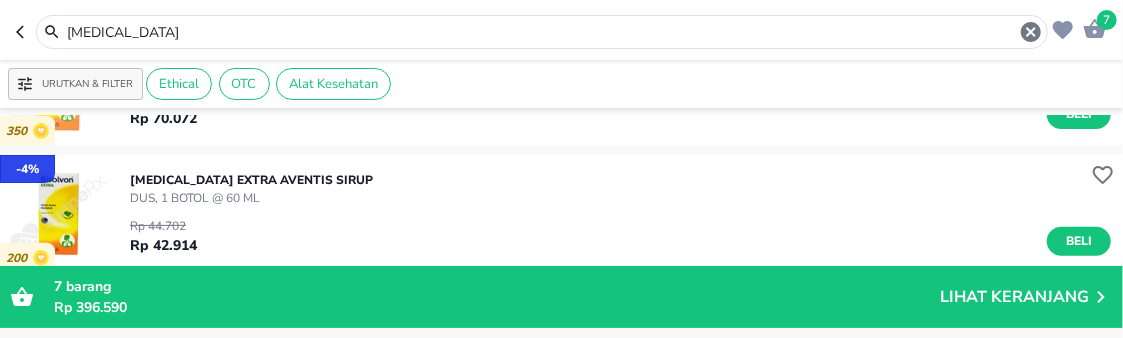 scroll, scrollTop: 323, scrollLeft: 0, axis: vertical 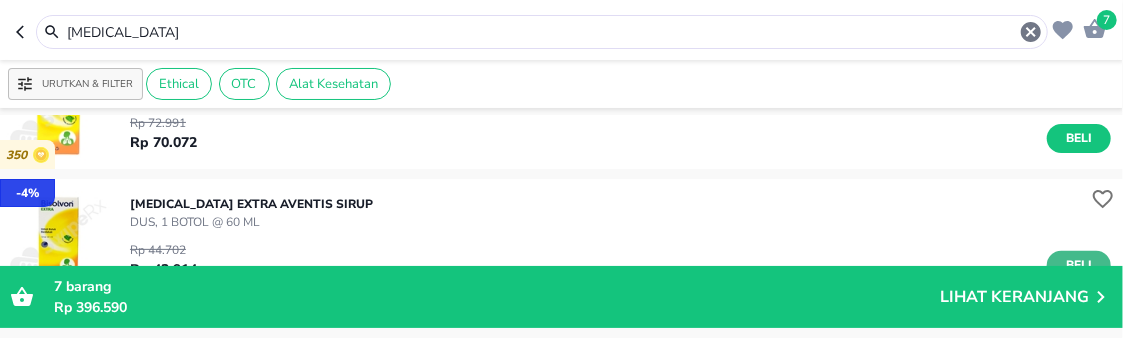 click on "Beli" at bounding box center [1079, 265] 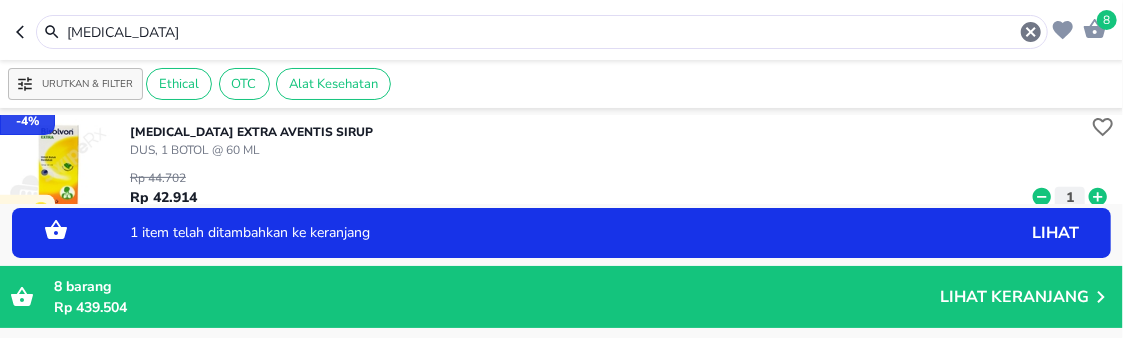 scroll, scrollTop: 434, scrollLeft: 0, axis: vertical 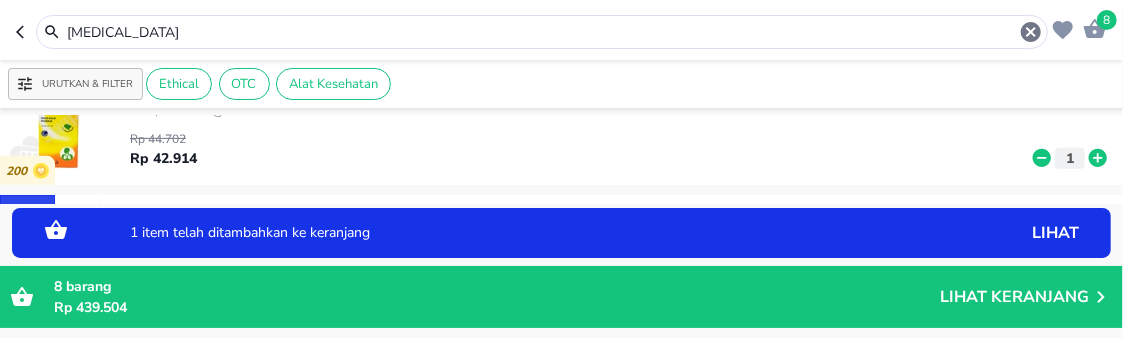 click 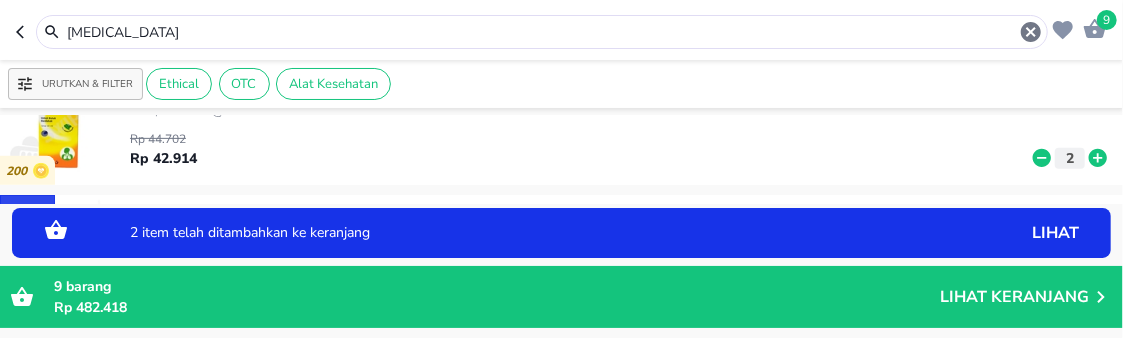 click 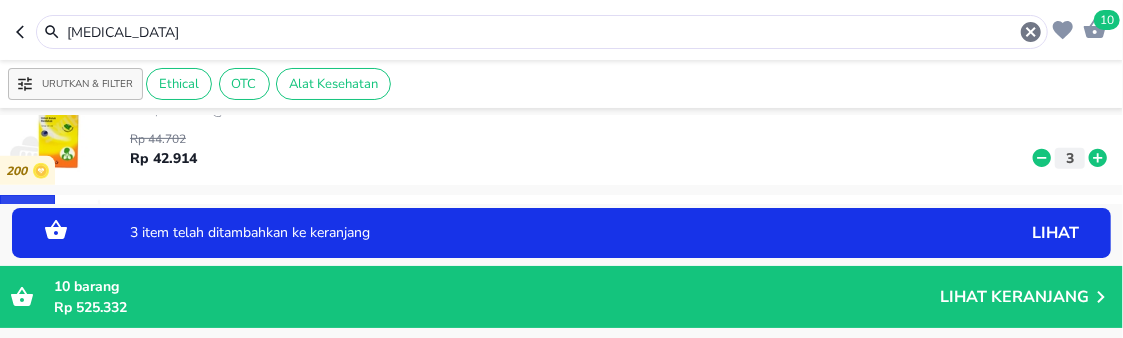 drag, startPoint x: 113, startPoint y: 28, endPoint x: -8, endPoint y: -134, distance: 202.2004 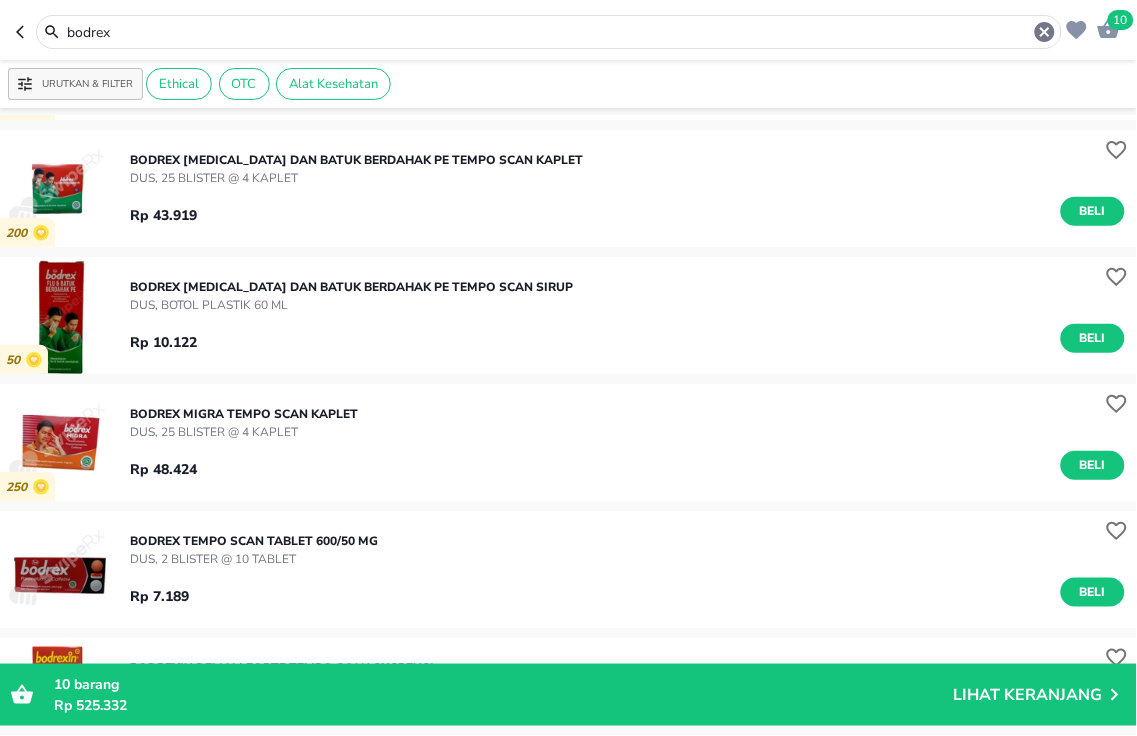 scroll, scrollTop: 101, scrollLeft: 0, axis: vertical 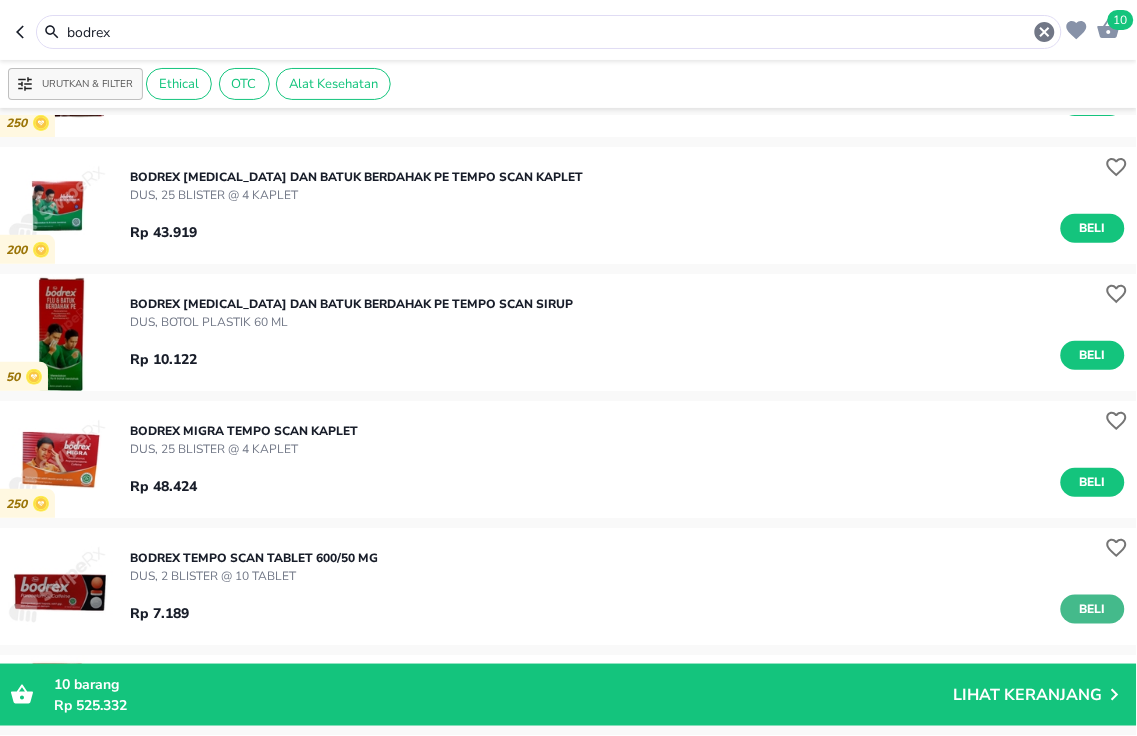 click on "Beli" at bounding box center (1093, 609) 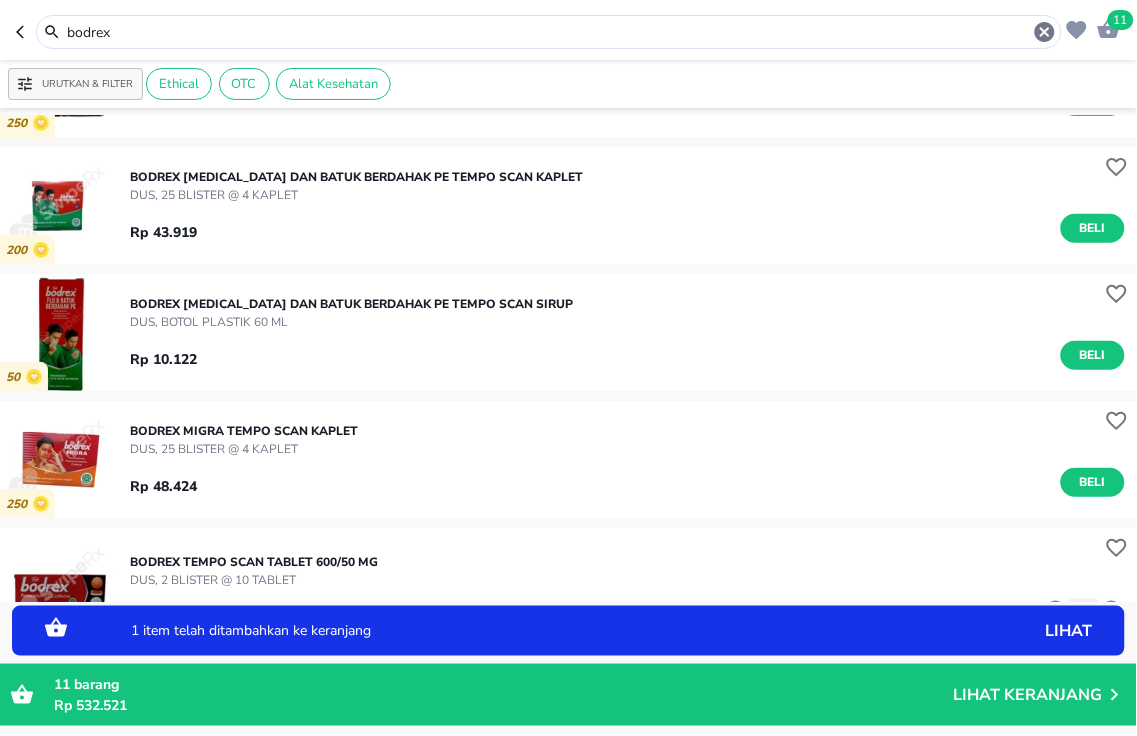 scroll, scrollTop: 212, scrollLeft: 0, axis: vertical 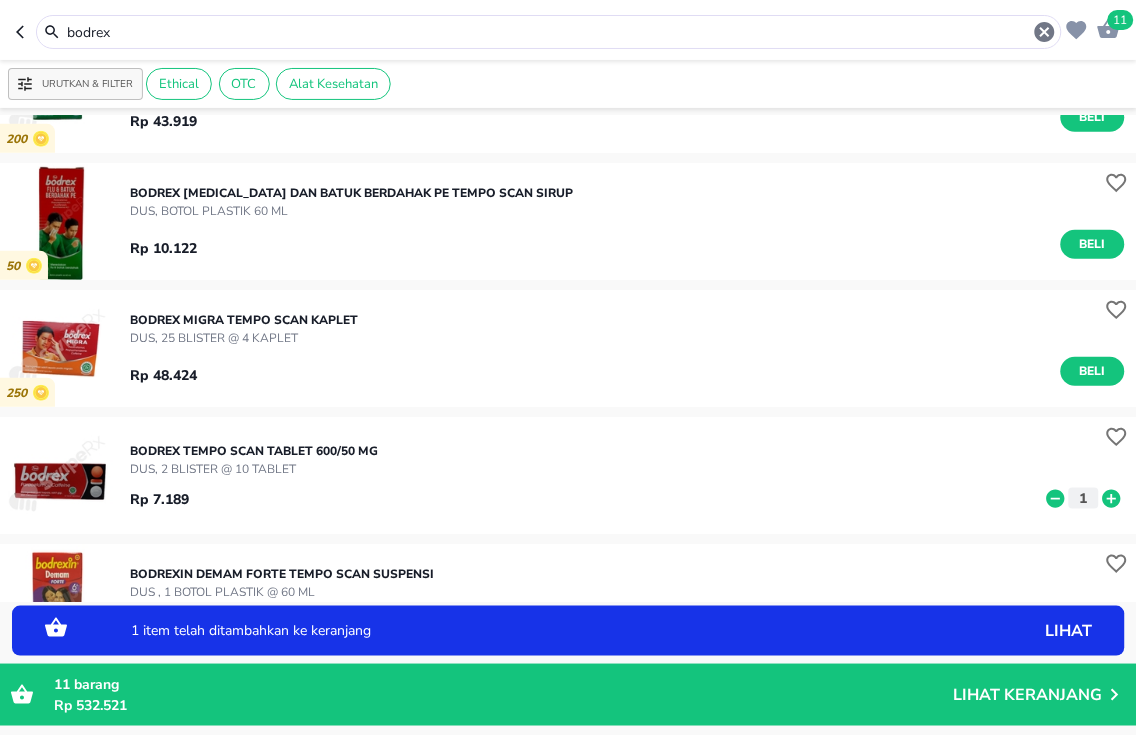 click 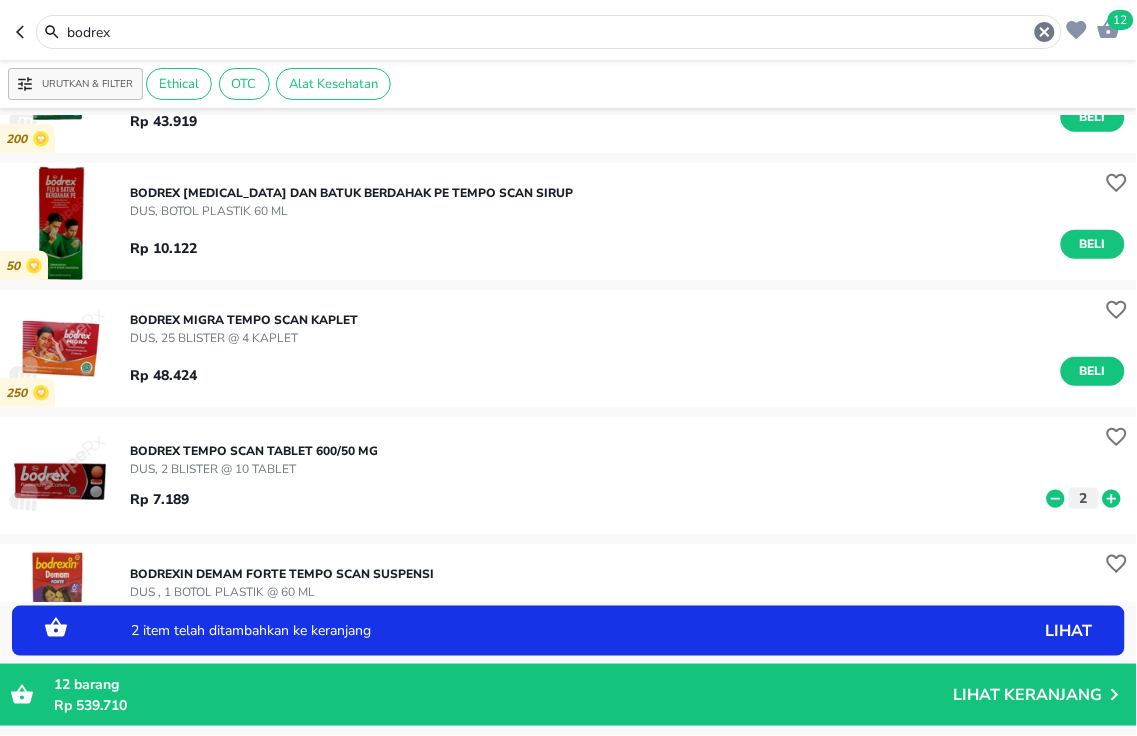 click 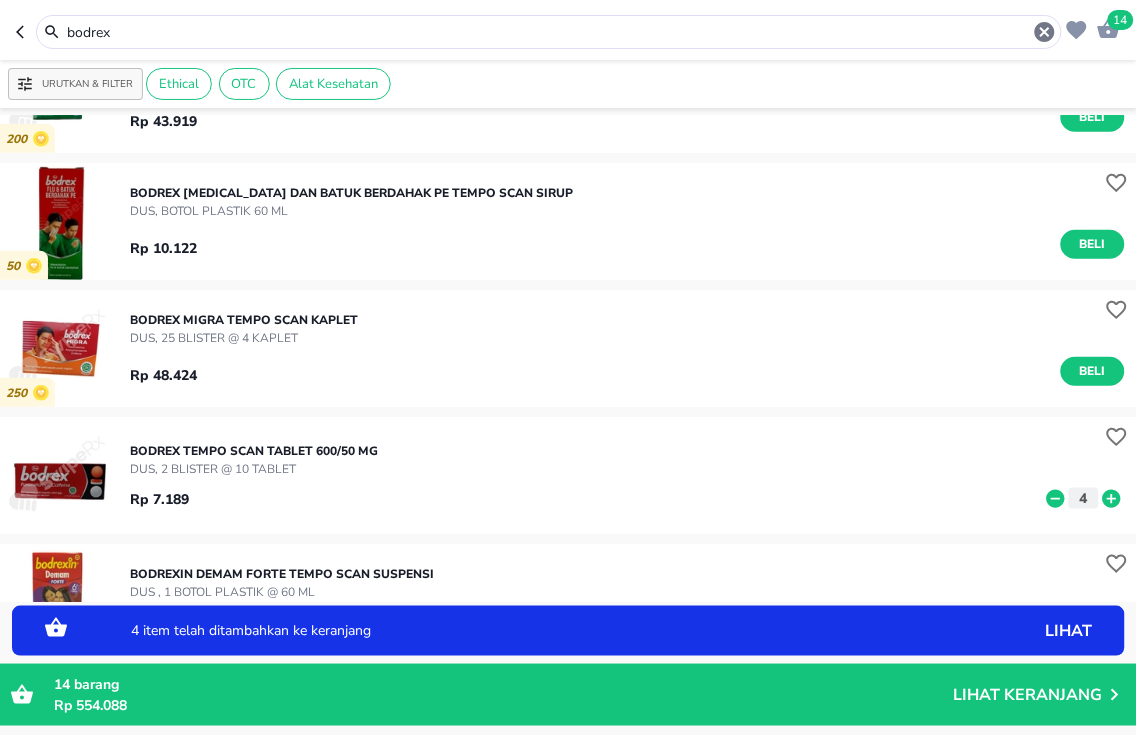 click 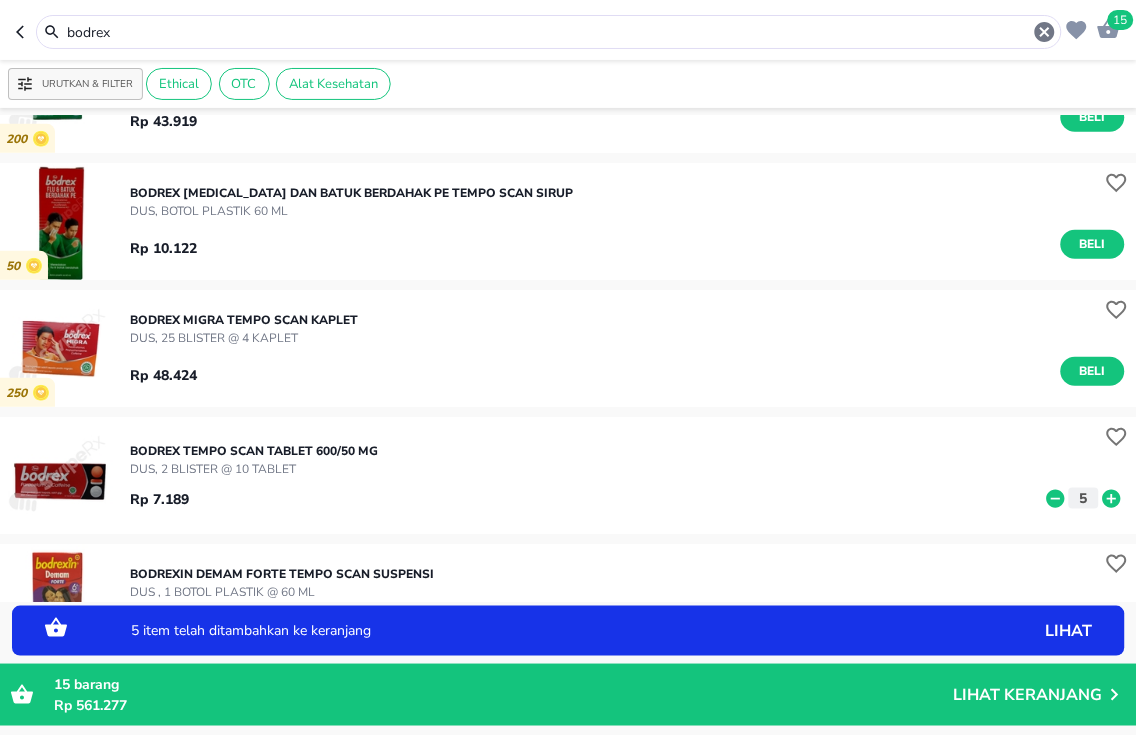 click 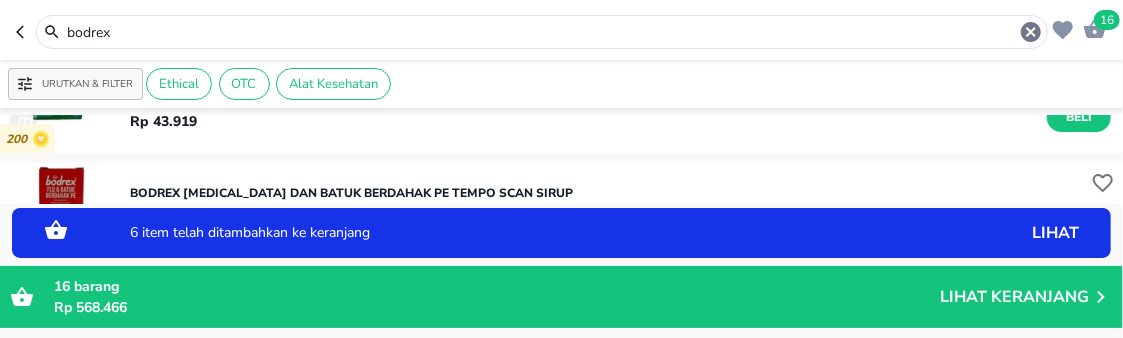 drag, startPoint x: 196, startPoint y: 26, endPoint x: -8, endPoint y: -134, distance: 259.2605 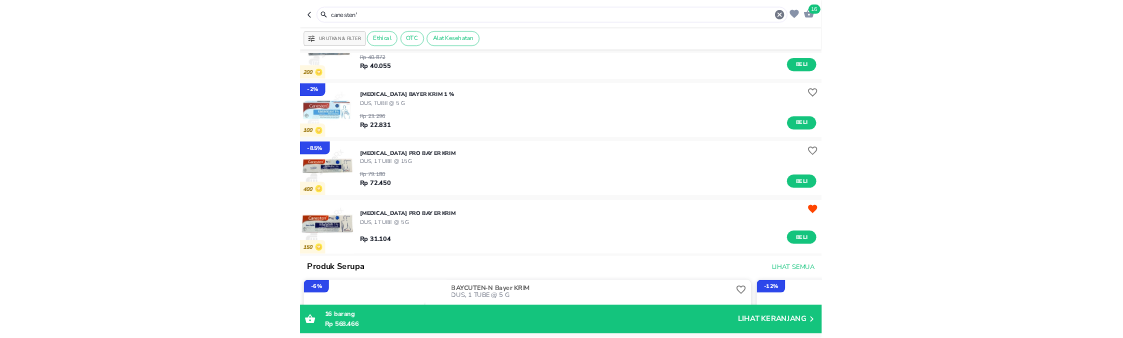 scroll, scrollTop: 323, scrollLeft: 0, axis: vertical 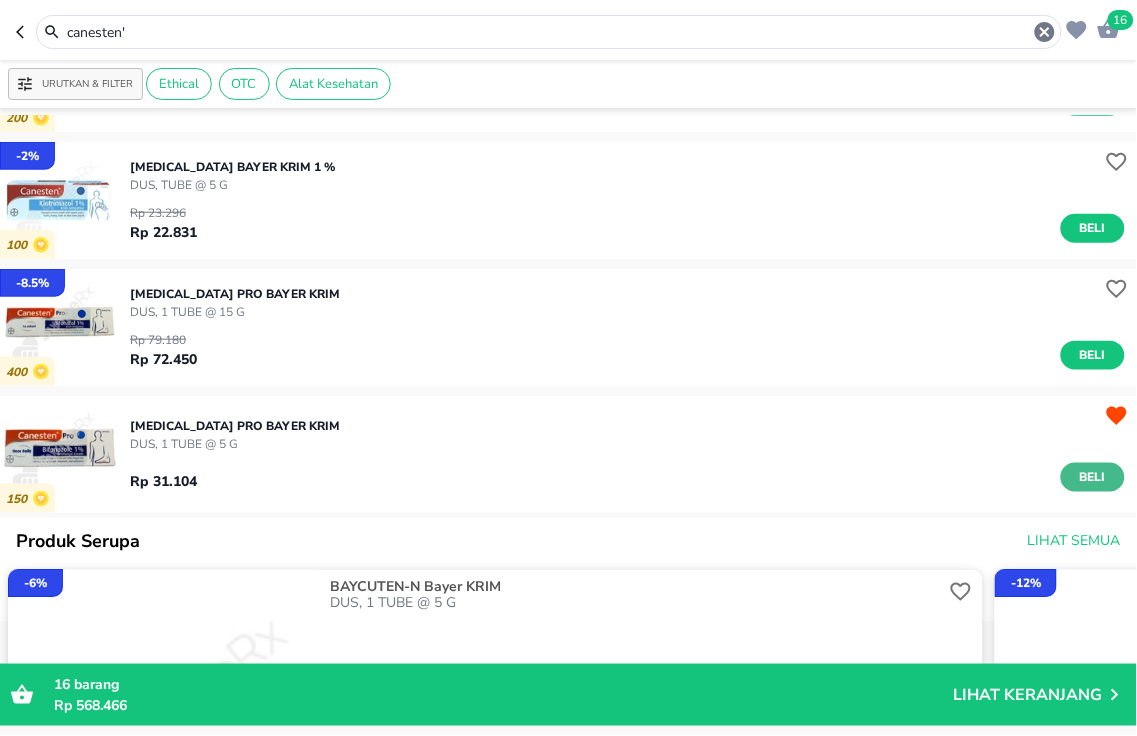 click on "Beli" at bounding box center (1093, 477) 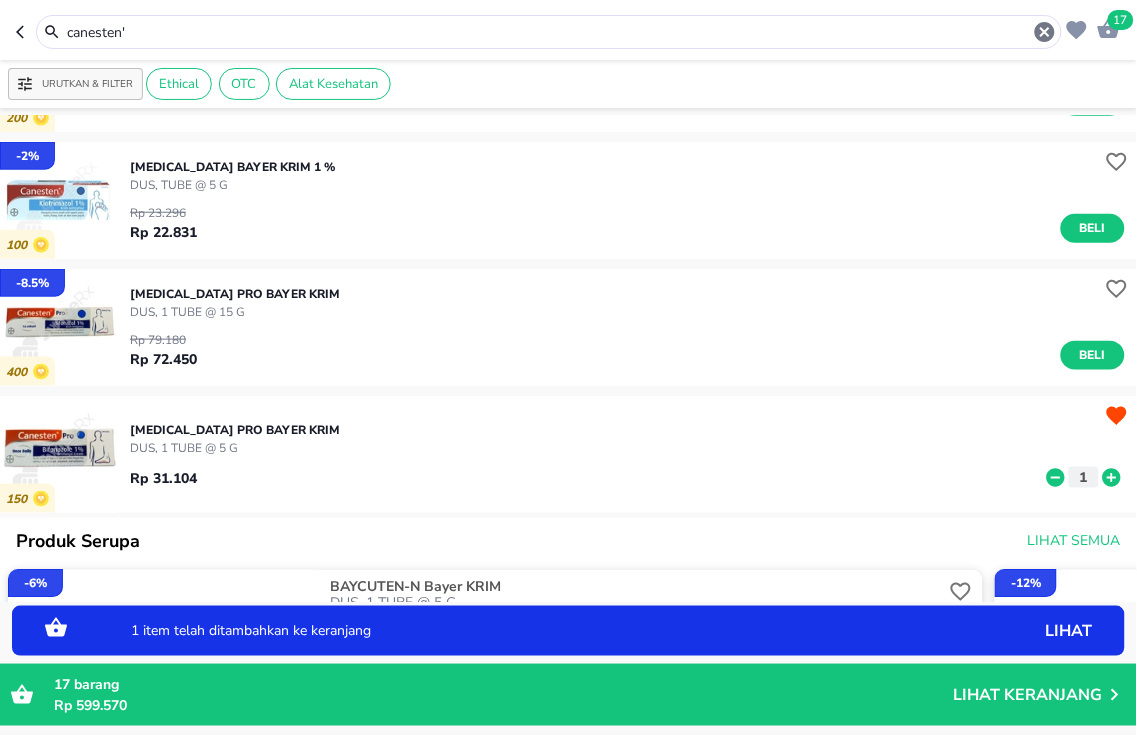 click 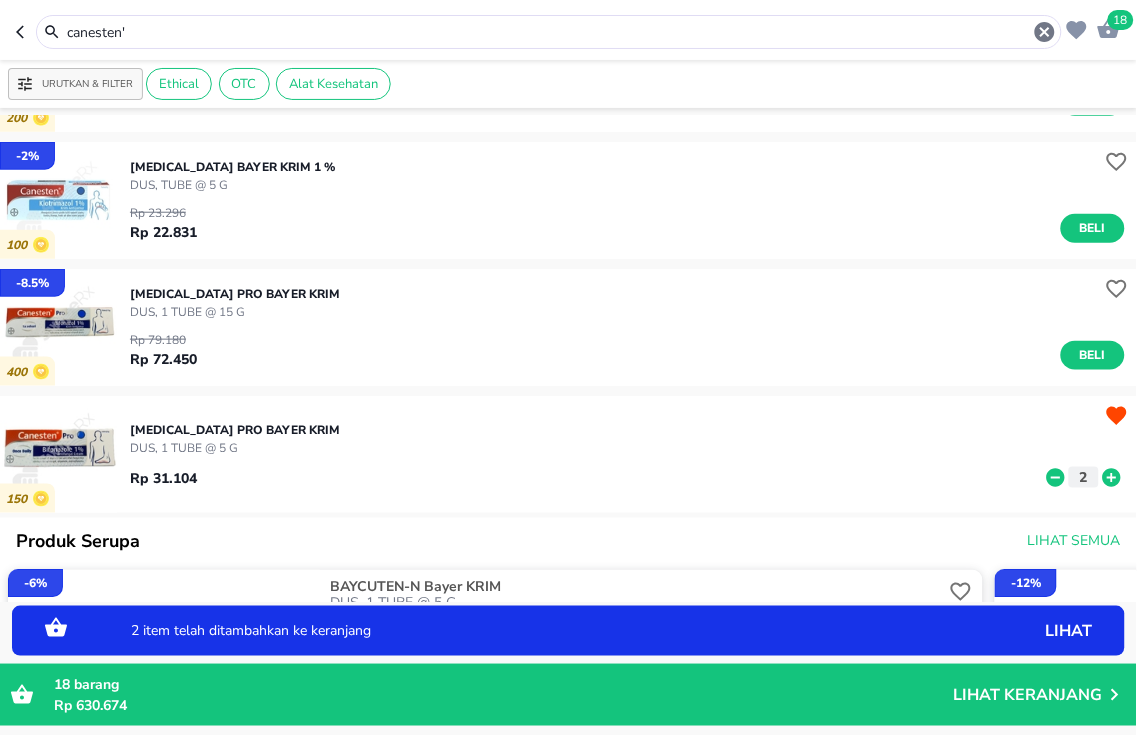 click 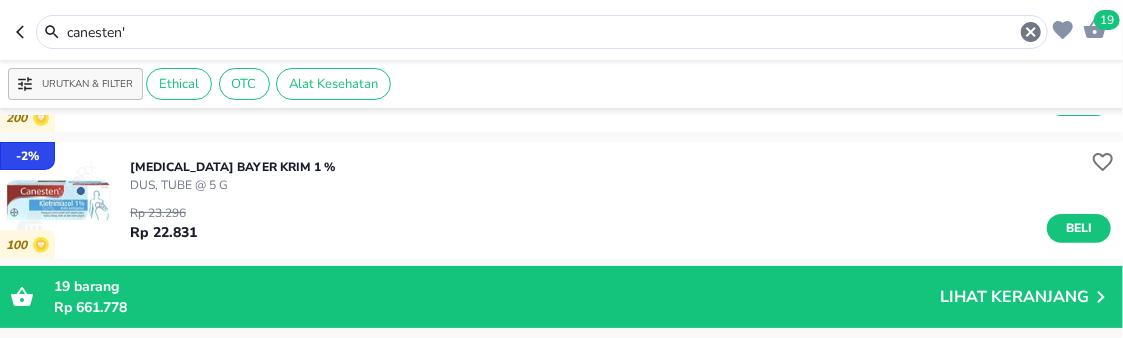 drag, startPoint x: 275, startPoint y: 26, endPoint x: -8, endPoint y: -3, distance: 284.482 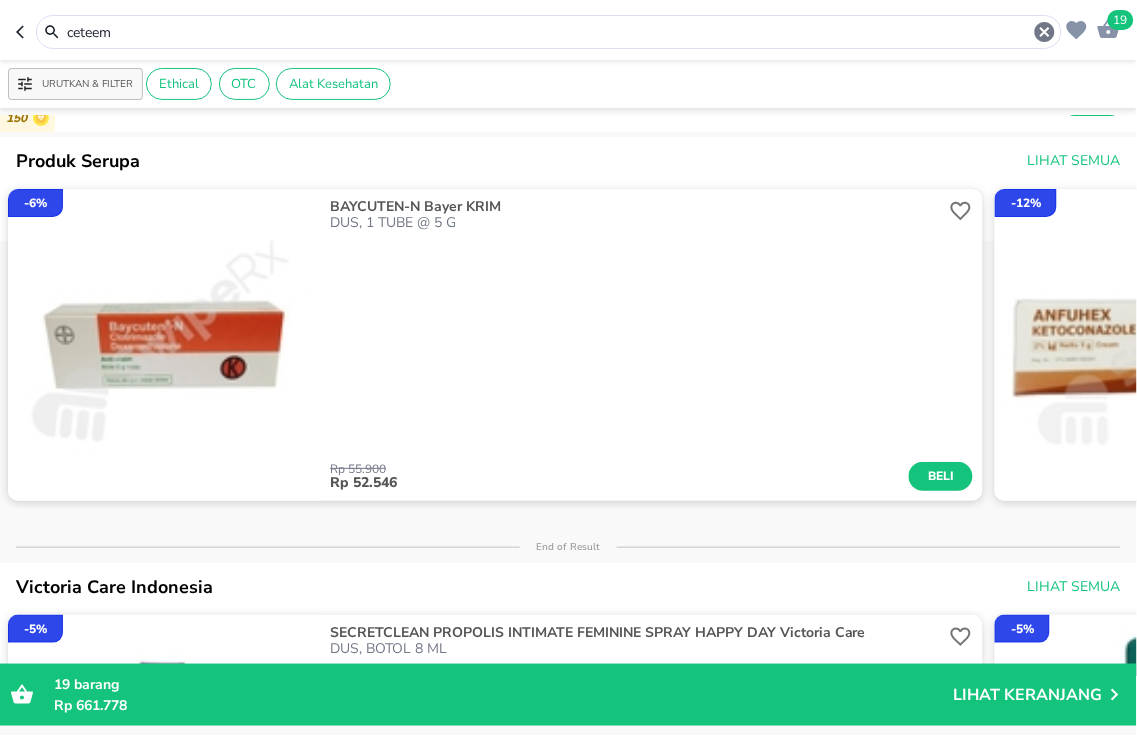 scroll, scrollTop: 0, scrollLeft: 0, axis: both 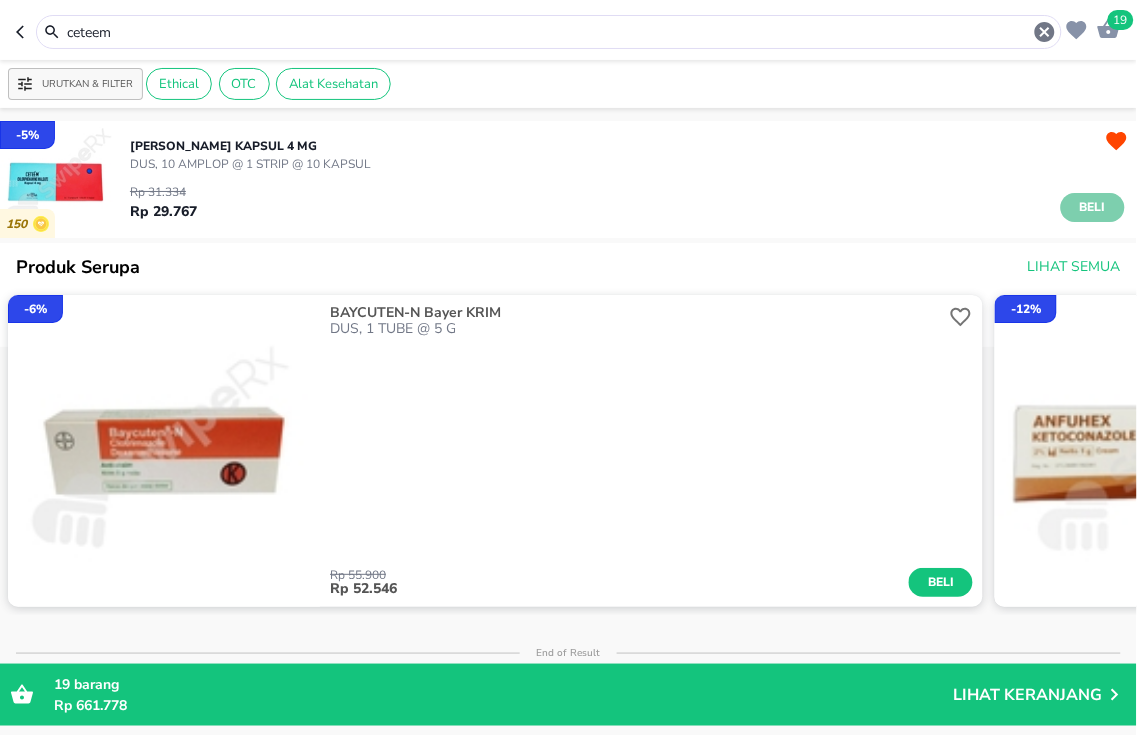 click on "Beli" at bounding box center [1093, 207] 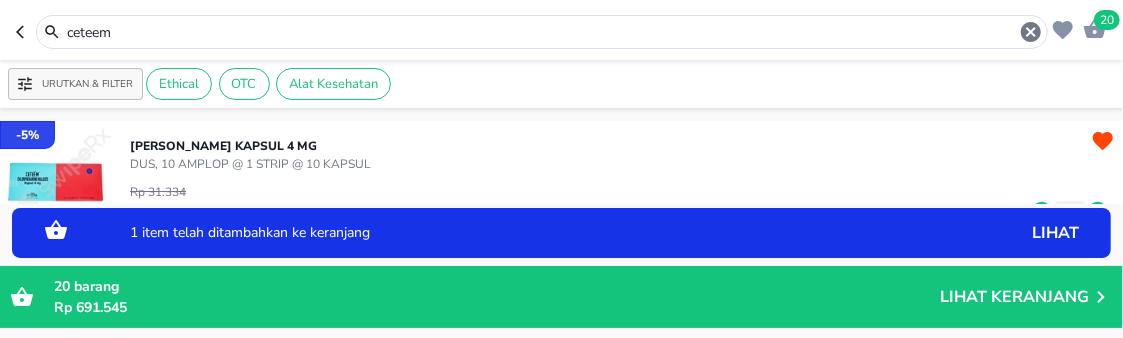drag, startPoint x: 132, startPoint y: 38, endPoint x: -8, endPoint y: -18, distance: 150.78462 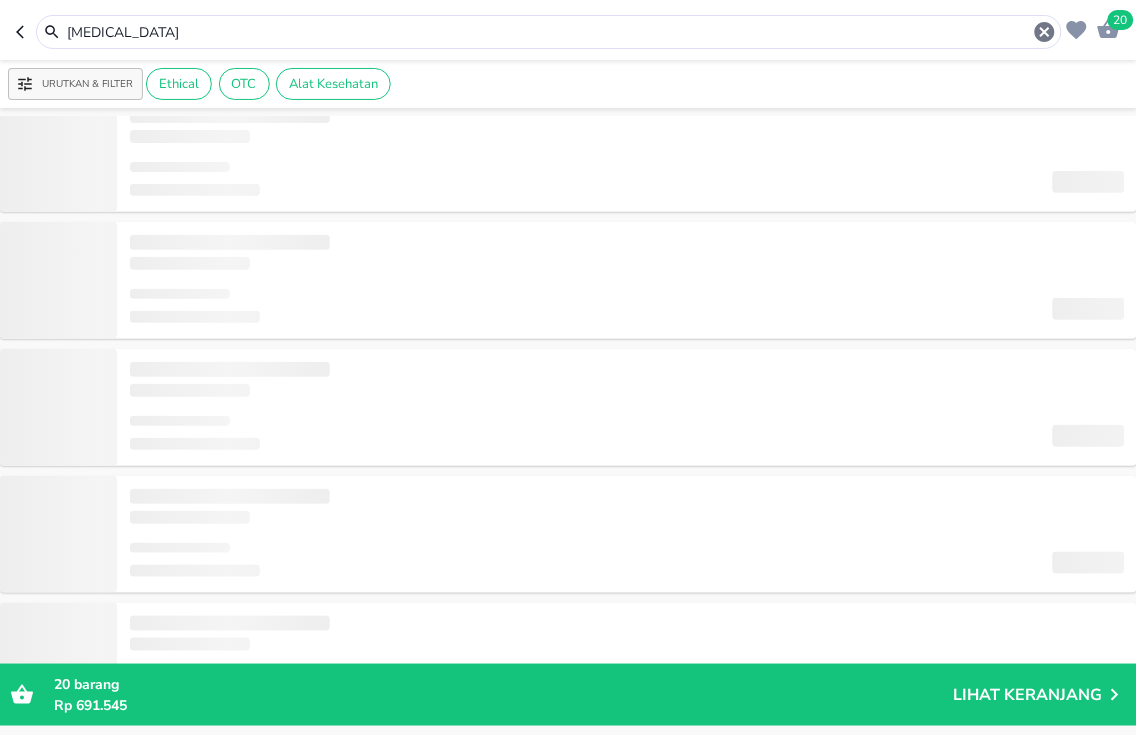 scroll, scrollTop: 0, scrollLeft: 0, axis: both 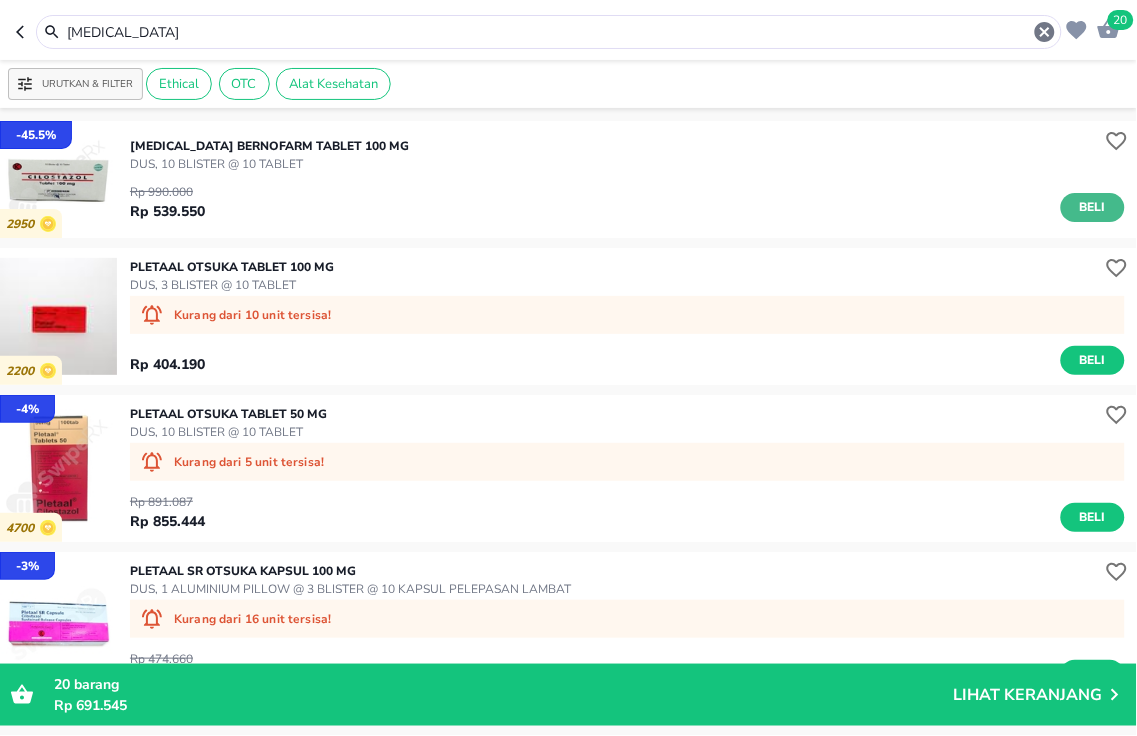 click on "Beli" at bounding box center [1093, 207] 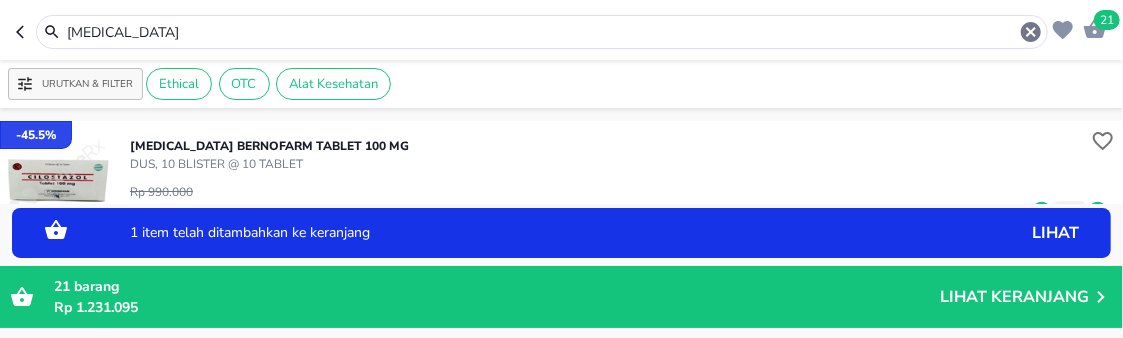 drag, startPoint x: 183, startPoint y: 32, endPoint x: -8, endPoint y: -129, distance: 249.80392 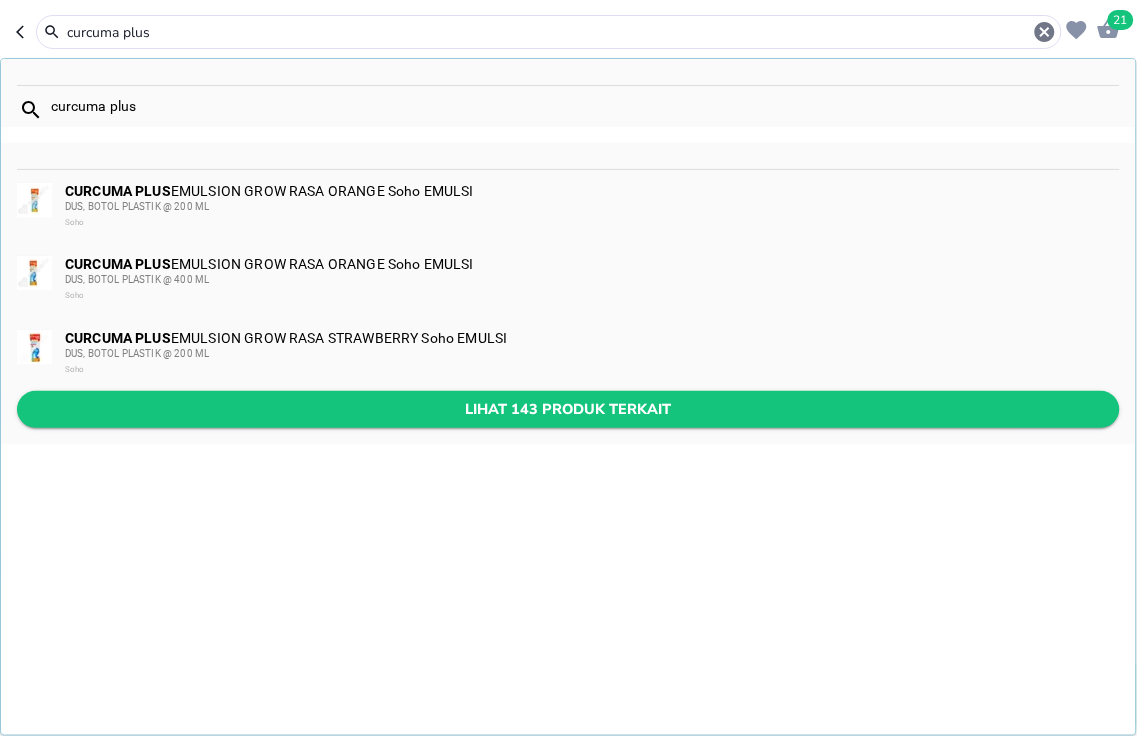 click on "Lihat 143 produk terkait" at bounding box center (568, 409) 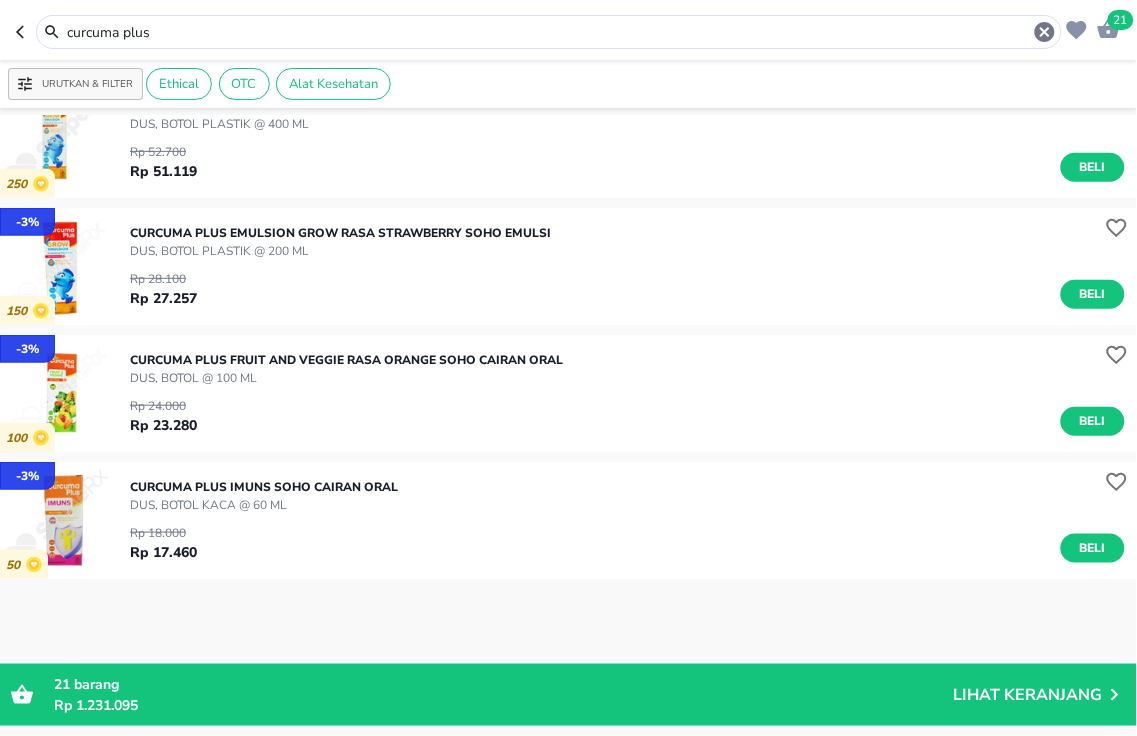scroll, scrollTop: 222, scrollLeft: 0, axis: vertical 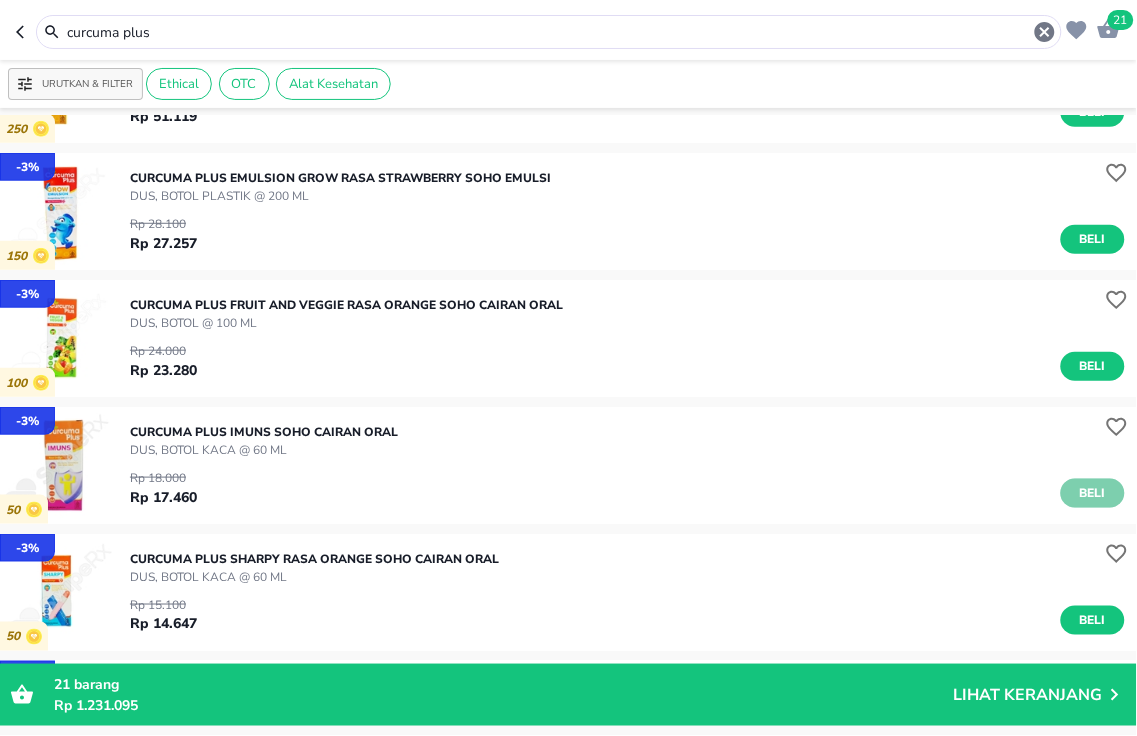 click on "Beli" at bounding box center [1093, 493] 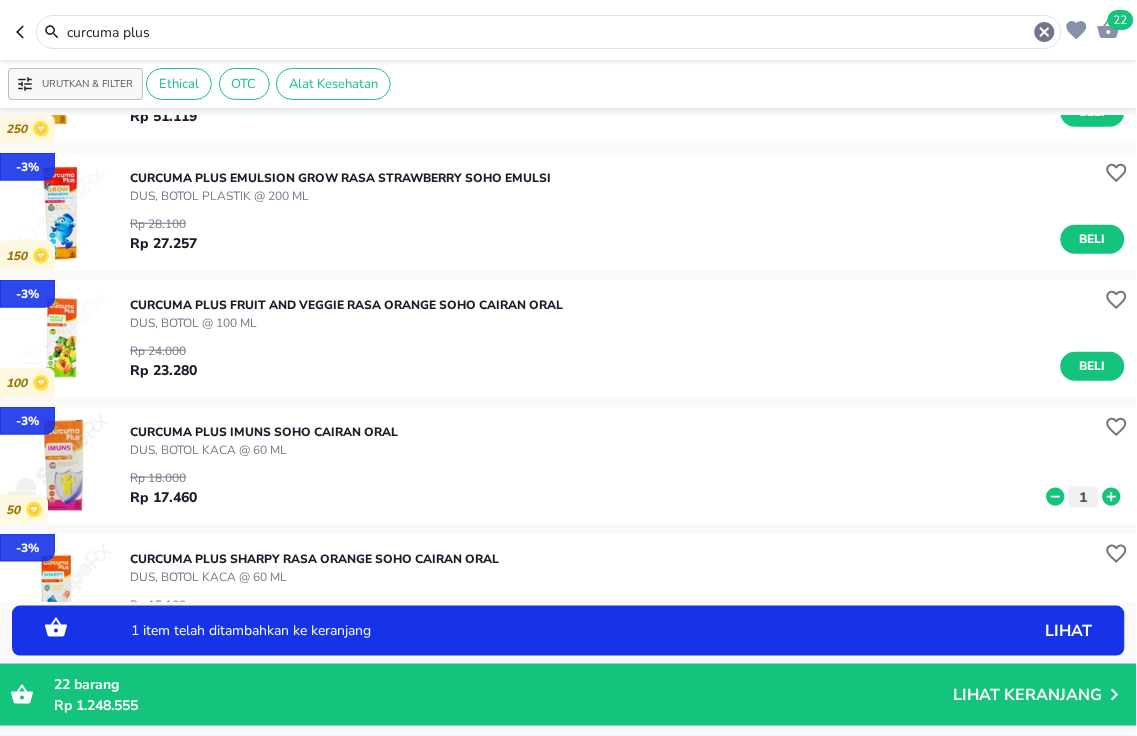 click 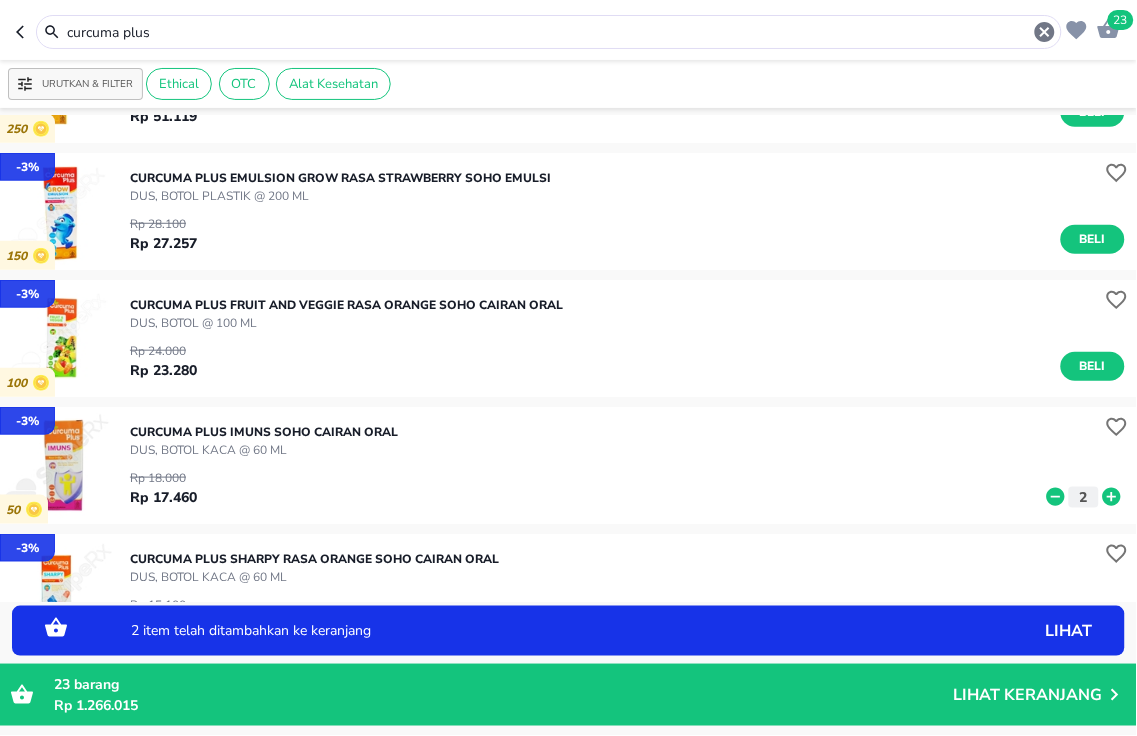 click 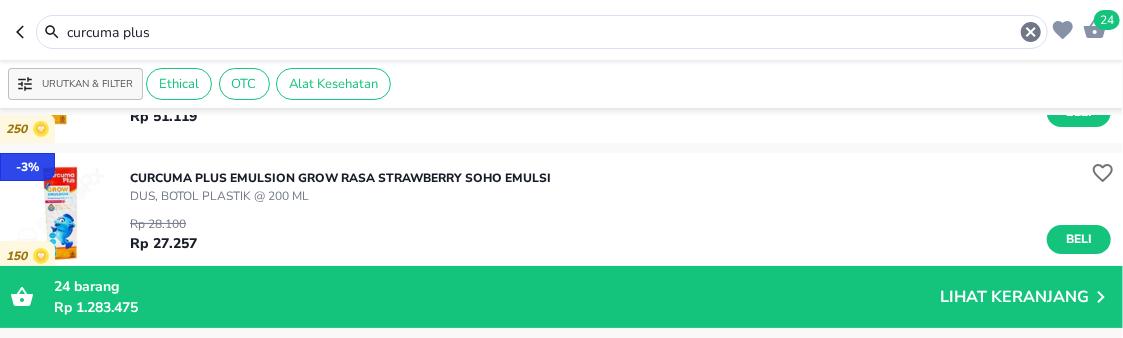 drag, startPoint x: 182, startPoint y: 25, endPoint x: -8, endPoint y: -134, distance: 247.75189 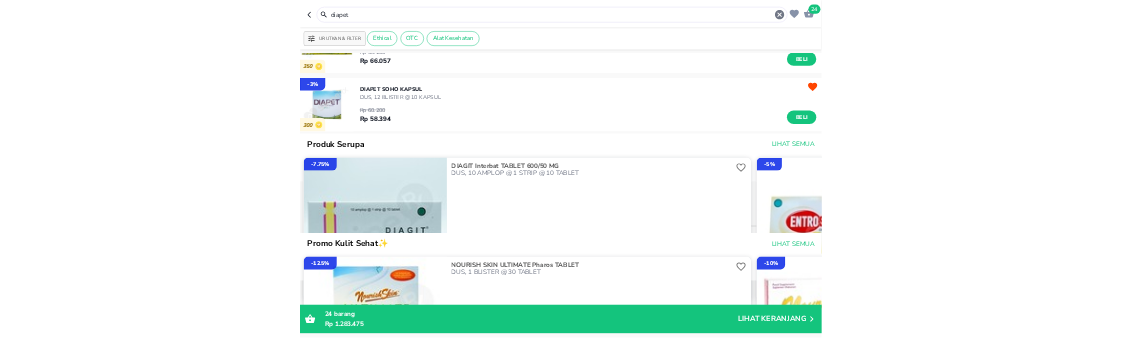 scroll, scrollTop: 0, scrollLeft: 0, axis: both 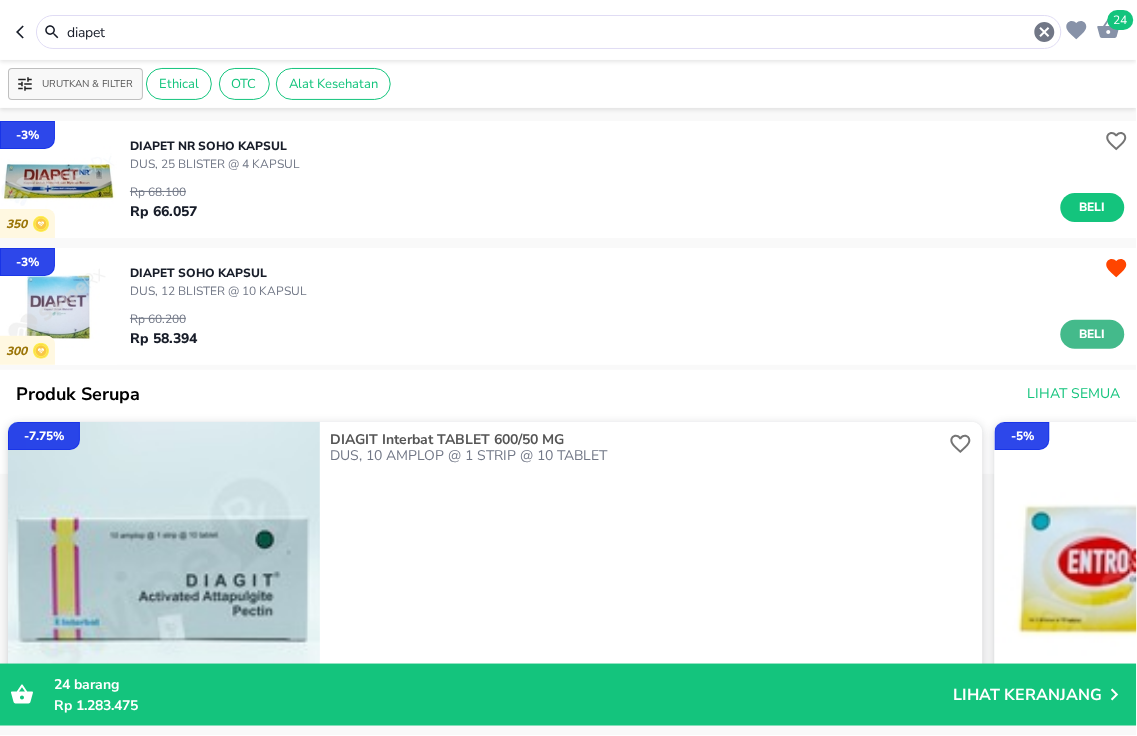 click on "Beli" at bounding box center [1093, 334] 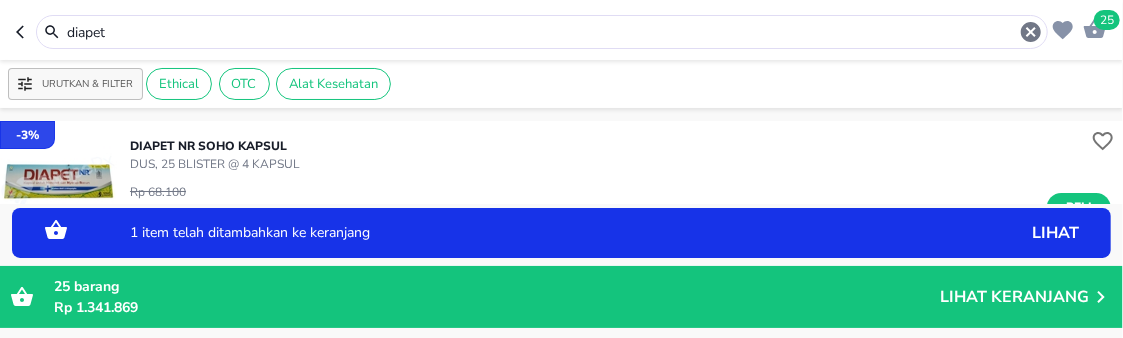 drag, startPoint x: 190, startPoint y: 42, endPoint x: -8, endPoint y: -76, distance: 230.49512 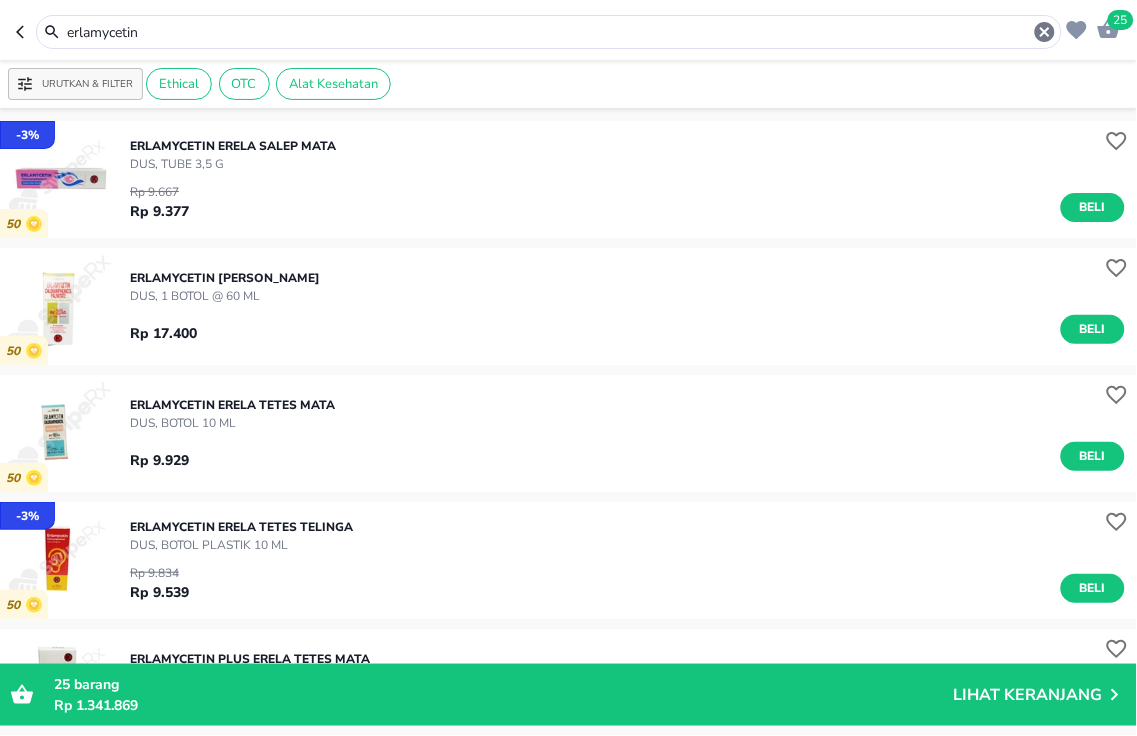 click on "Beli" at bounding box center [1093, 207] 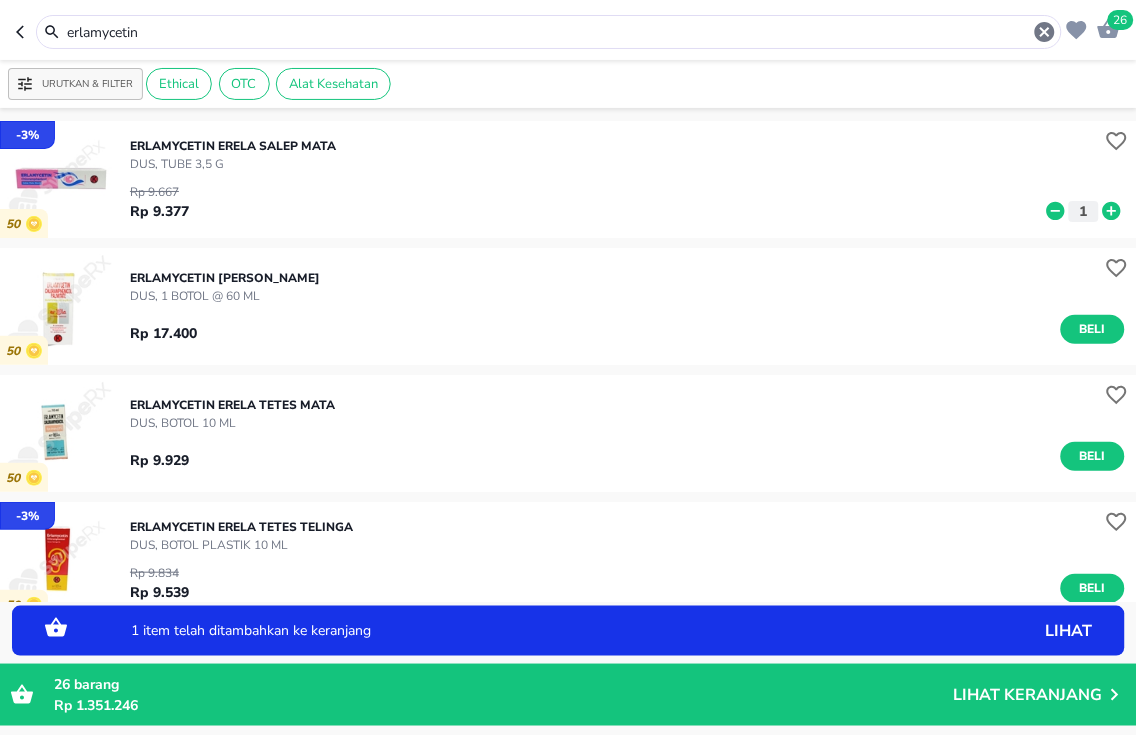 click 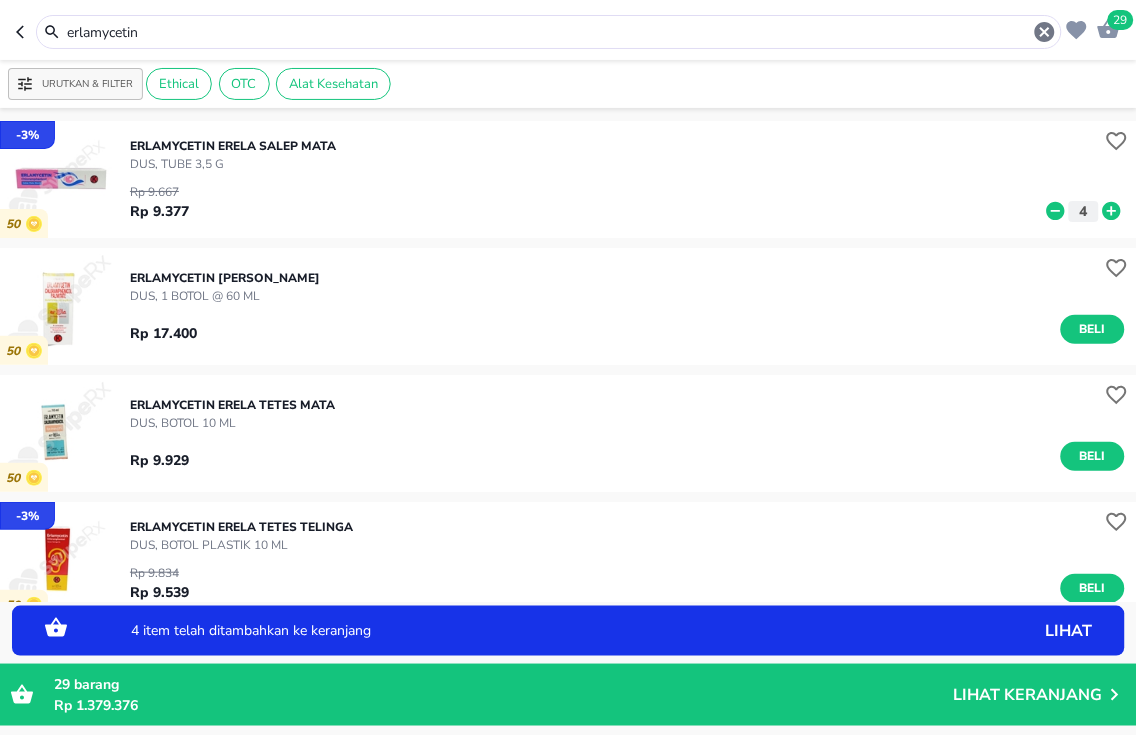 click 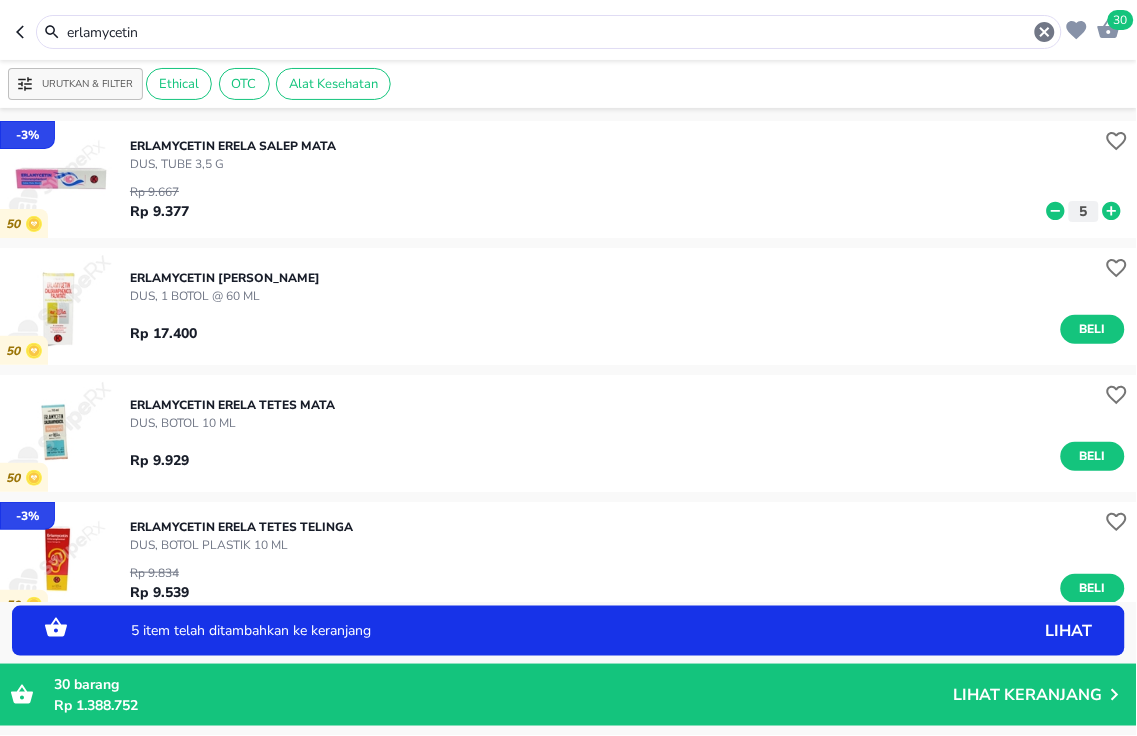 click 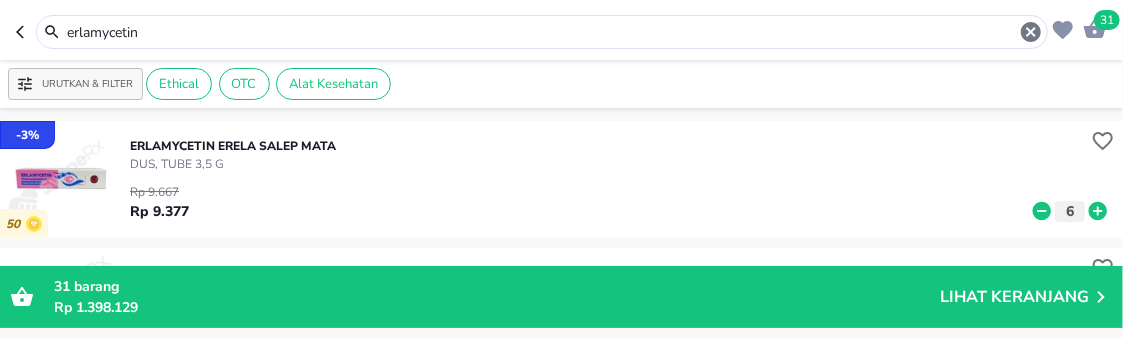 drag, startPoint x: 221, startPoint y: 37, endPoint x: -8, endPoint y: -38, distance: 240.96887 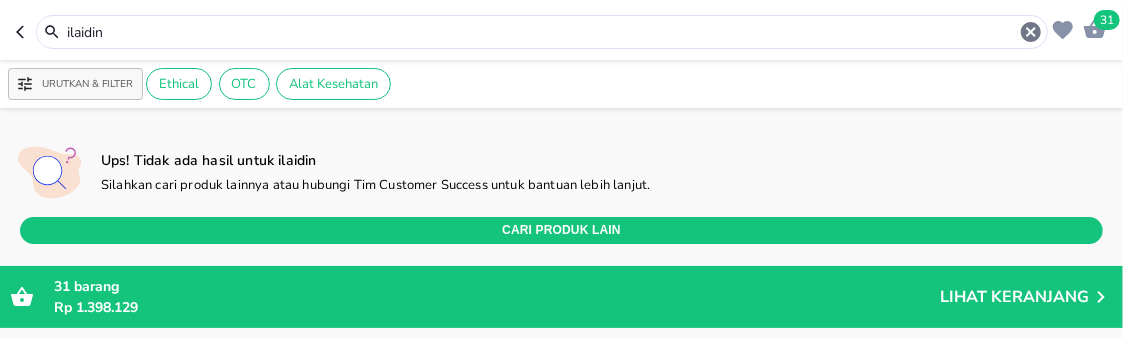 drag, startPoint x: 213, startPoint y: 42, endPoint x: -8, endPoint y: -134, distance: 282.519 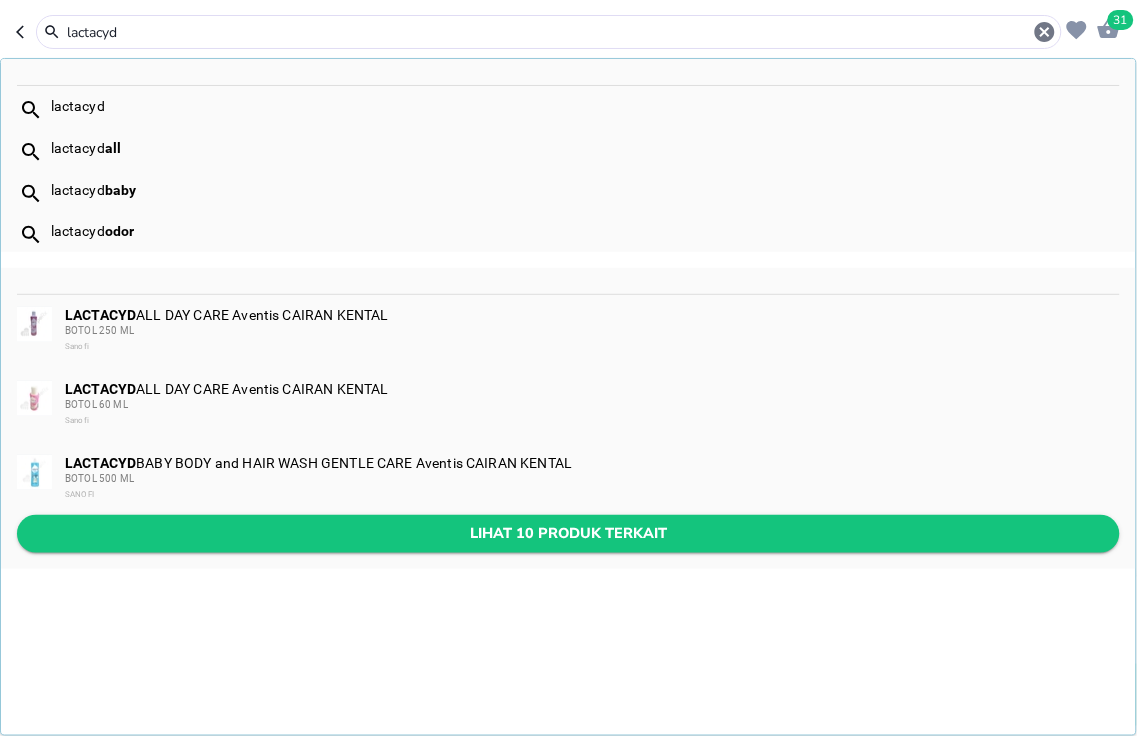 click on "Lihat 10 produk terkait" at bounding box center [568, 533] 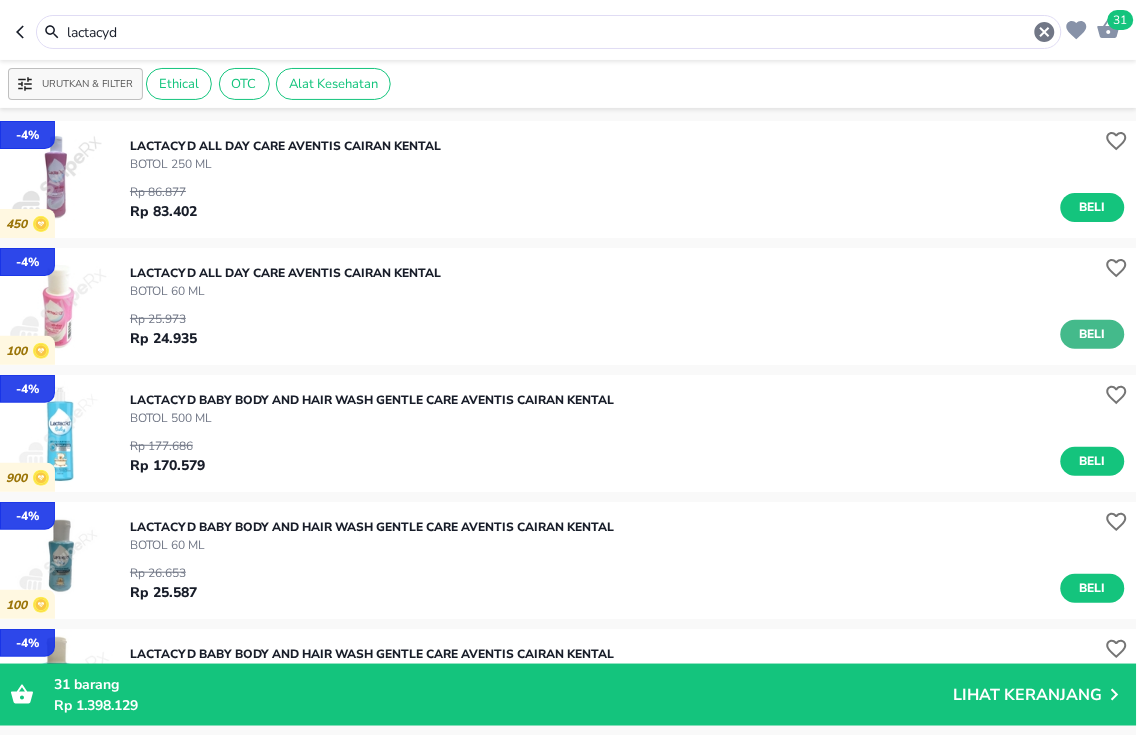 click on "Beli" at bounding box center (1093, 334) 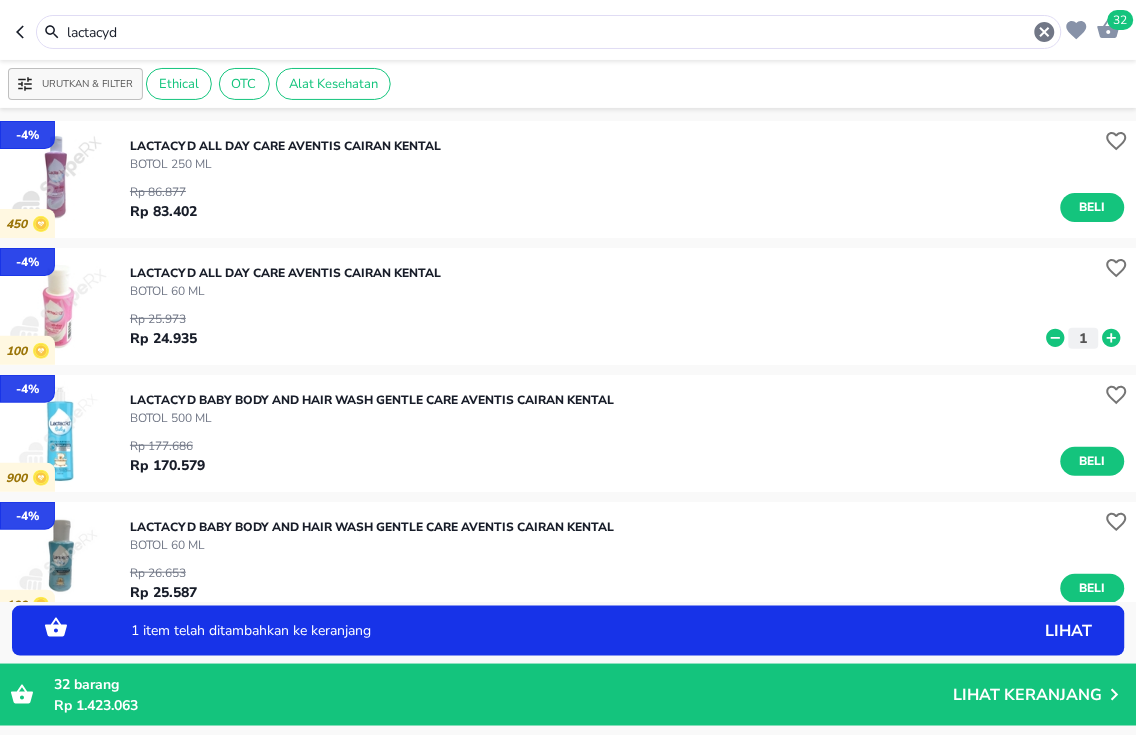 click 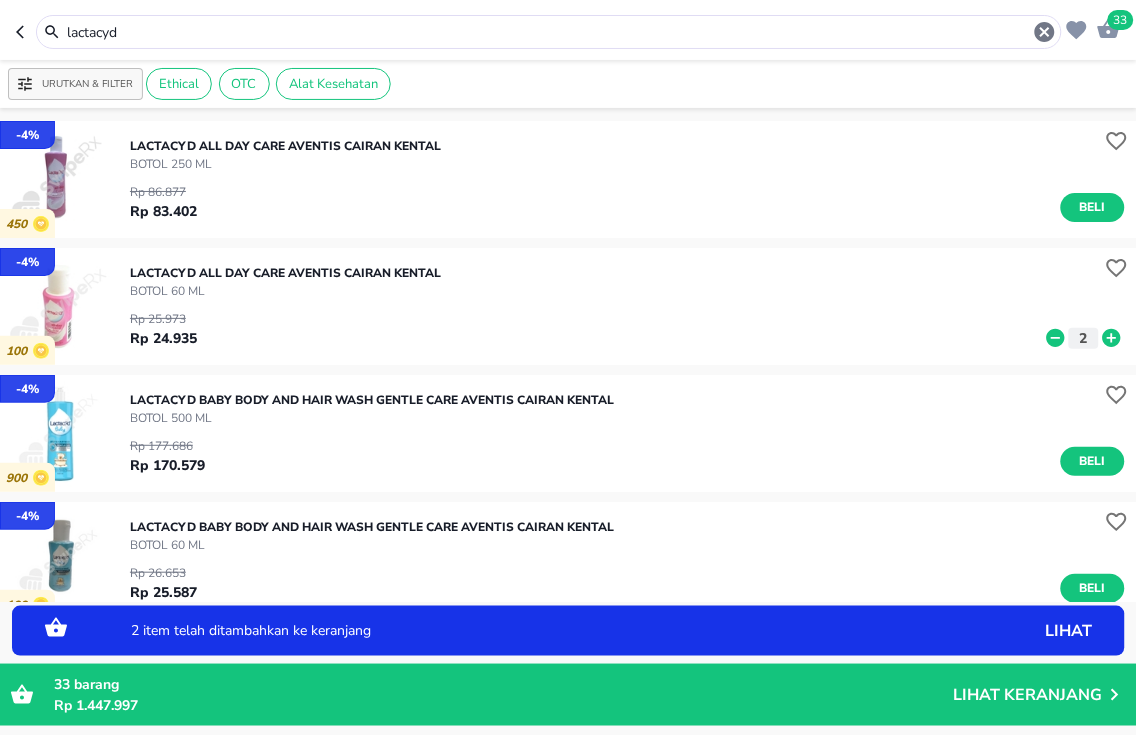 click 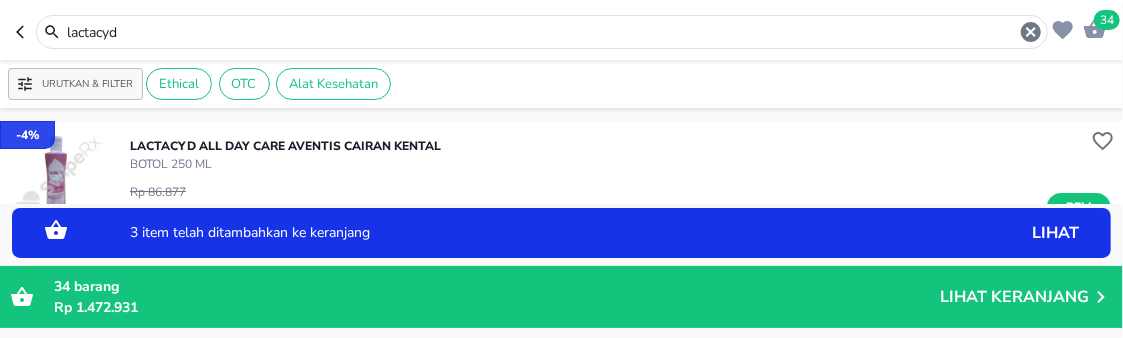 drag, startPoint x: 161, startPoint y: 42, endPoint x: -8, endPoint y: -92, distance: 215.678 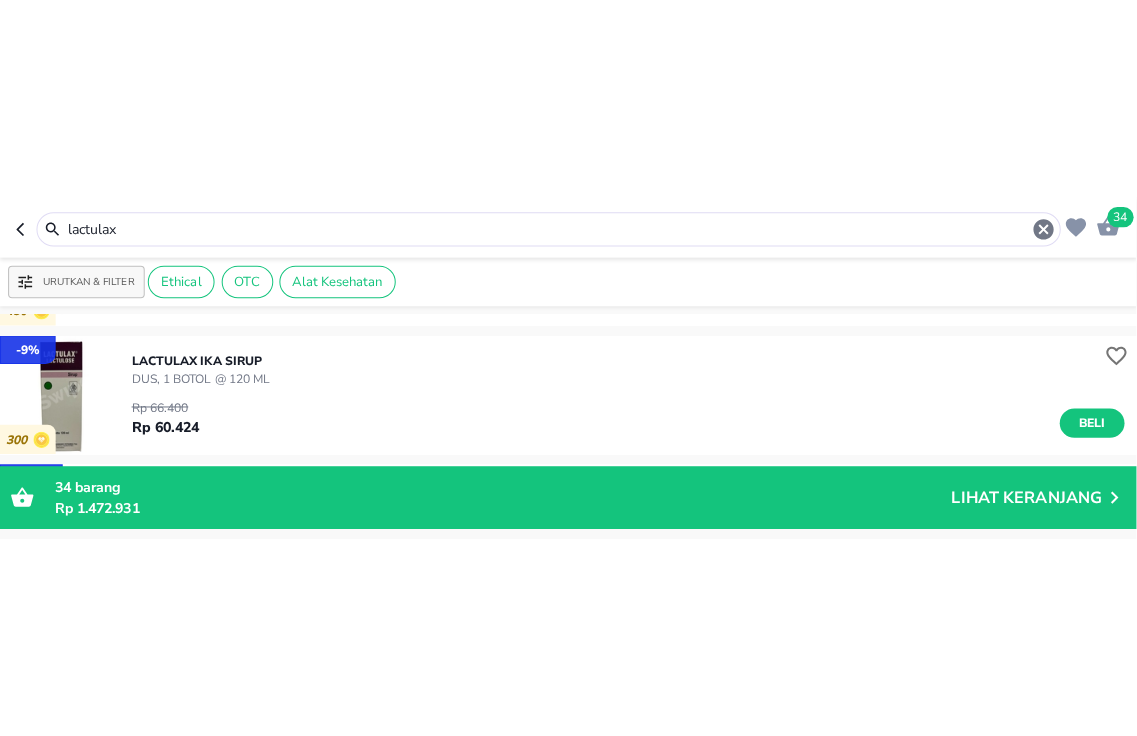 scroll, scrollTop: 222, scrollLeft: 0, axis: vertical 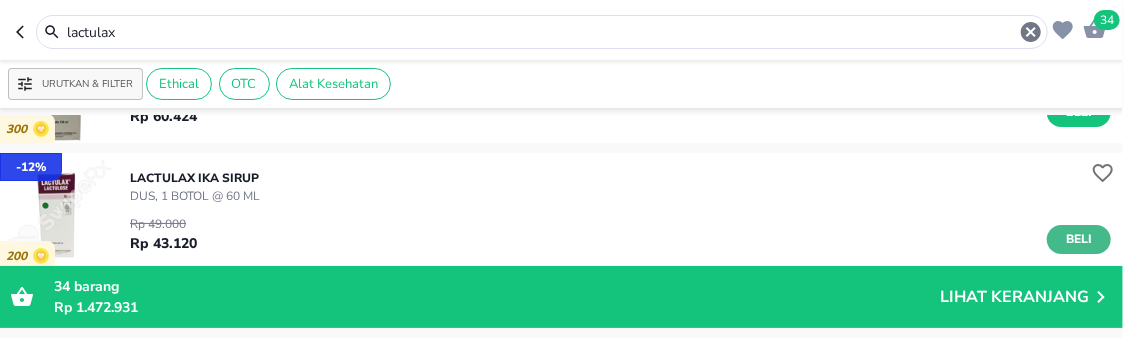 click on "Beli" at bounding box center (1079, 239) 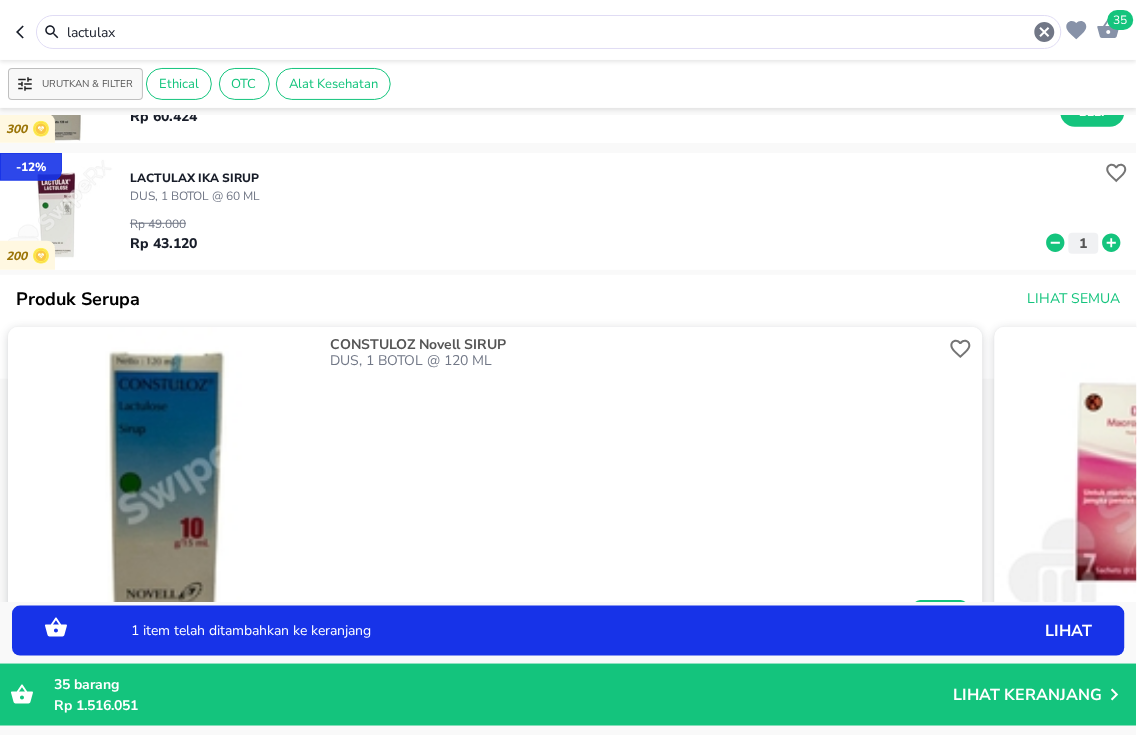 click 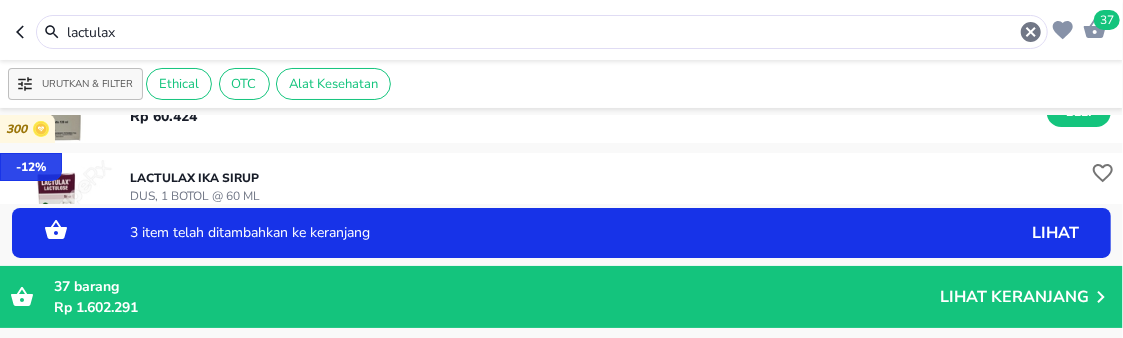 drag, startPoint x: 147, startPoint y: 36, endPoint x: -8, endPoint y: -42, distance: 173.51945 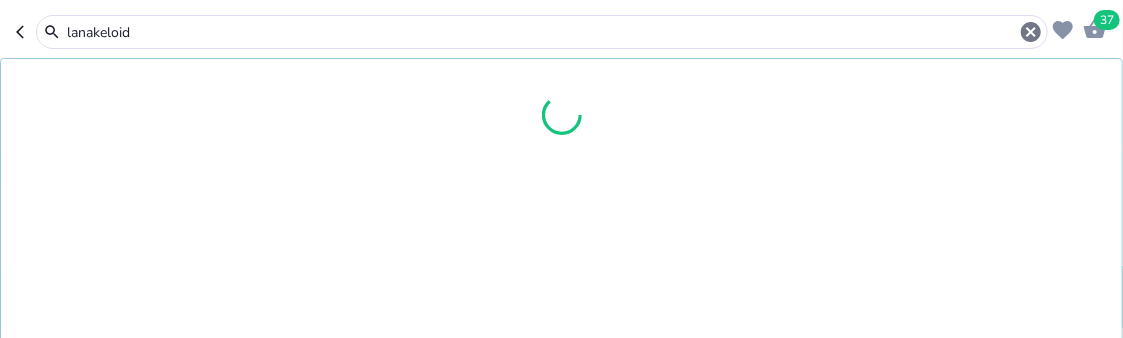type on "lanakeloid" 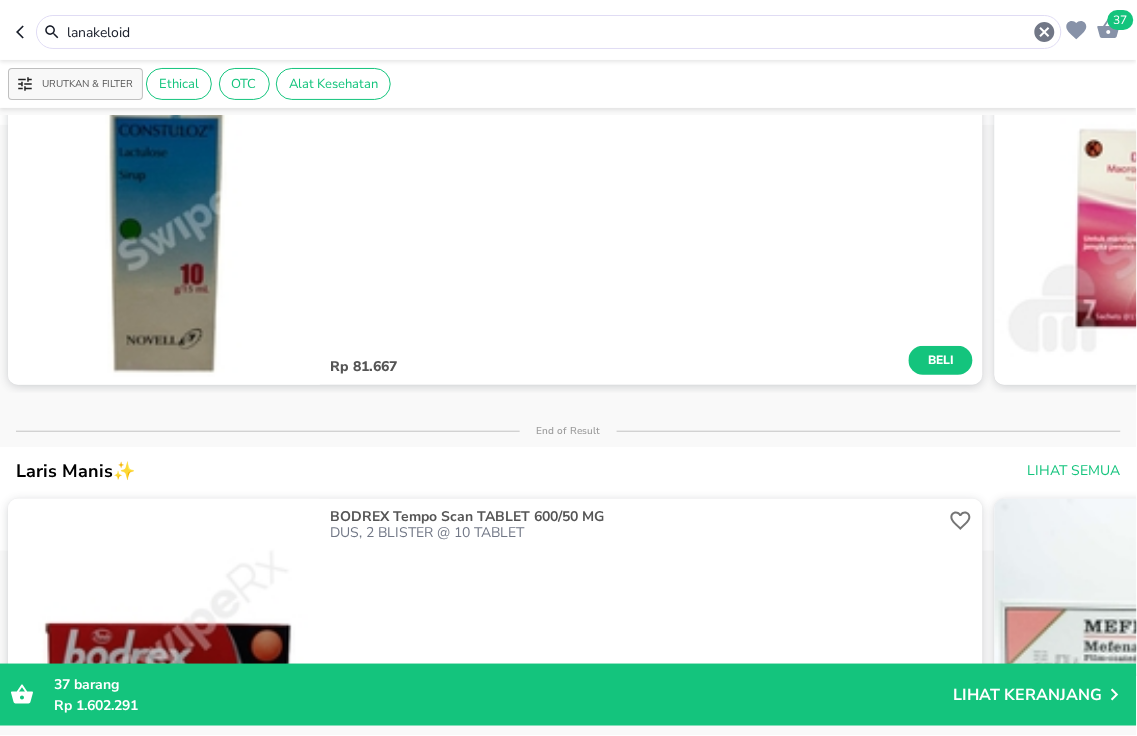 scroll, scrollTop: 0, scrollLeft: 0, axis: both 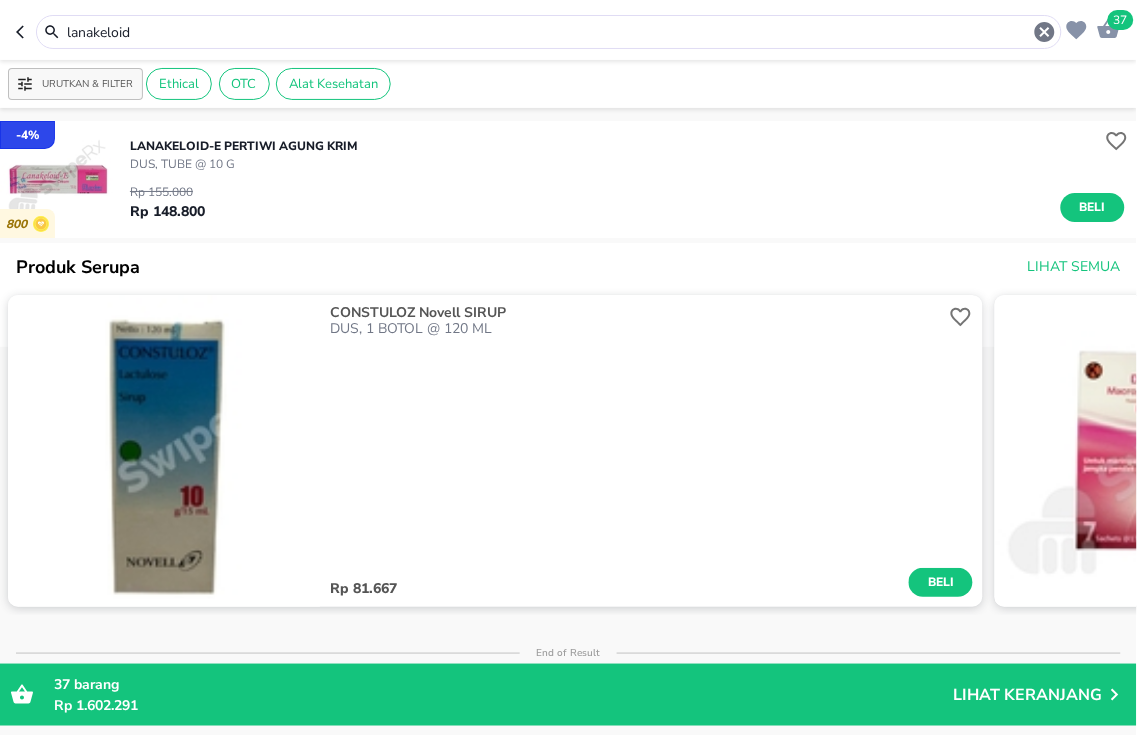 click on "Beli" at bounding box center (1093, 207) 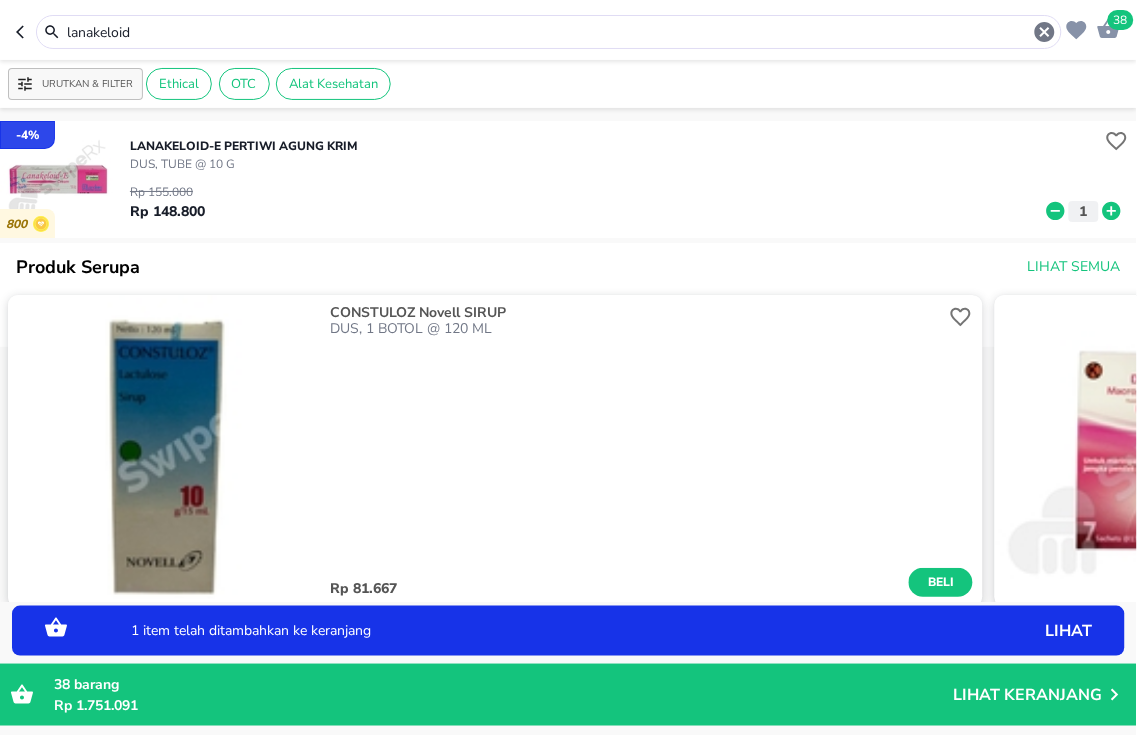 click 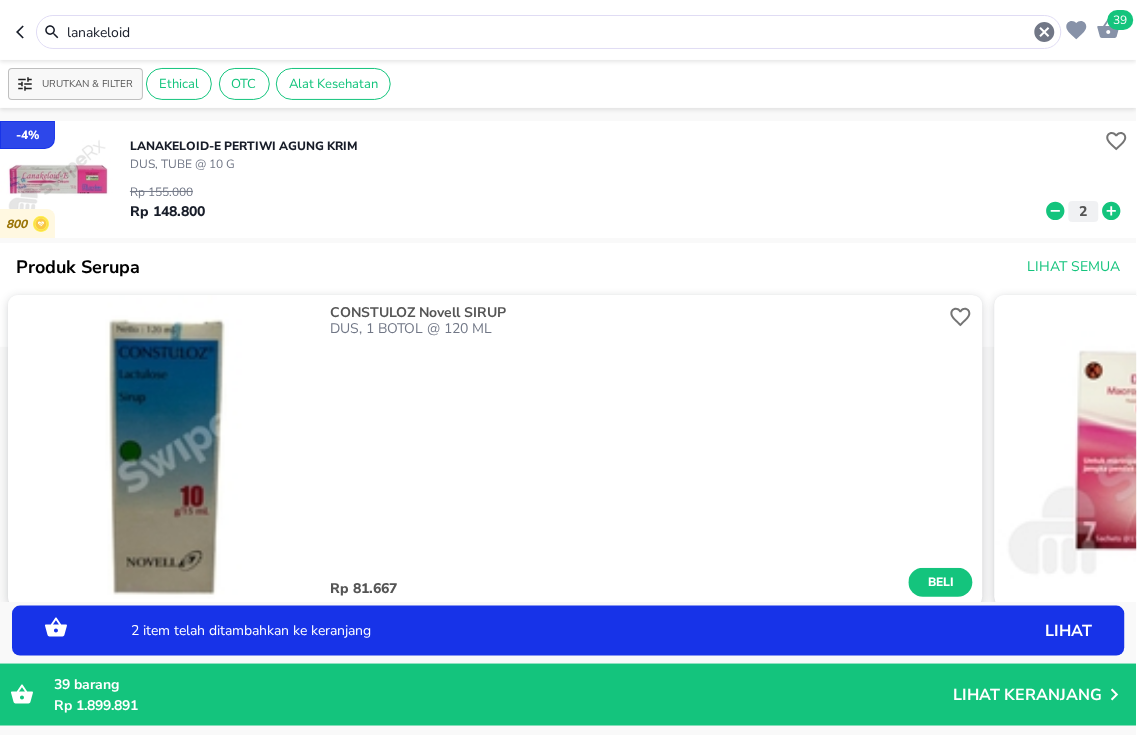 click on "39" at bounding box center [1121, 20] 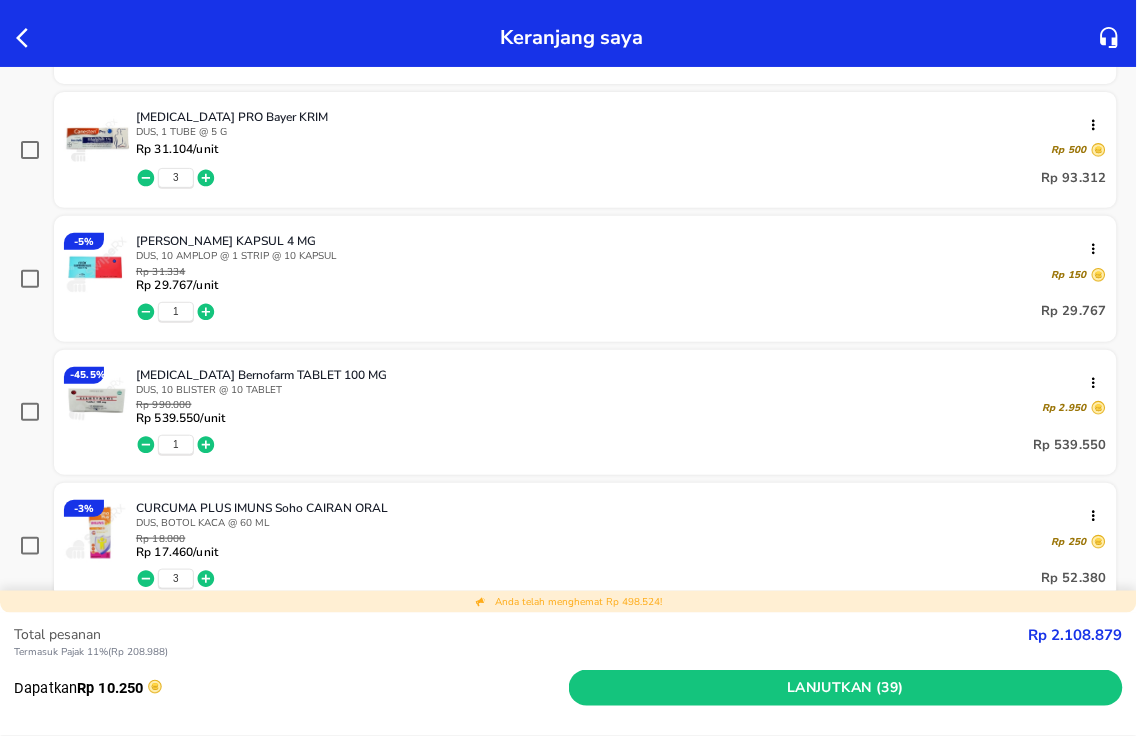 scroll, scrollTop: 496, scrollLeft: 0, axis: vertical 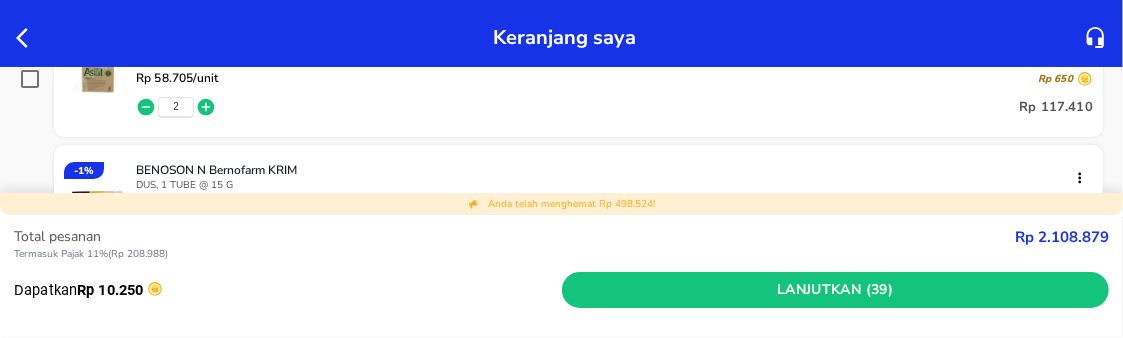 click 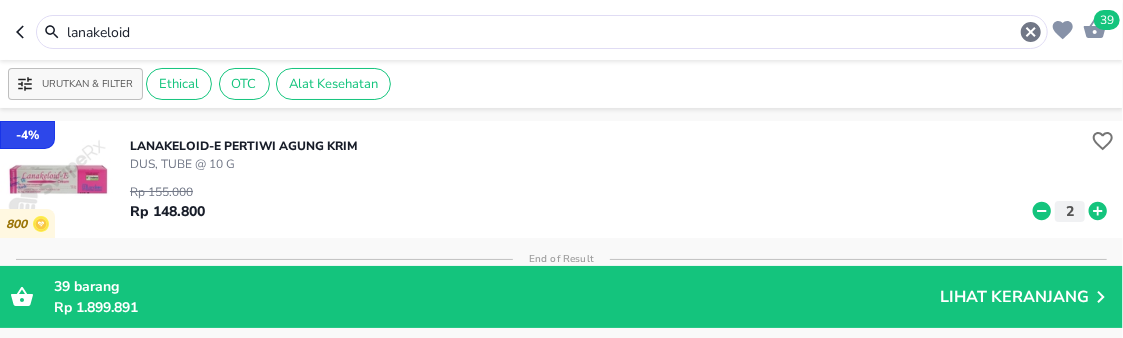 click on "Halo Apotek K24 [PERSON_NAME], selamat datang! 39 lanakeloid Urutkan & Filter Ethical OTC Alat Kesehatan - 4 % 800 LANAKELOID-E Pertiwi Agung KRIM DUS, TUBE @ 10 G Rp 155.000 Rp 148.800 2 End of Result ‌ ‌ ‌ ‌ ‌ ‌ ‌ ‌ ‌ Anda telah sampai bagian akhir halaman ini. Tidak menemukan produk yang anda cari? BERITAHU KAMI DISINI [STREET_ADDRESS] Keranjang" at bounding box center (561, 0) 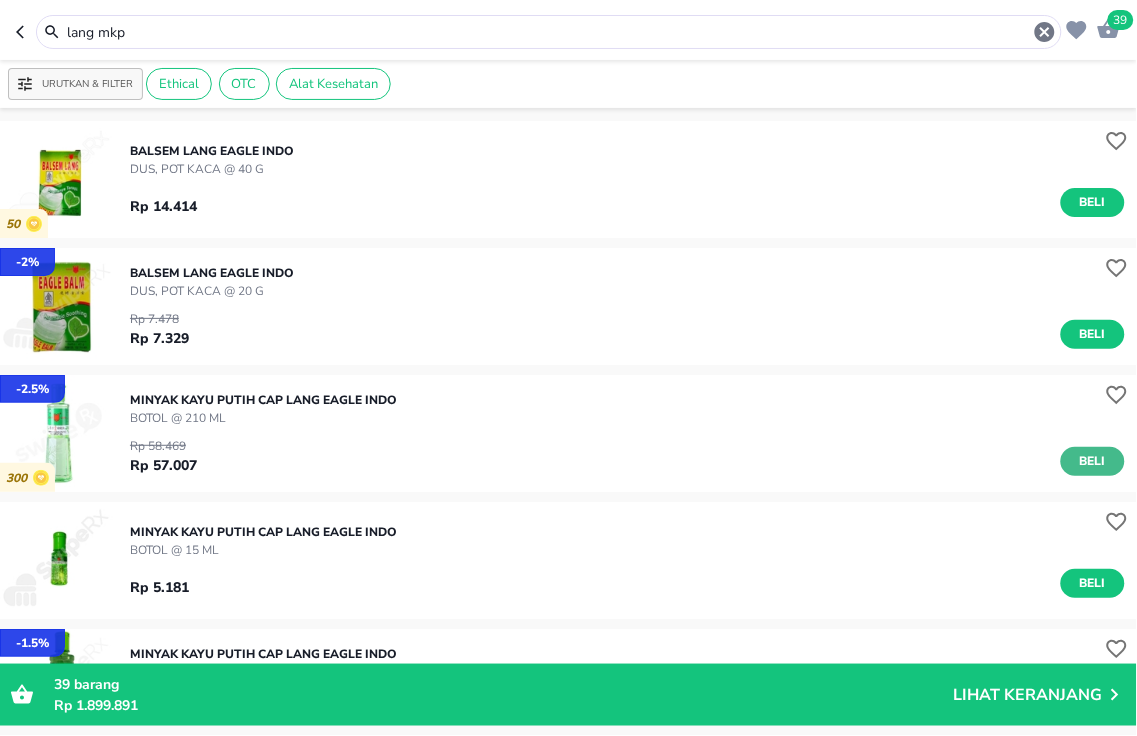 click on "Beli" at bounding box center (1093, 461) 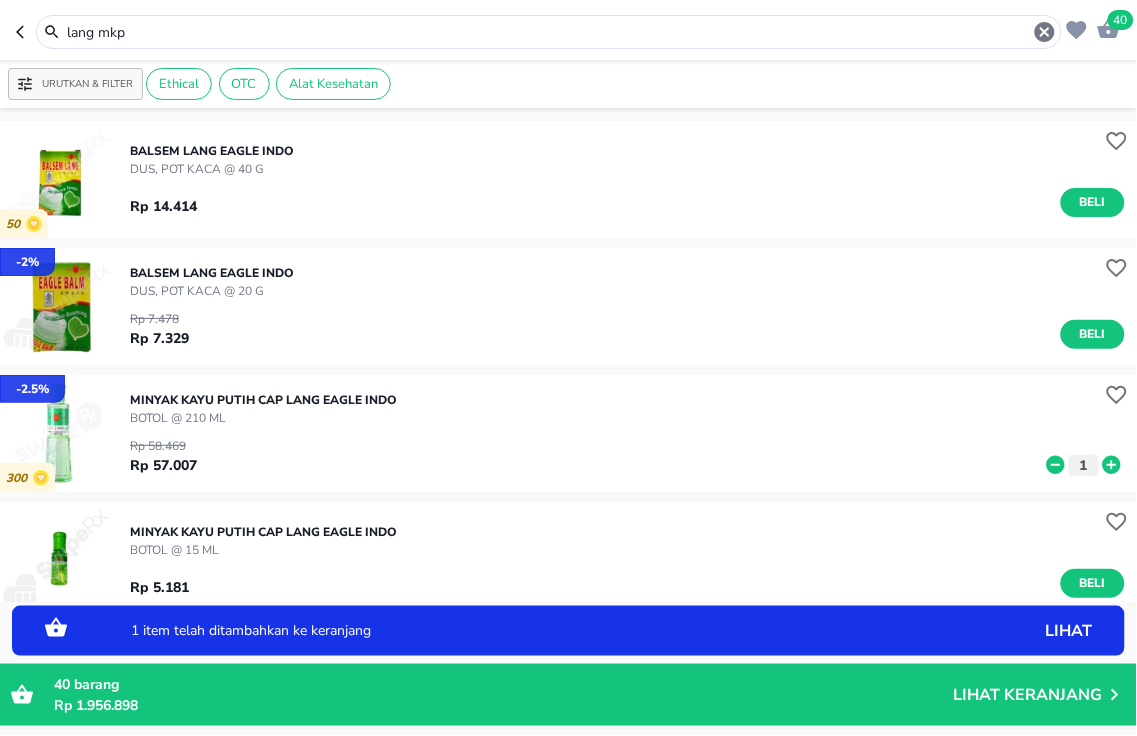 click 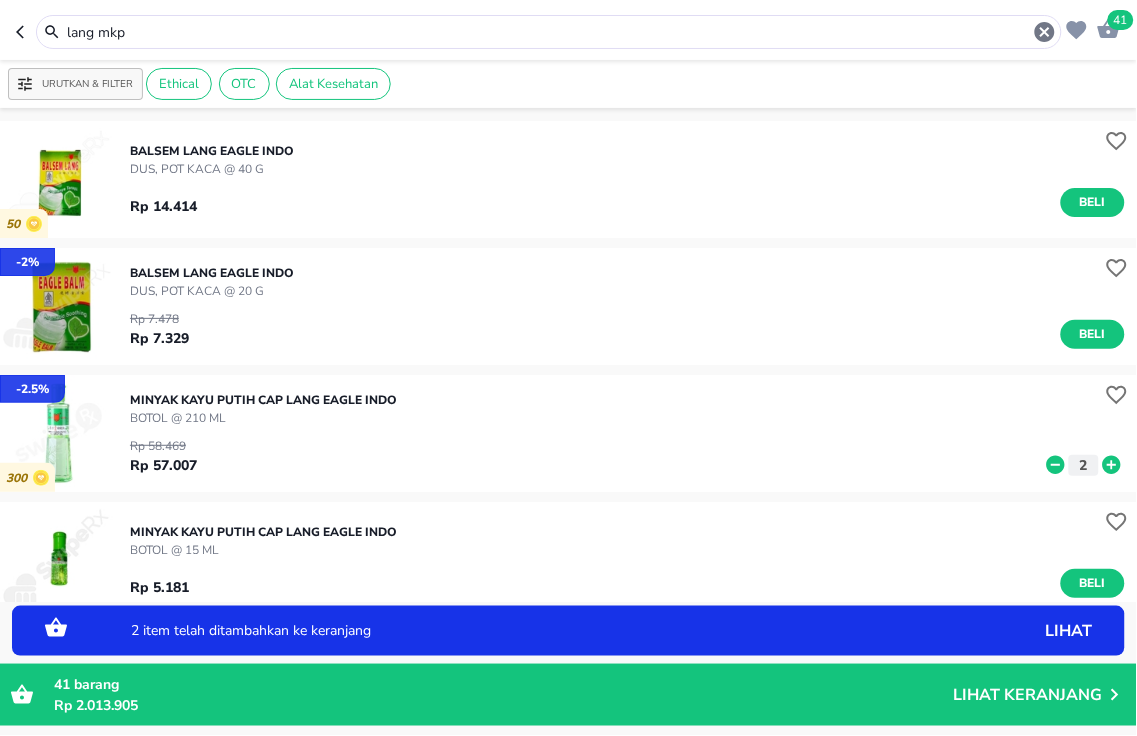 click 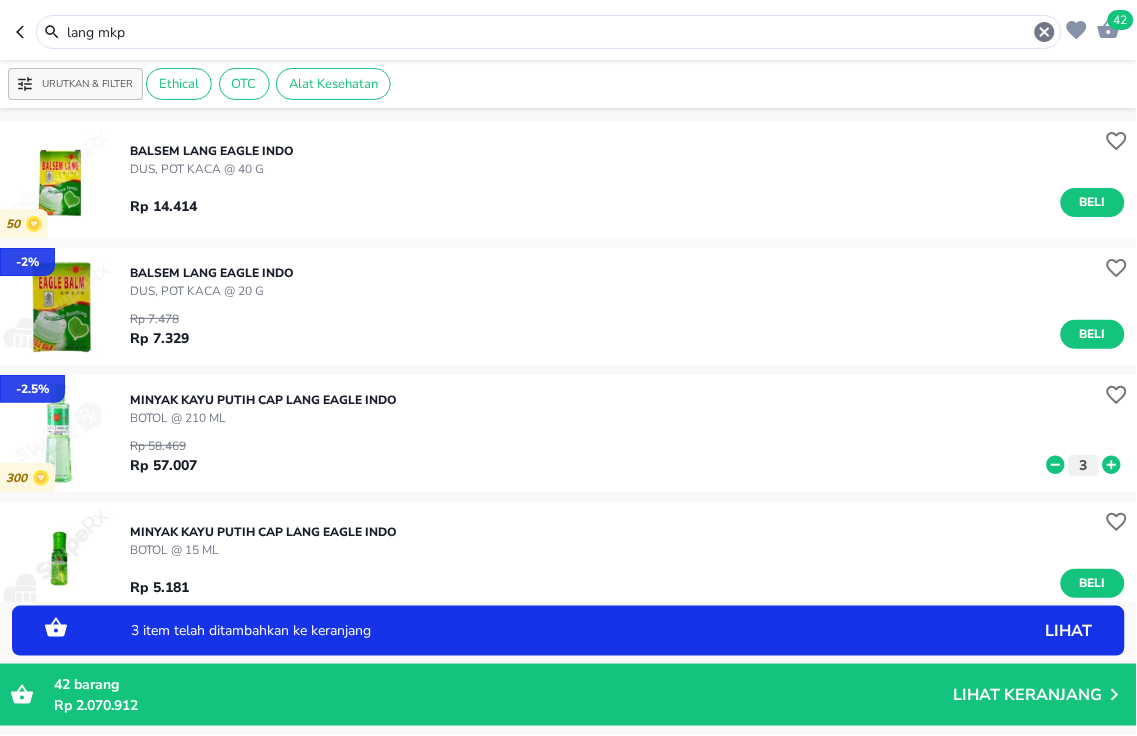 click 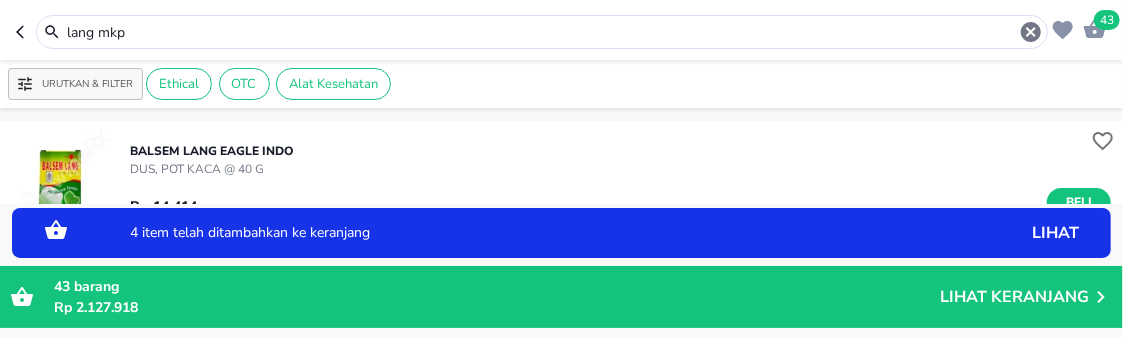 drag, startPoint x: 158, startPoint y: 27, endPoint x: -8, endPoint y: -134, distance: 231.25095 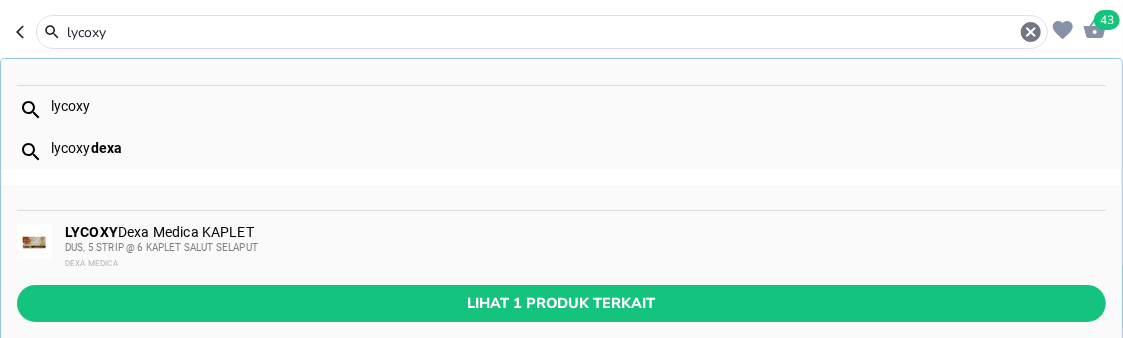 type on "lycoxy" 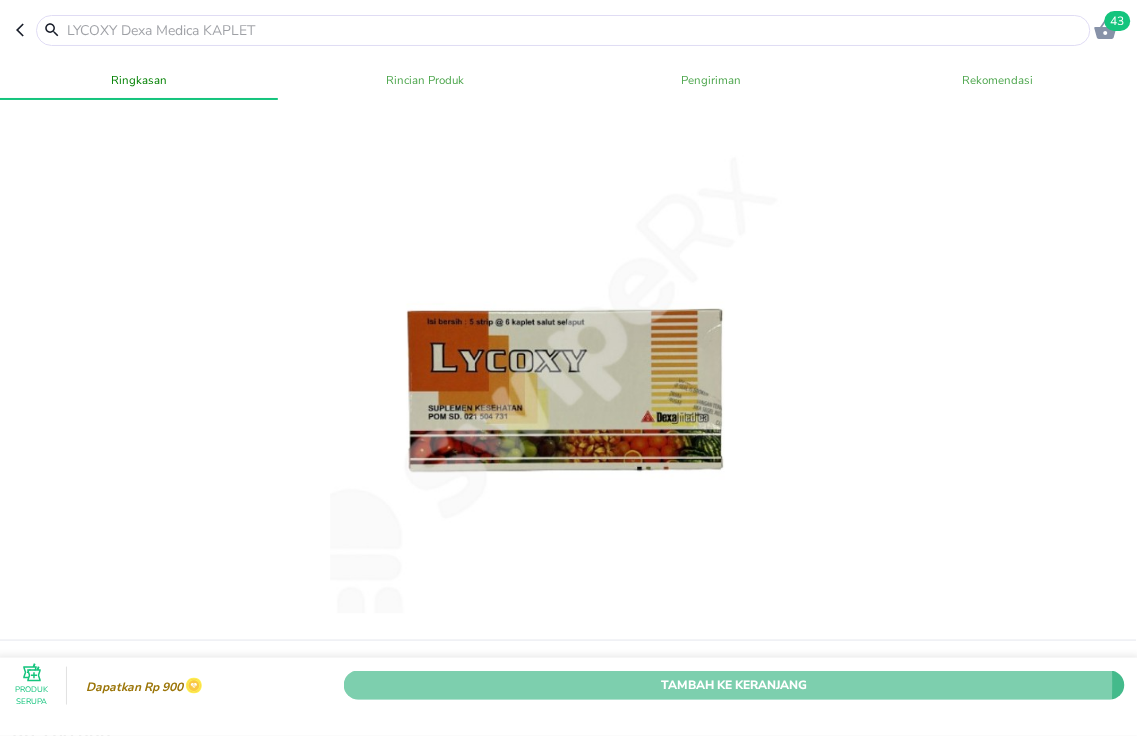 click on "Tambah Ke Keranjang" at bounding box center (734, 685) 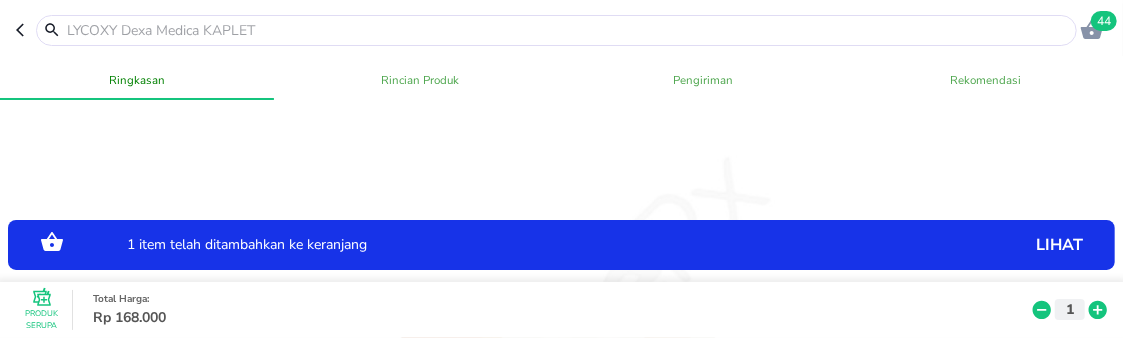 click at bounding box center [568, 30] 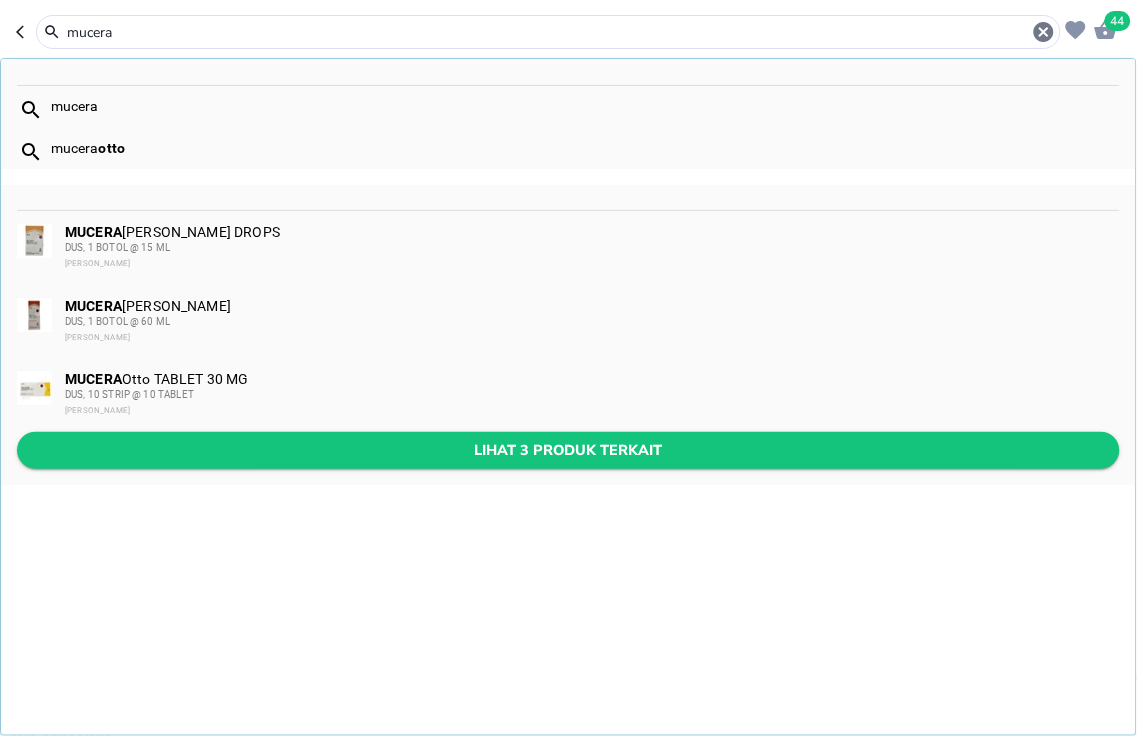 type on "mucera" 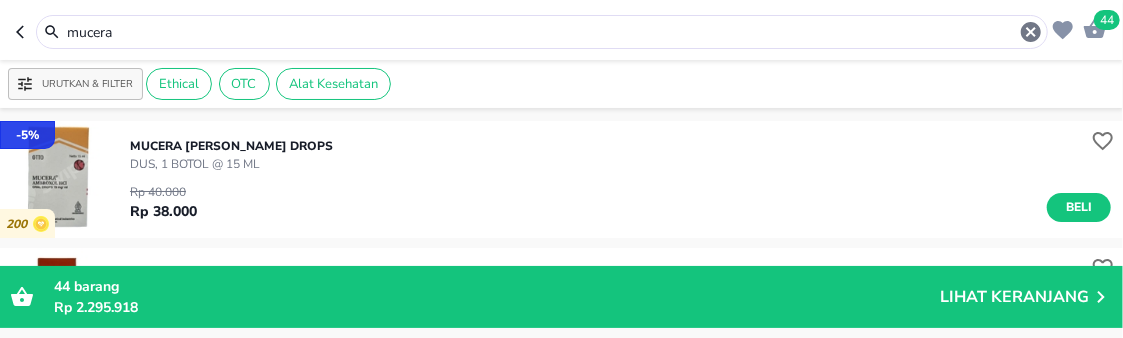 drag, startPoint x: 270, startPoint y: 40, endPoint x: -8, endPoint y: -53, distance: 293.1433 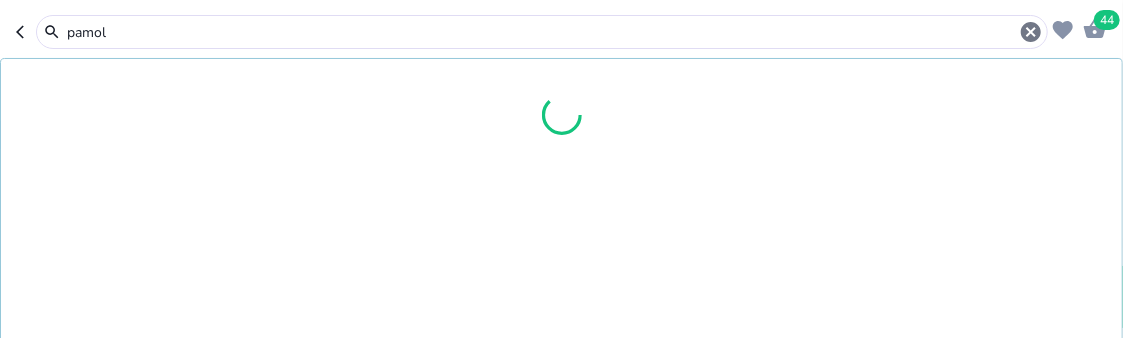 type on "pamol" 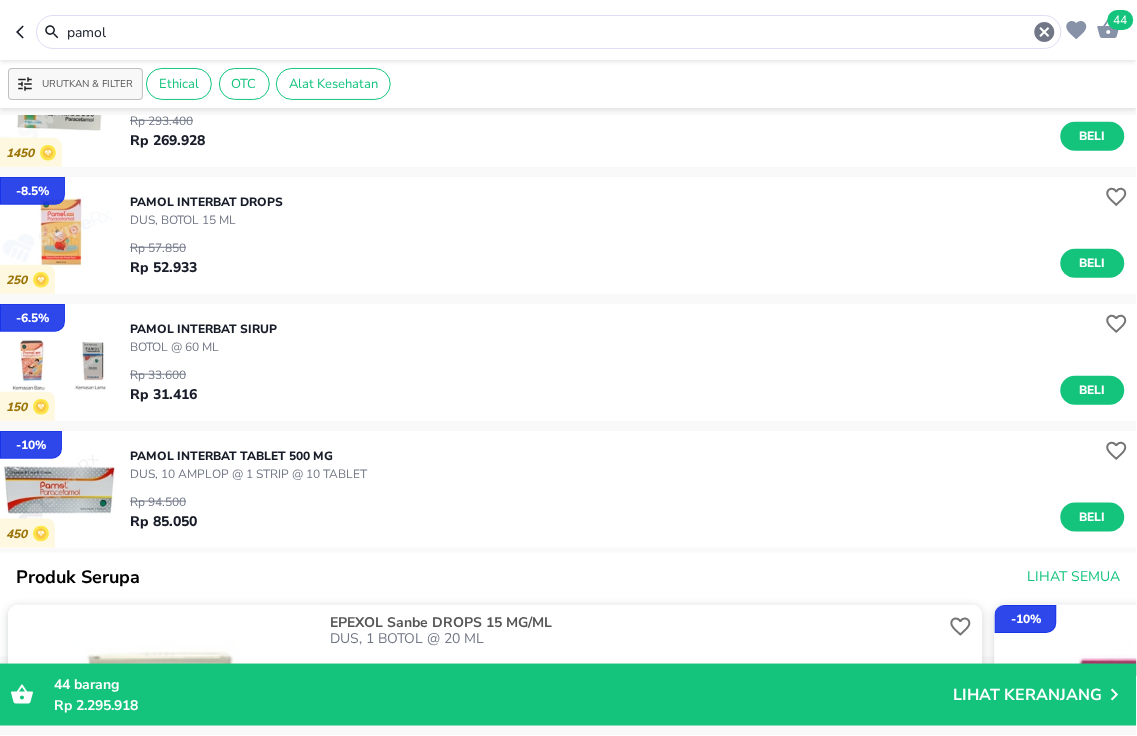 scroll, scrollTop: 222, scrollLeft: 0, axis: vertical 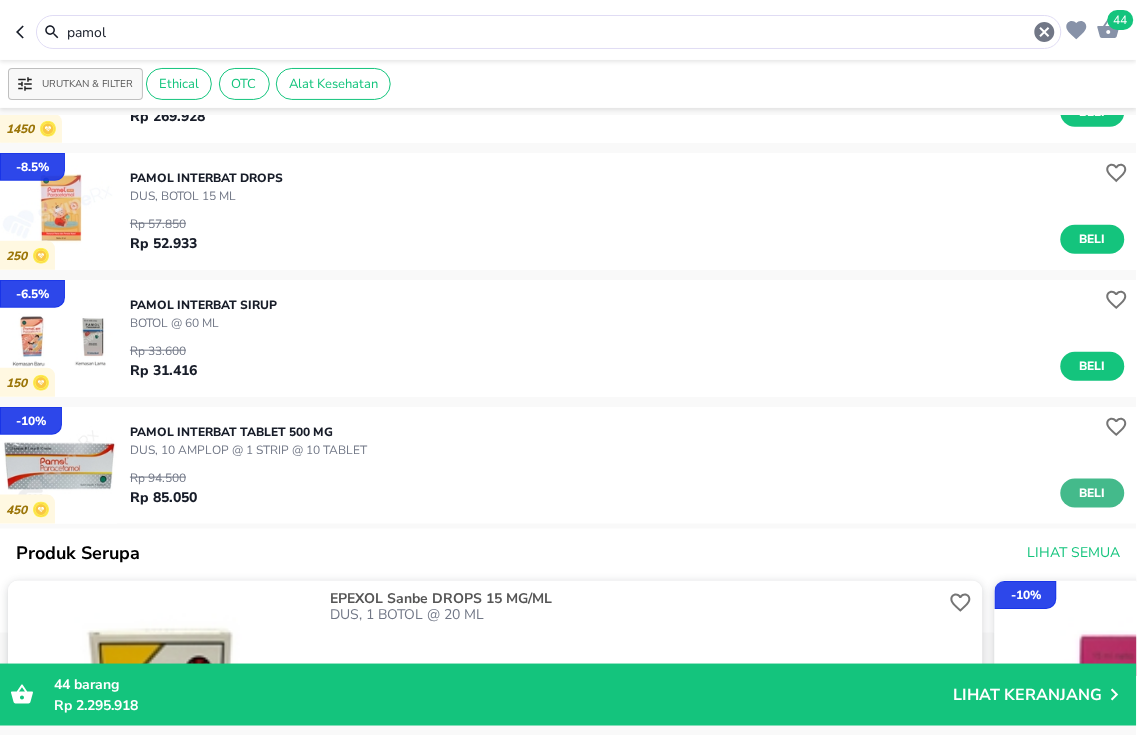 click on "Beli" at bounding box center [1093, 493] 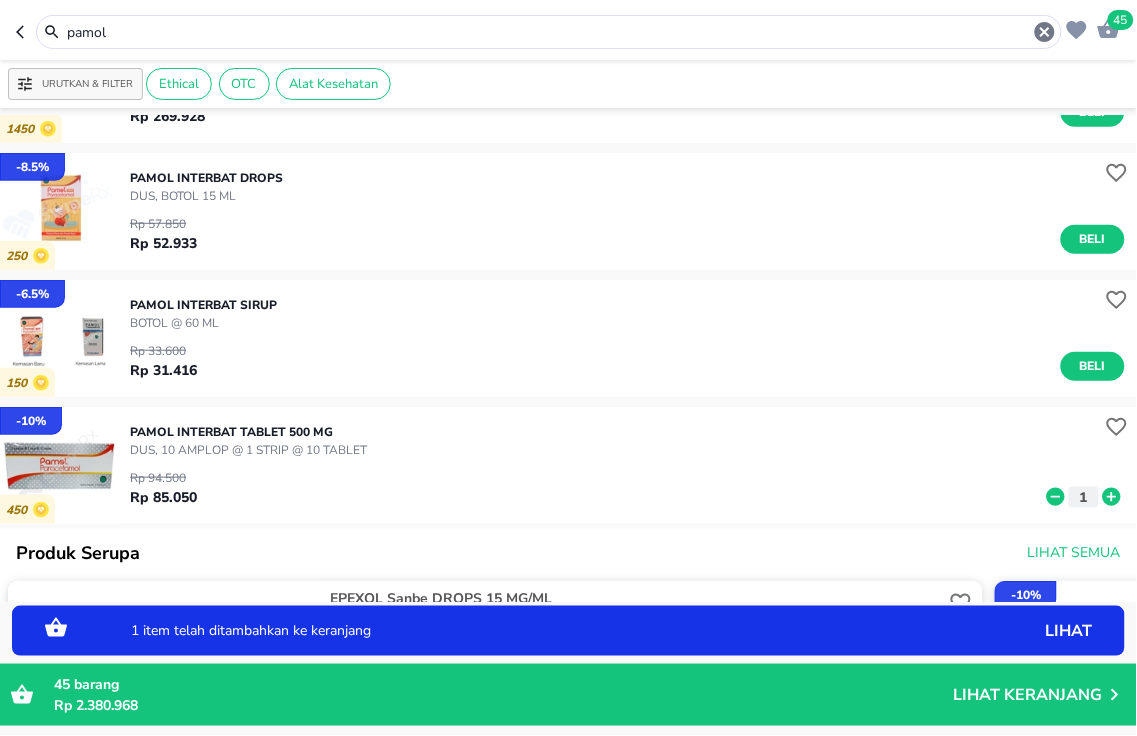 click 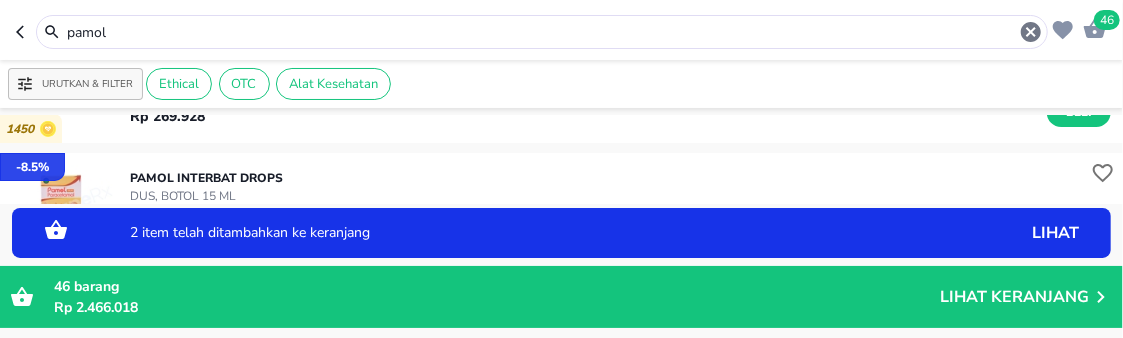 click 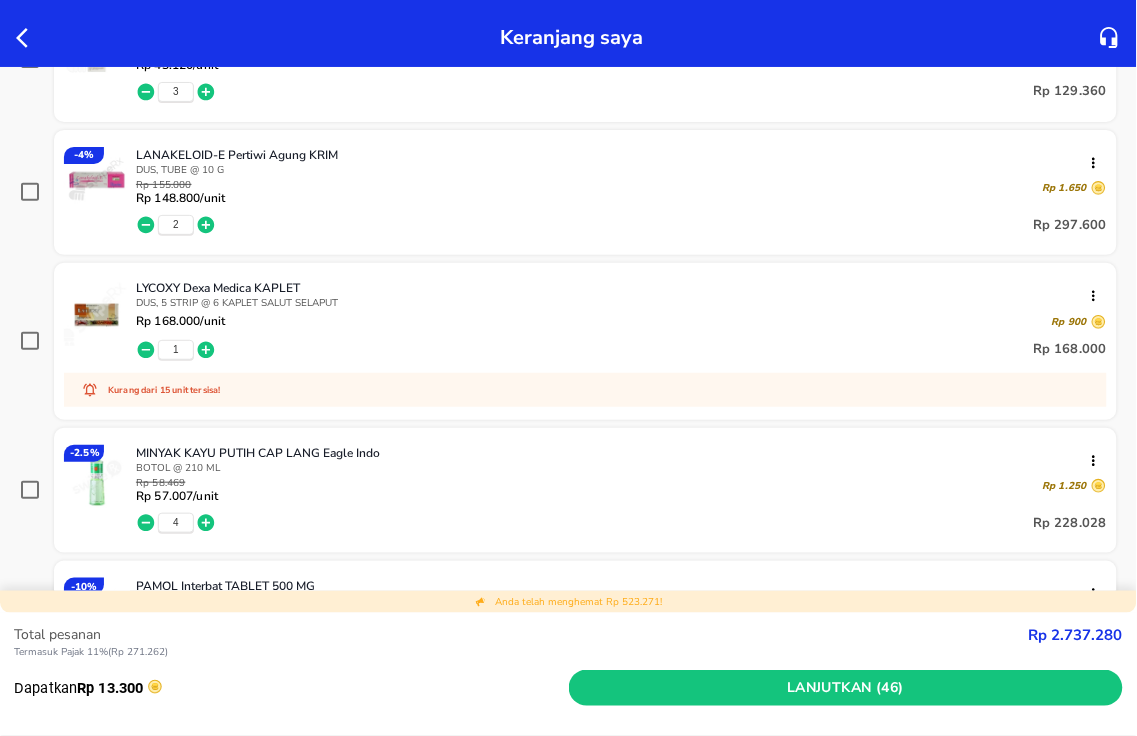 scroll, scrollTop: 2000, scrollLeft: 0, axis: vertical 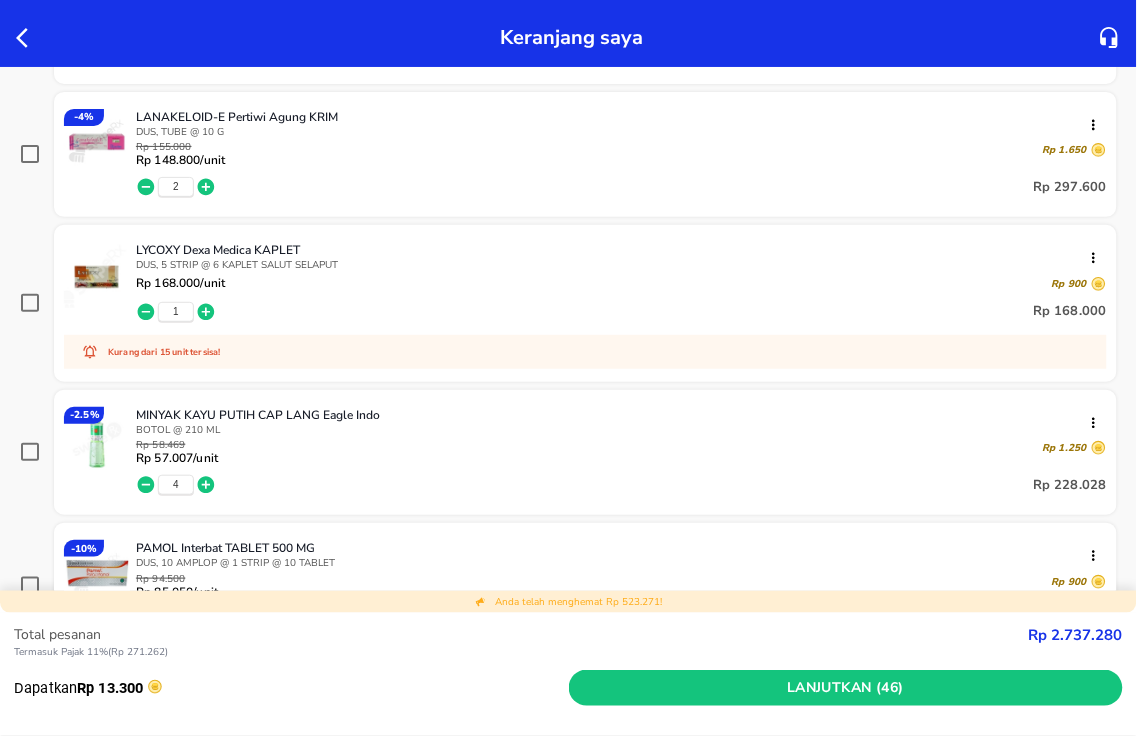 click 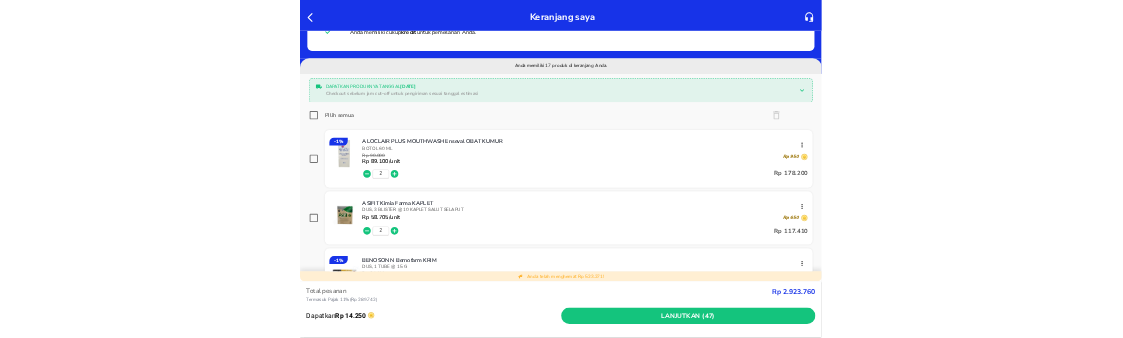 scroll, scrollTop: 0, scrollLeft: 0, axis: both 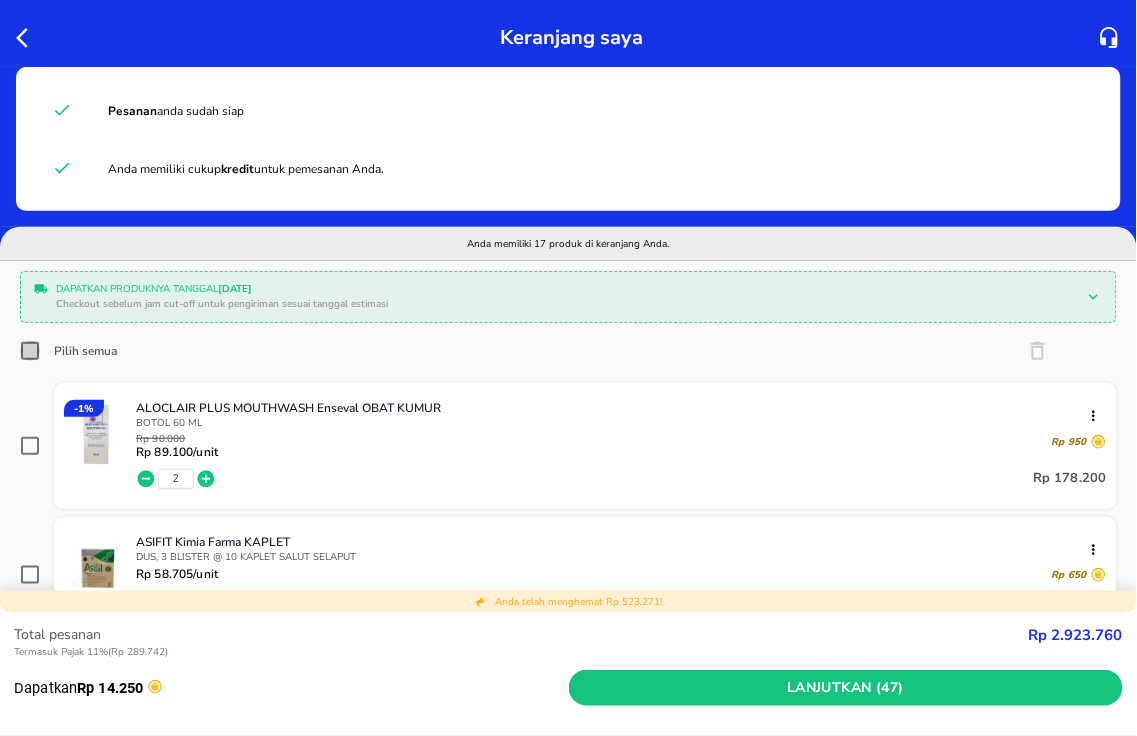 click 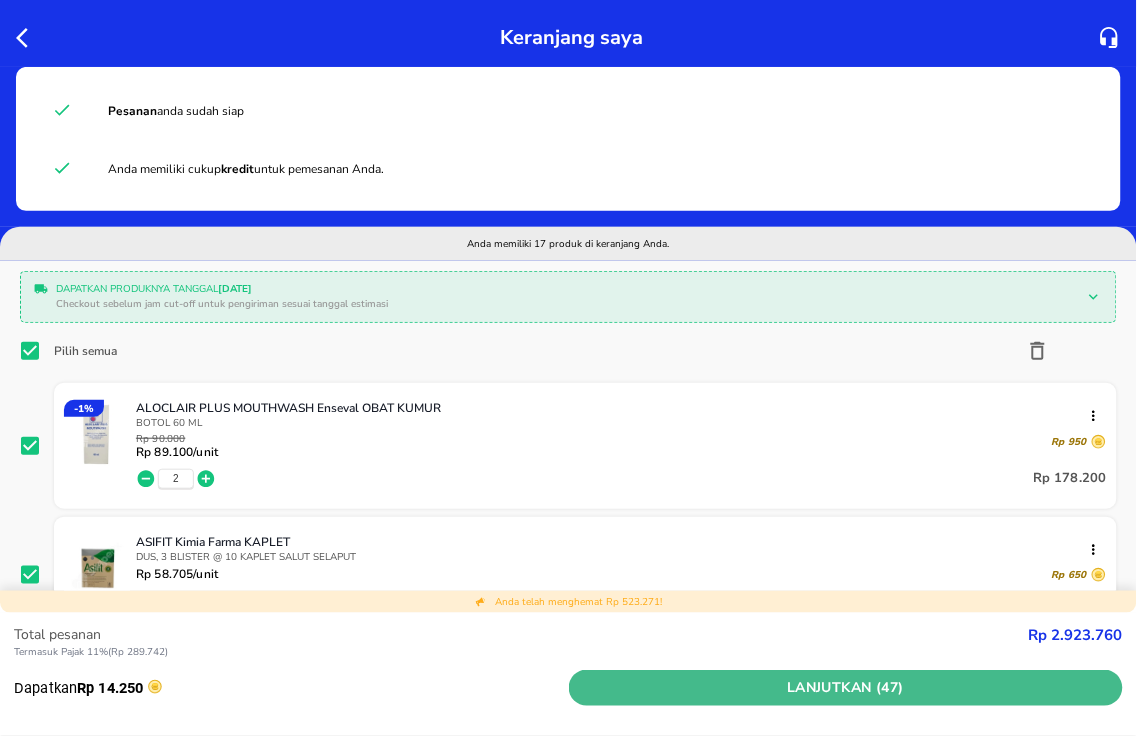 click on "Lanjutkan (47)" at bounding box center [846, 688] 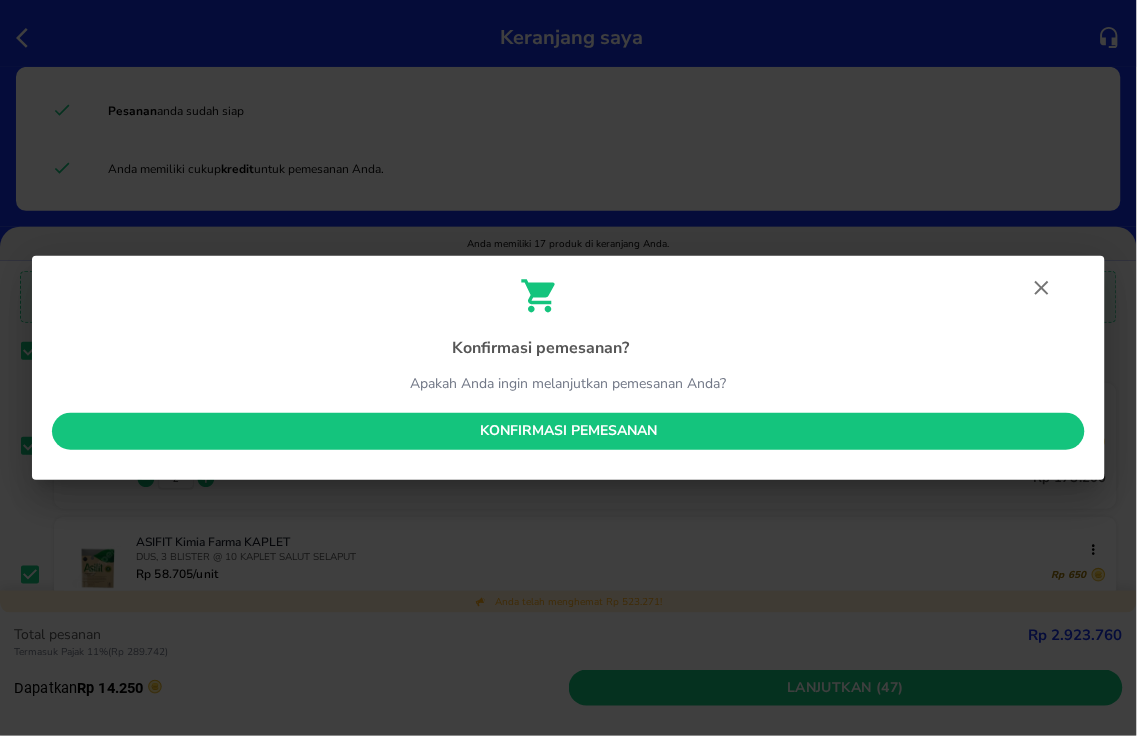 click on "Konfirmasi pemesanan" at bounding box center (568, 431) 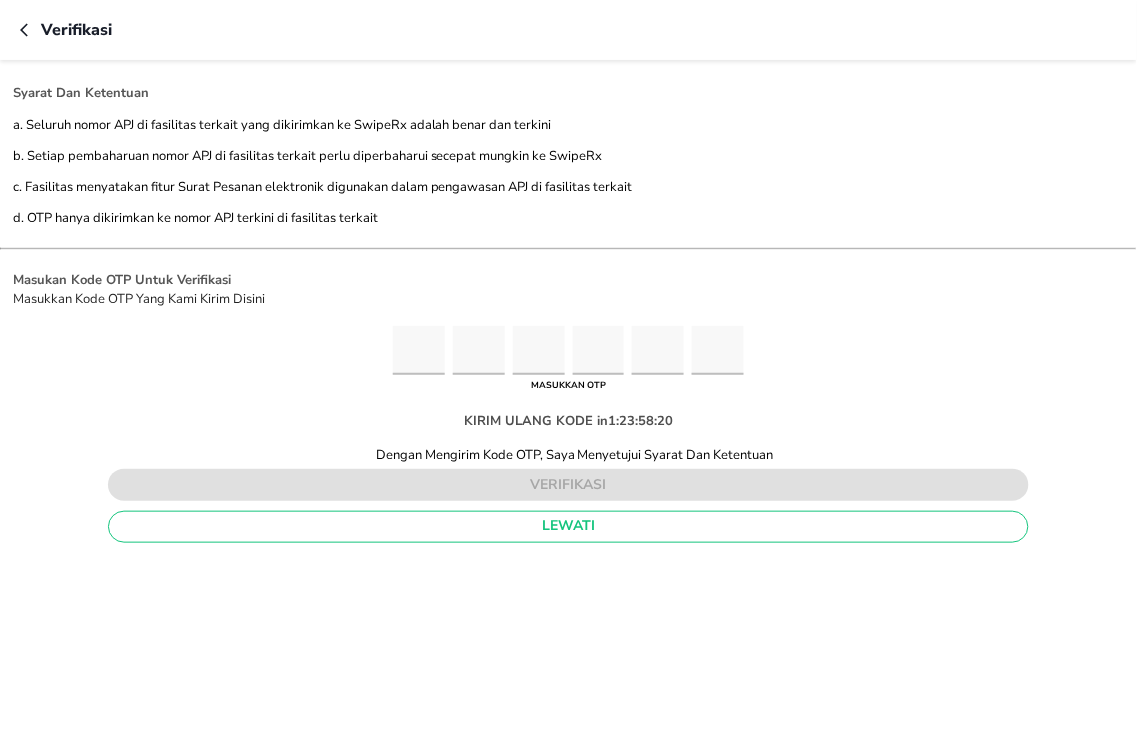 click at bounding box center [419, 350] 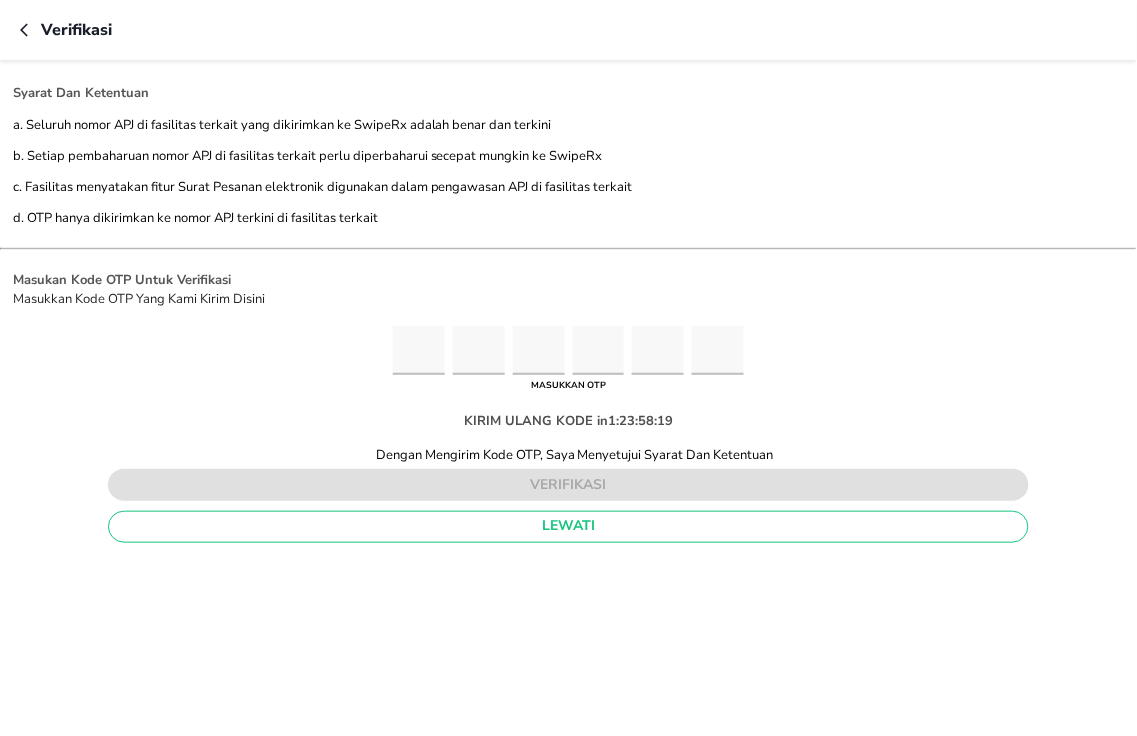 type on "6" 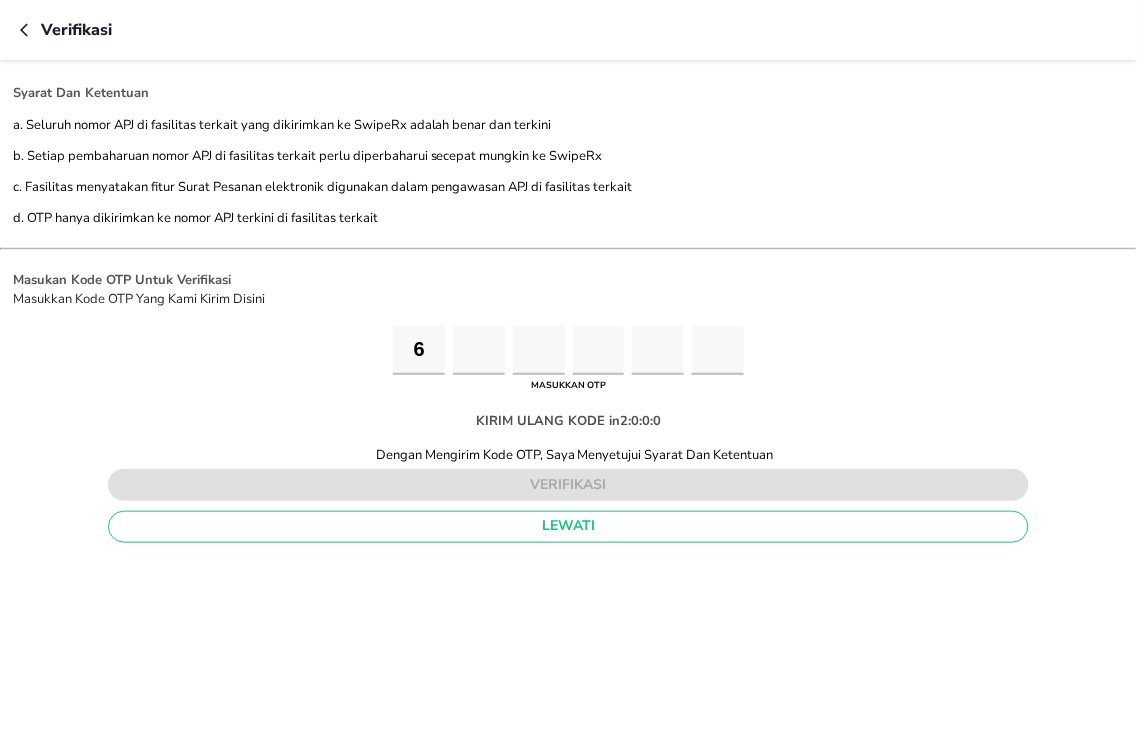 type on "4" 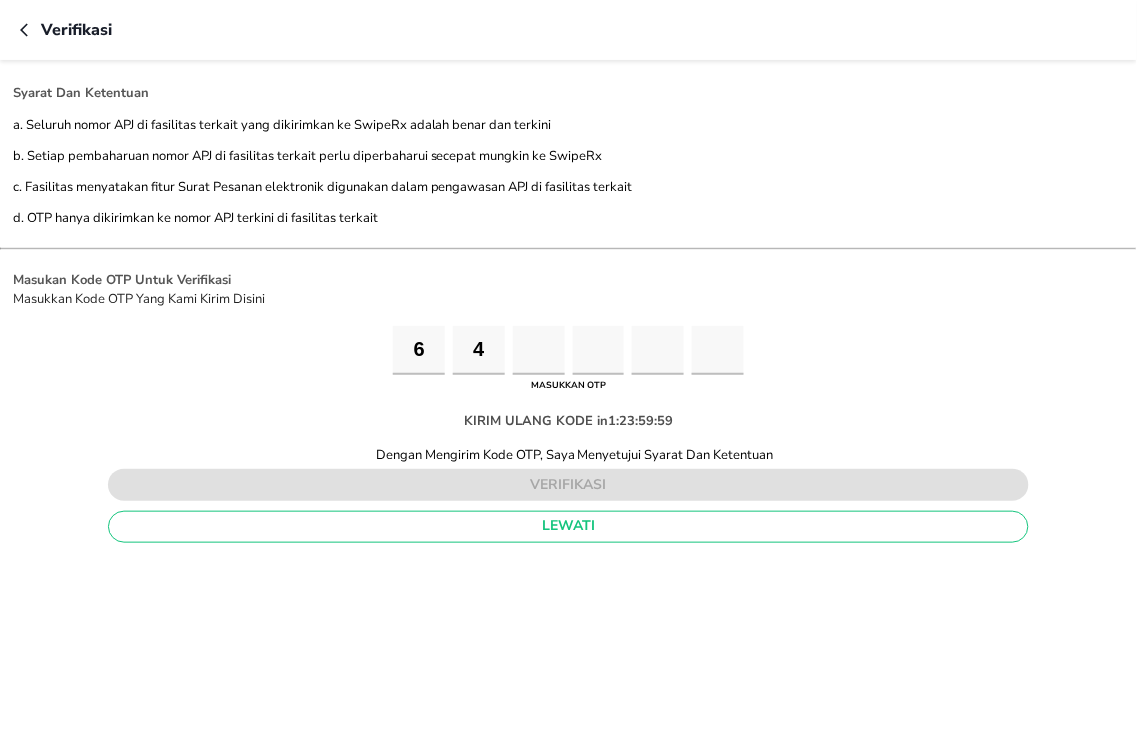 type on "0" 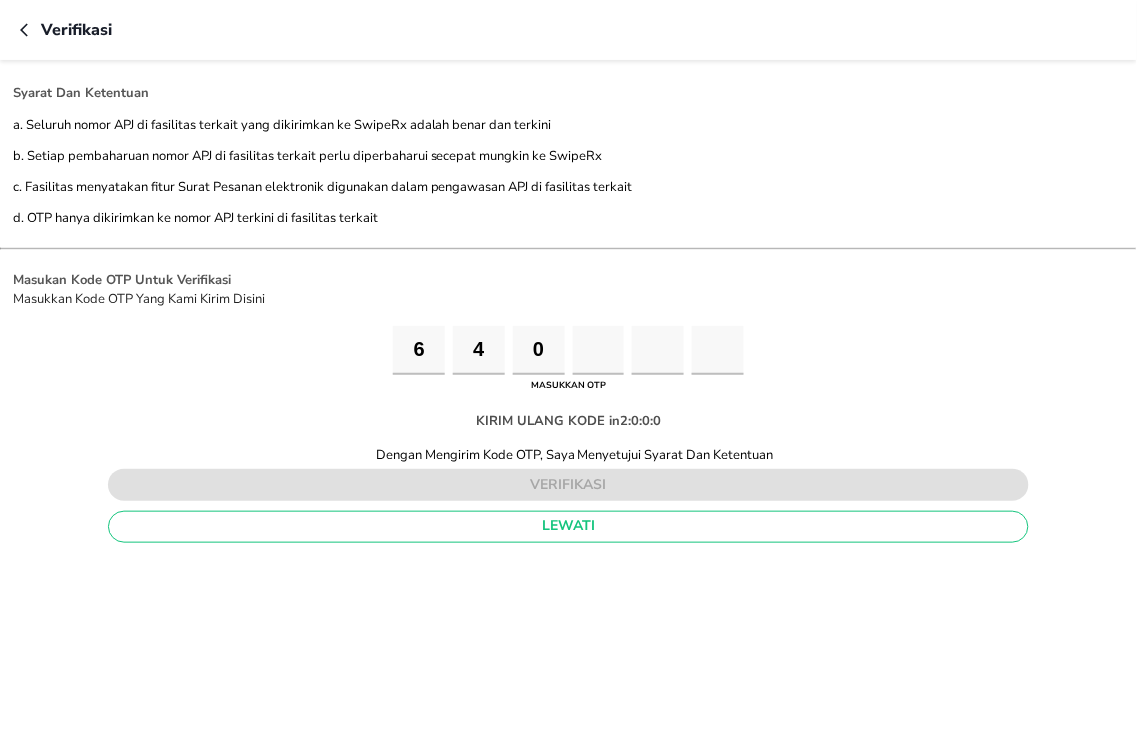 type on "4" 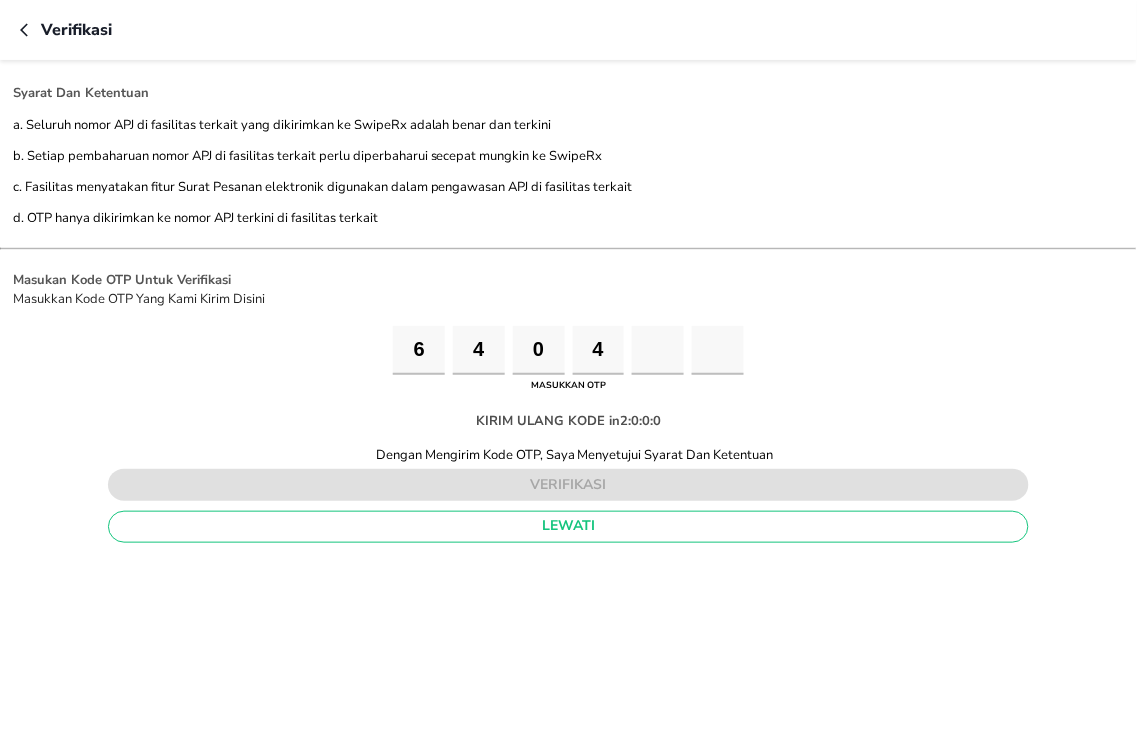type on "1" 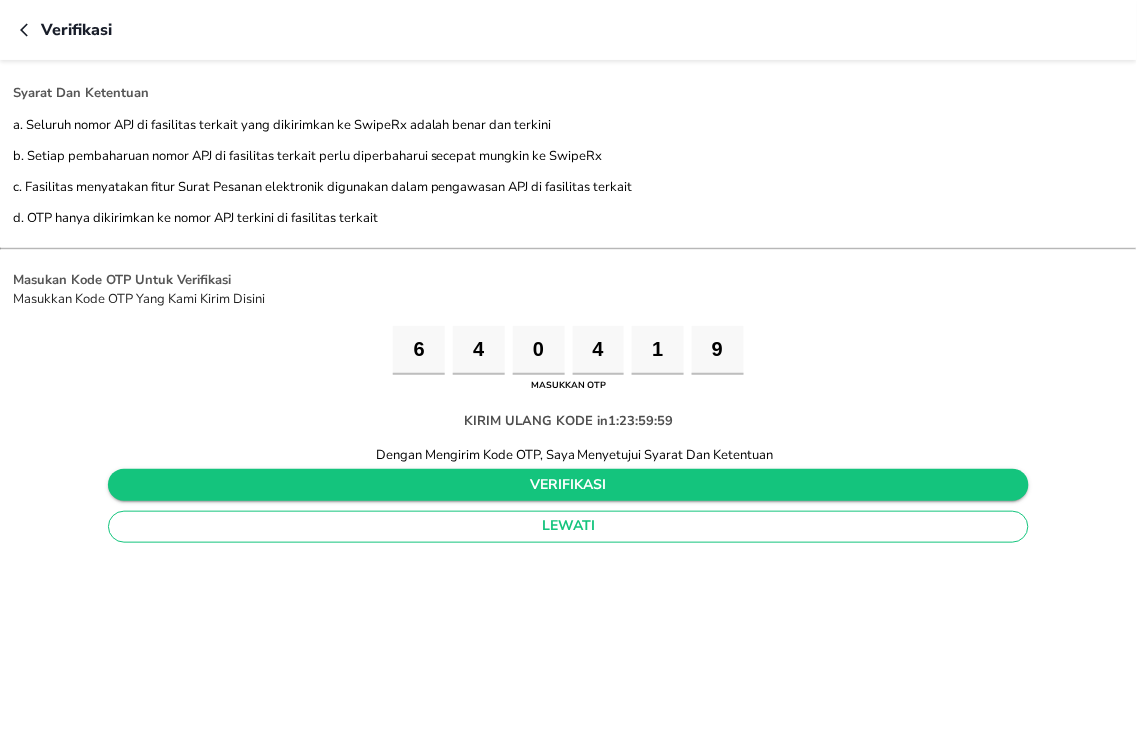 type on "9" 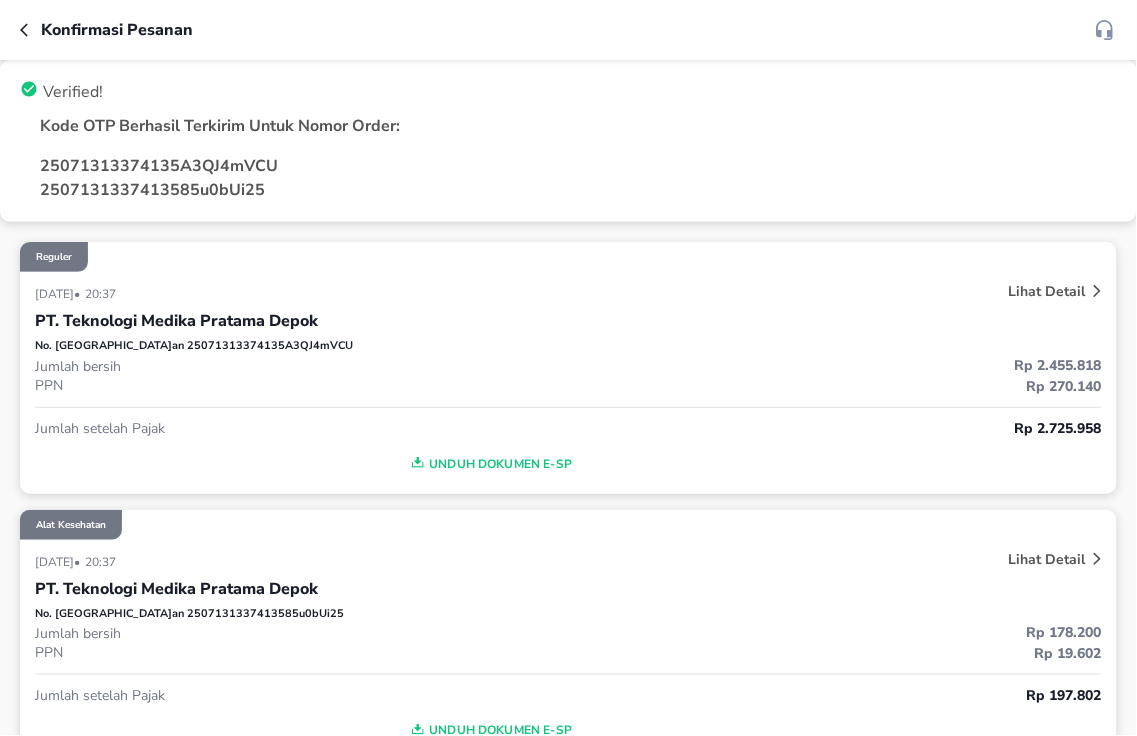 click 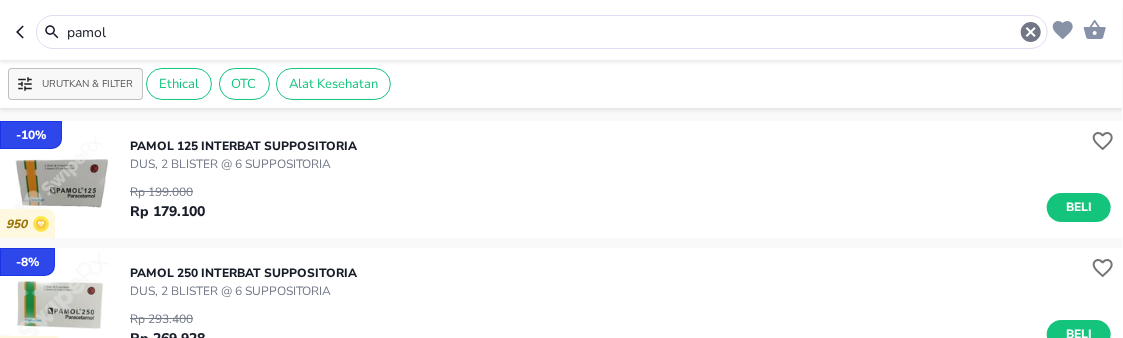 drag, startPoint x: 122, startPoint y: 30, endPoint x: -8, endPoint y: 26, distance: 130.06152 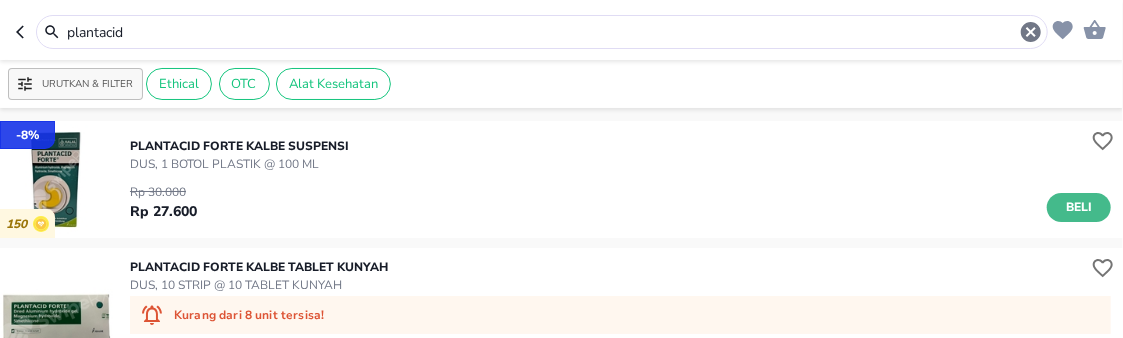 click on "Beli" at bounding box center (1079, 207) 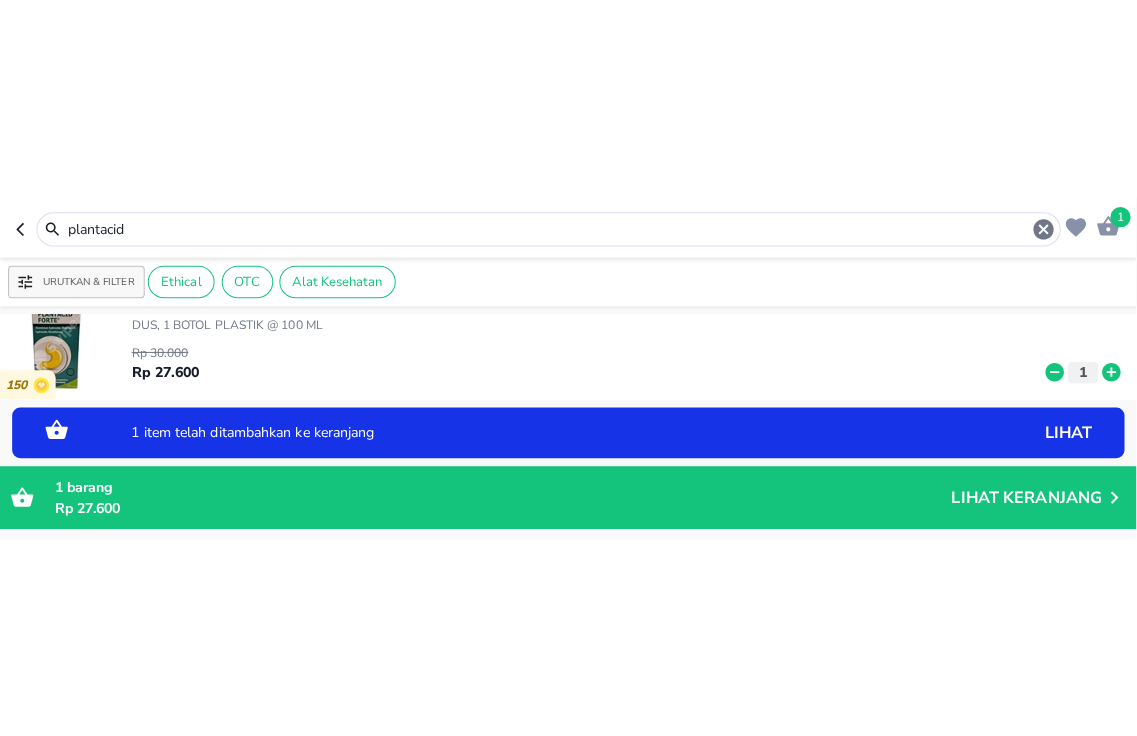 scroll, scrollTop: 0, scrollLeft: 0, axis: both 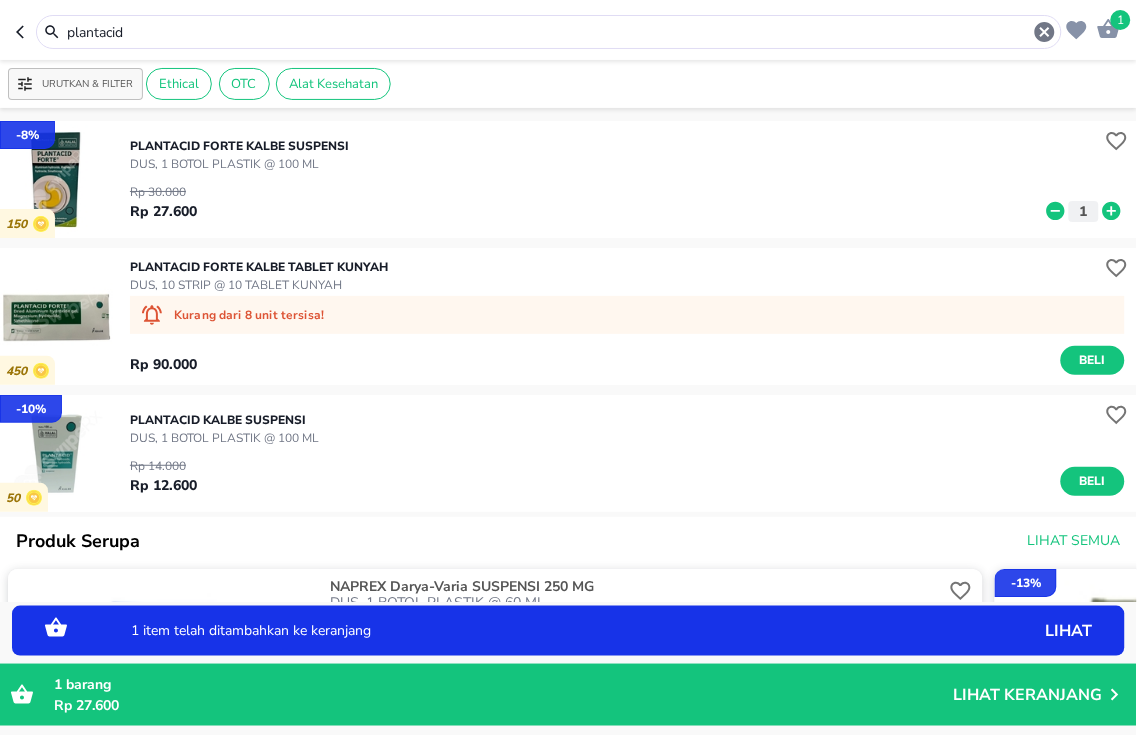 click 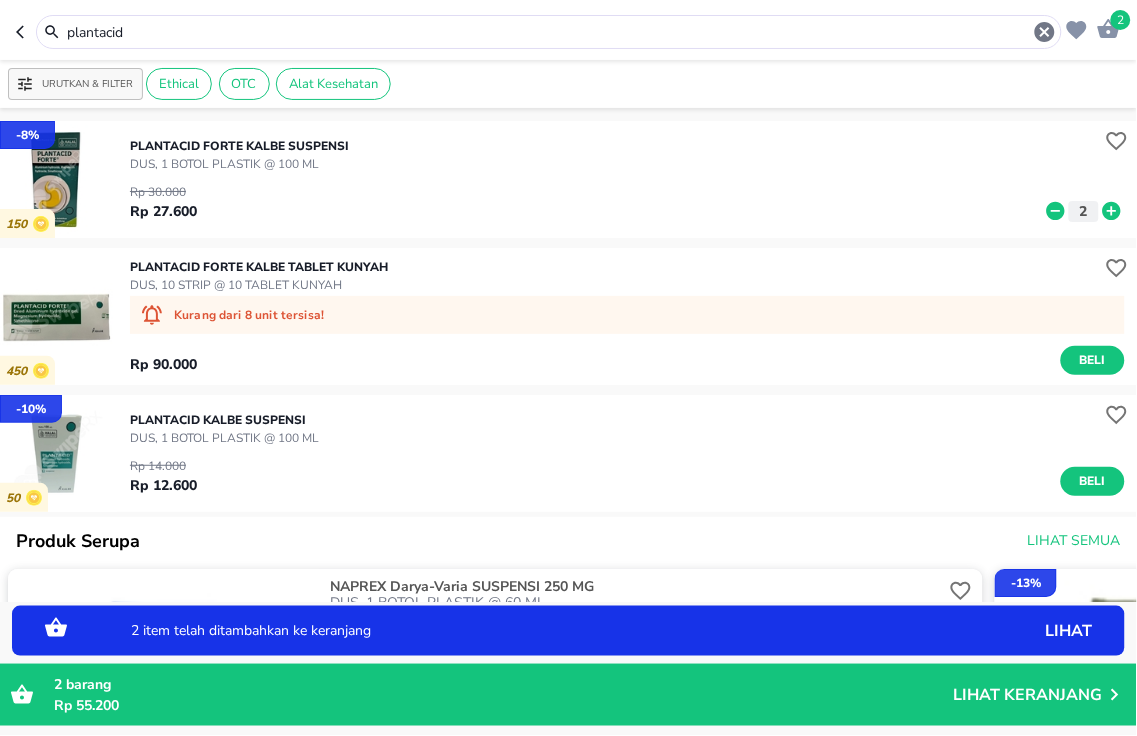 click 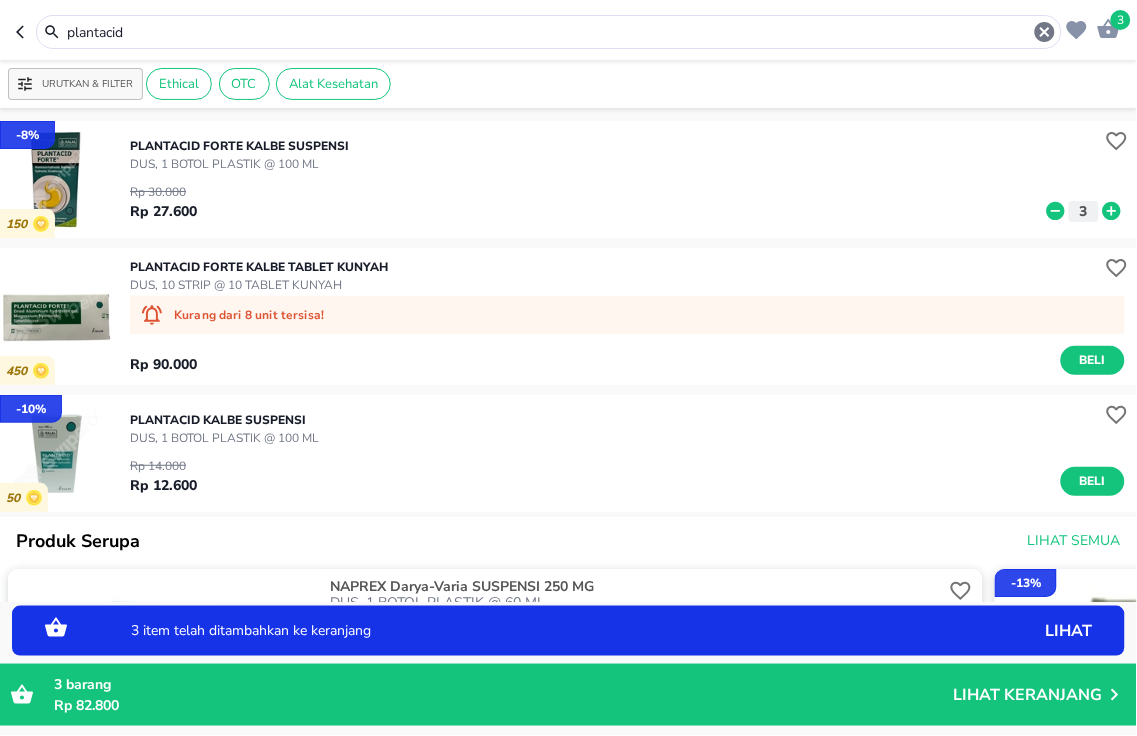 click 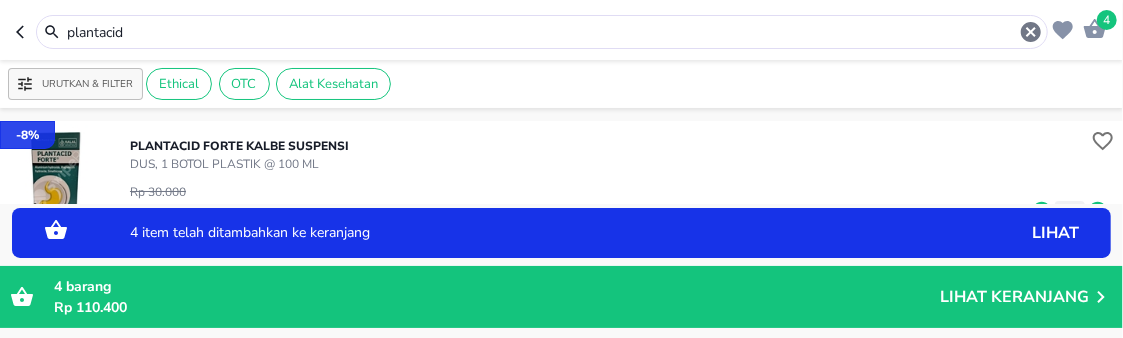 drag, startPoint x: 144, startPoint y: 27, endPoint x: -8, endPoint y: -97, distance: 196.1632 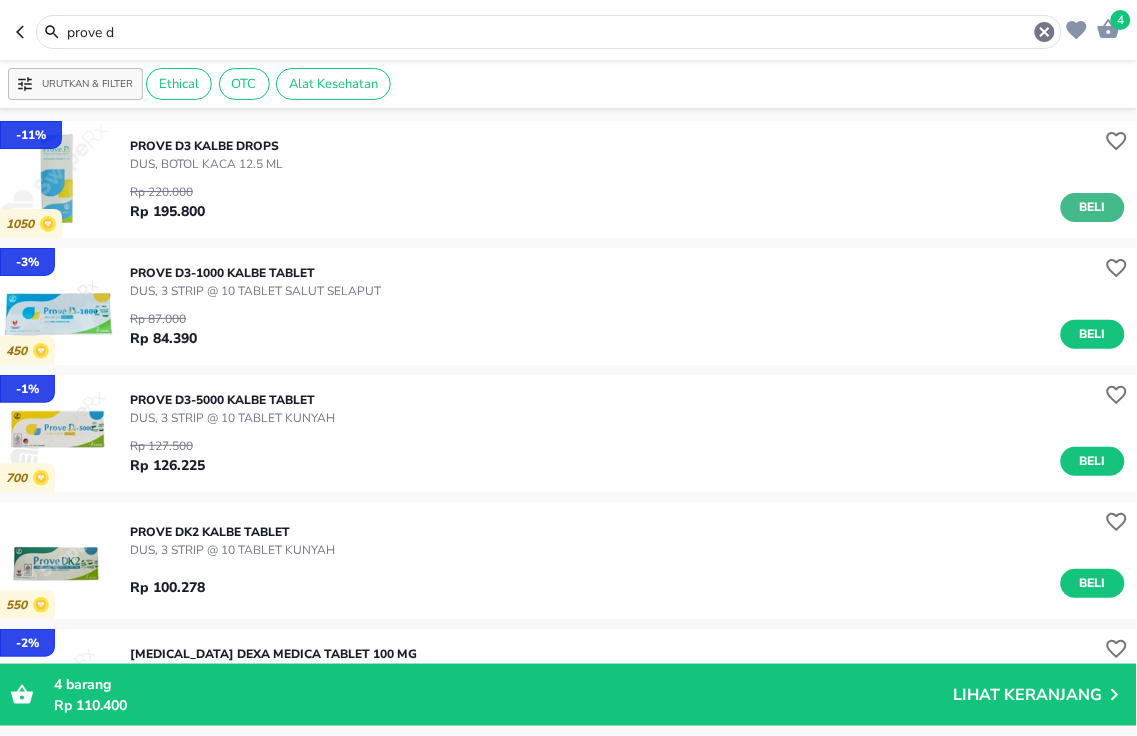 click on "Beli" at bounding box center (1093, 207) 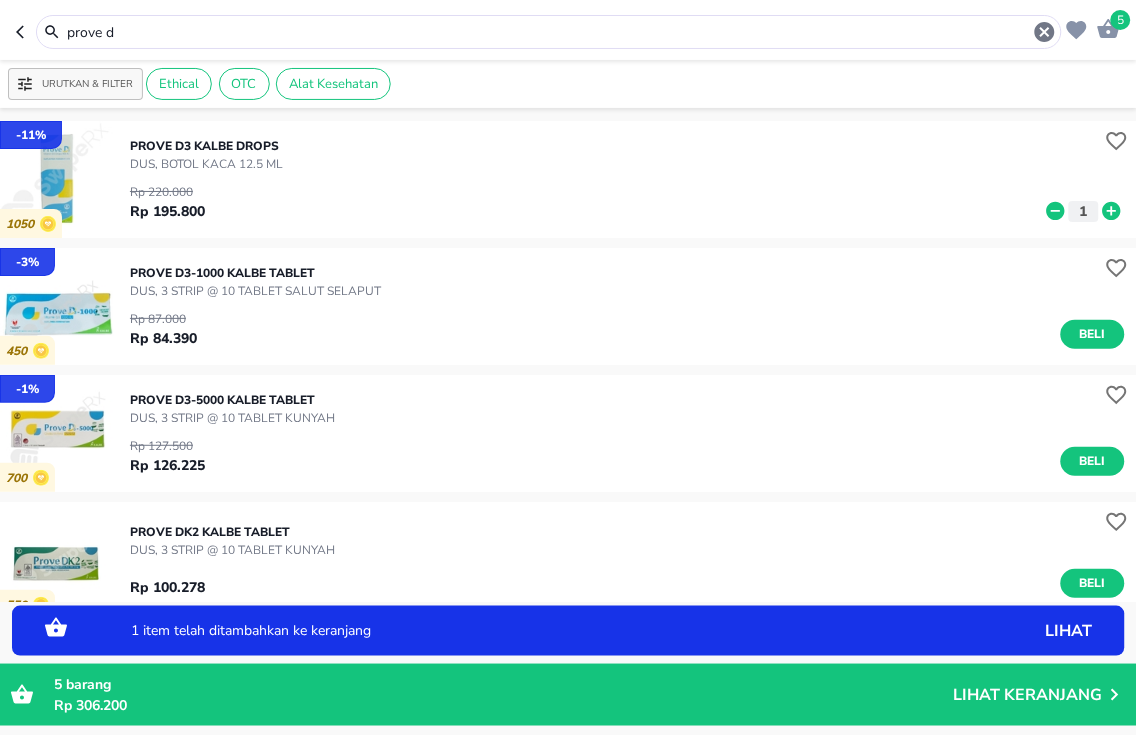 click 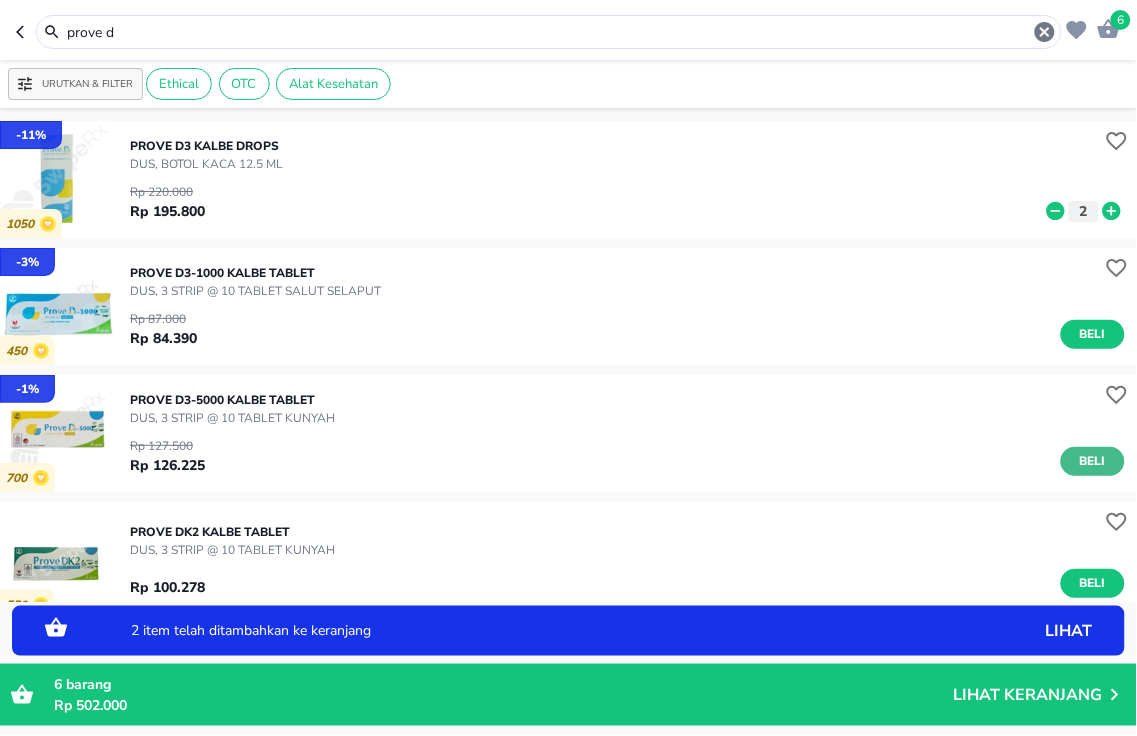 click on "Beli" at bounding box center (1093, 461) 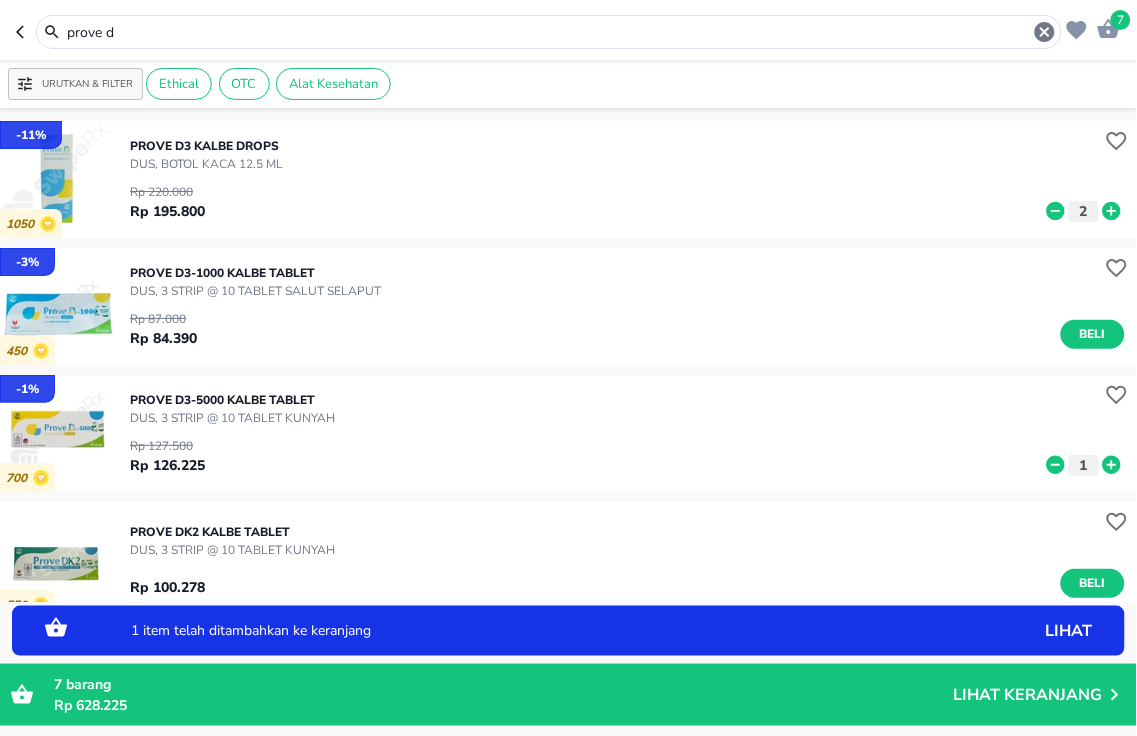 click 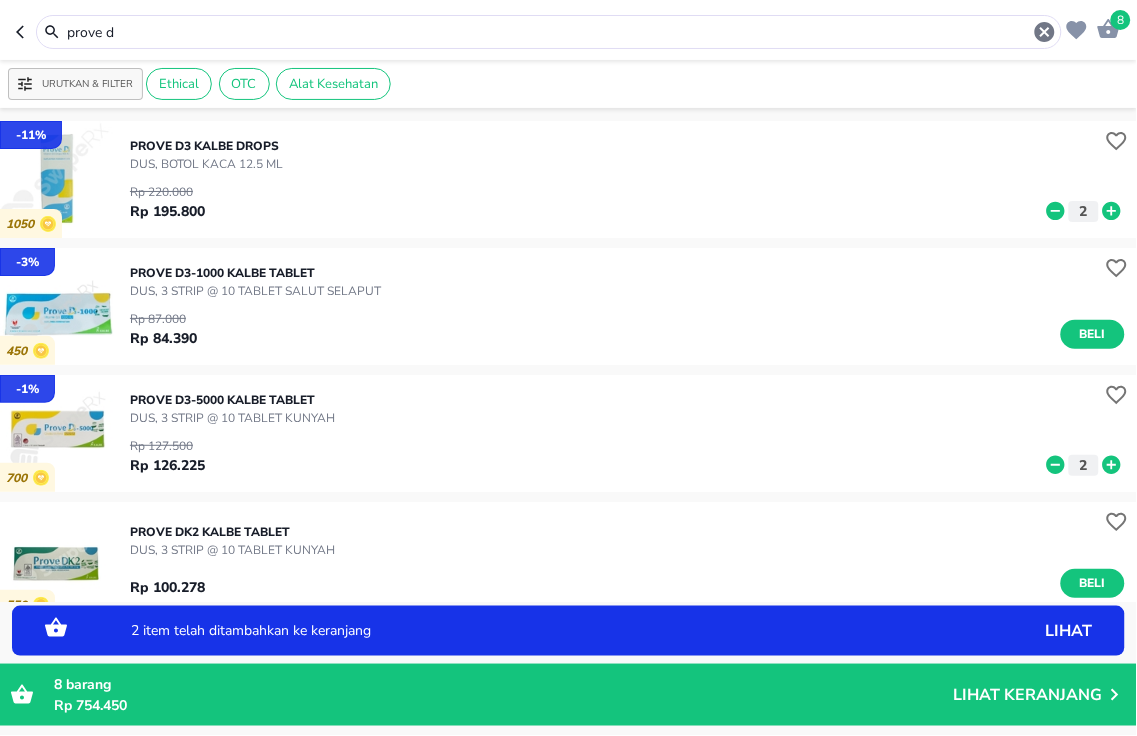 click 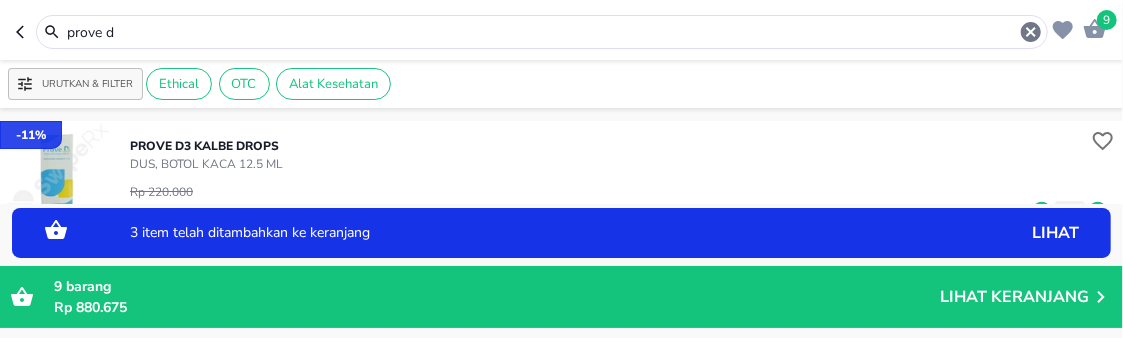 drag, startPoint x: 166, startPoint y: 28, endPoint x: -8, endPoint y: -92, distance: 211.36697 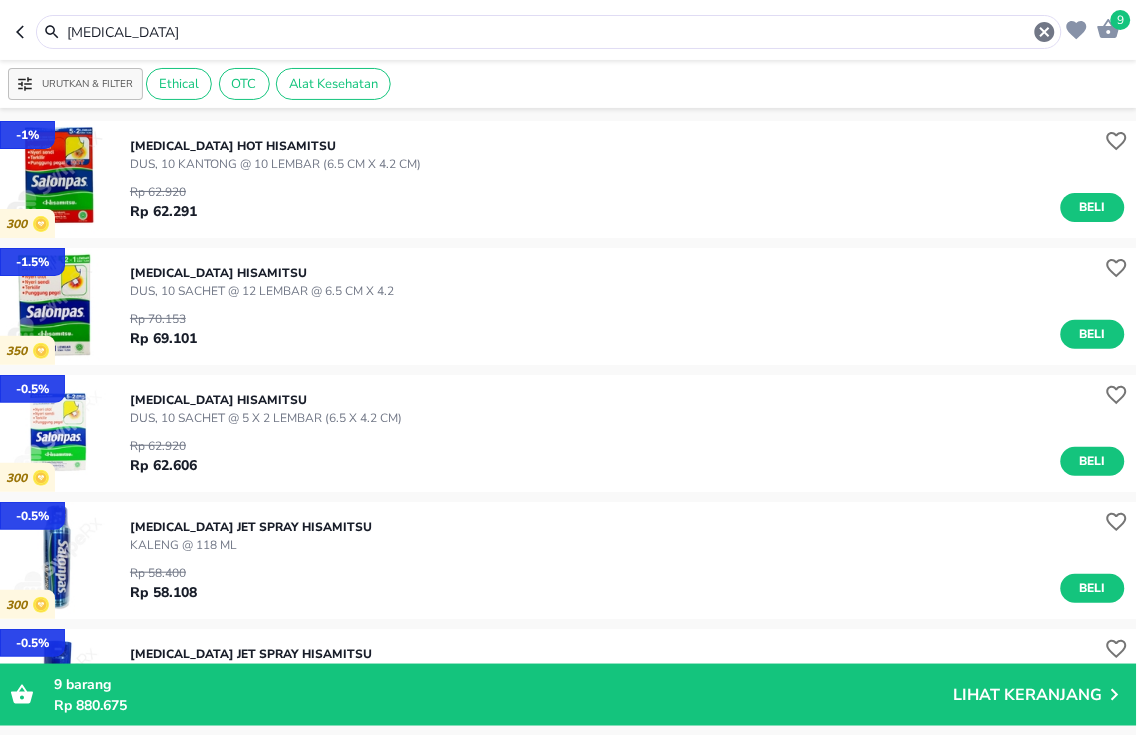 scroll, scrollTop: 72, scrollLeft: 0, axis: vertical 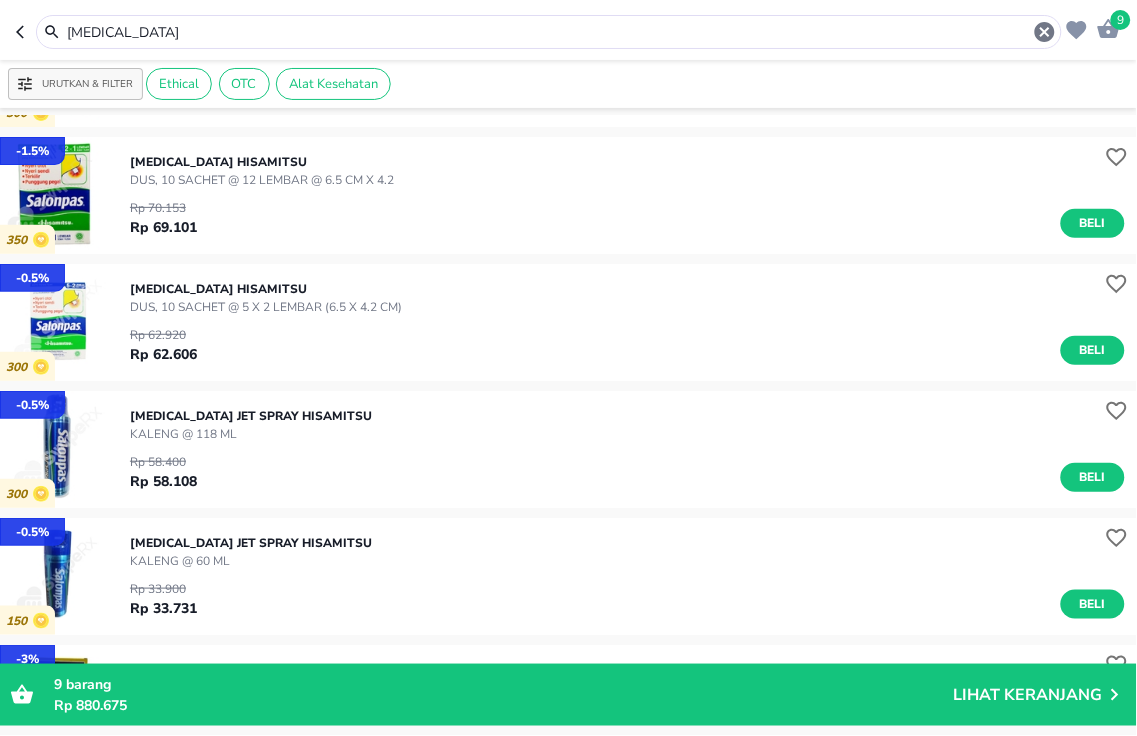 drag, startPoint x: 1072, startPoint y: 490, endPoint x: 1090, endPoint y: 508, distance: 25.455845 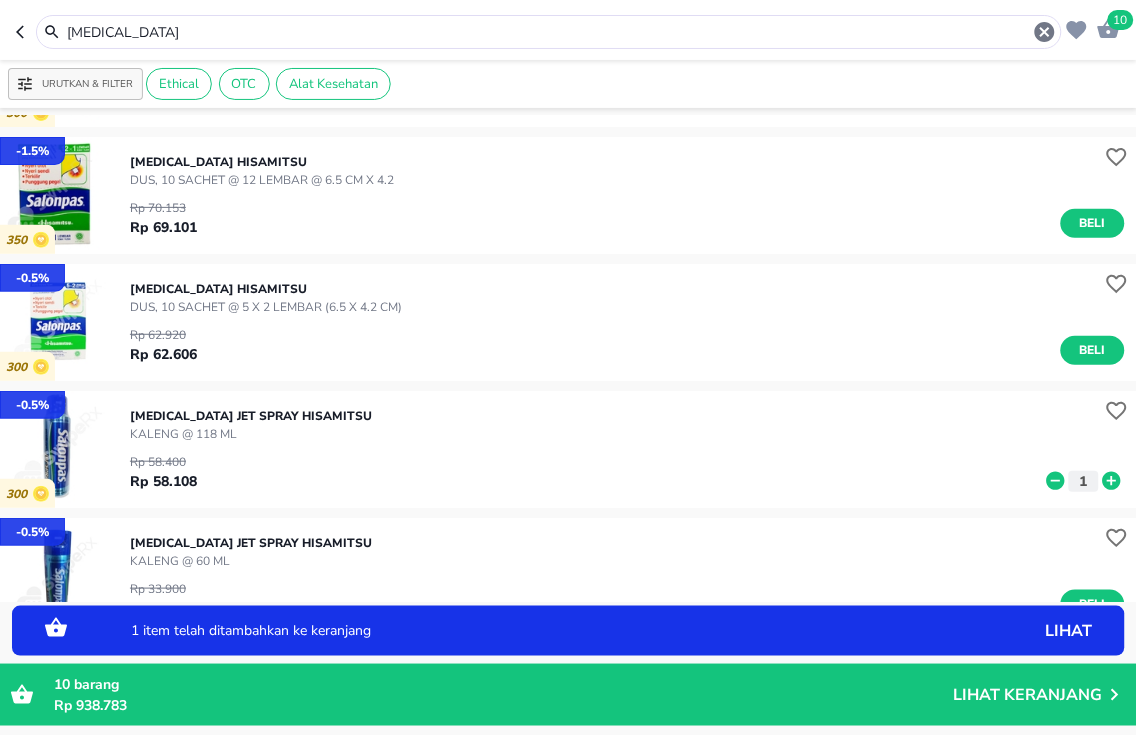 click 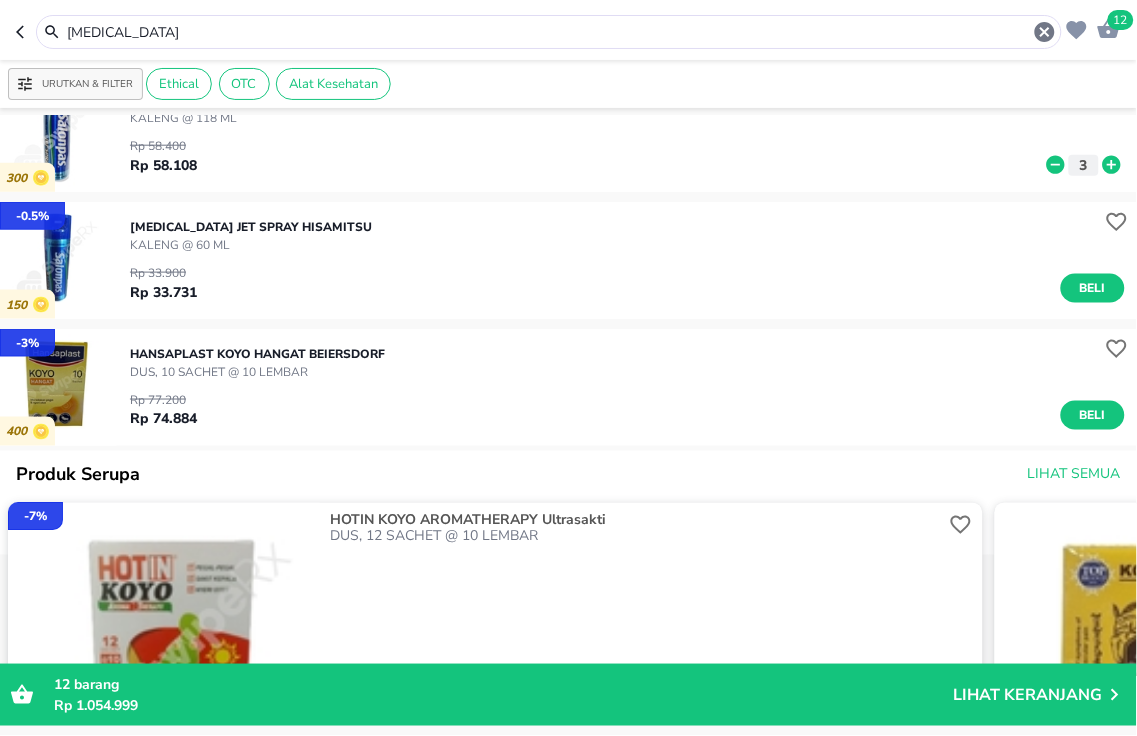 scroll, scrollTop: 444, scrollLeft: 0, axis: vertical 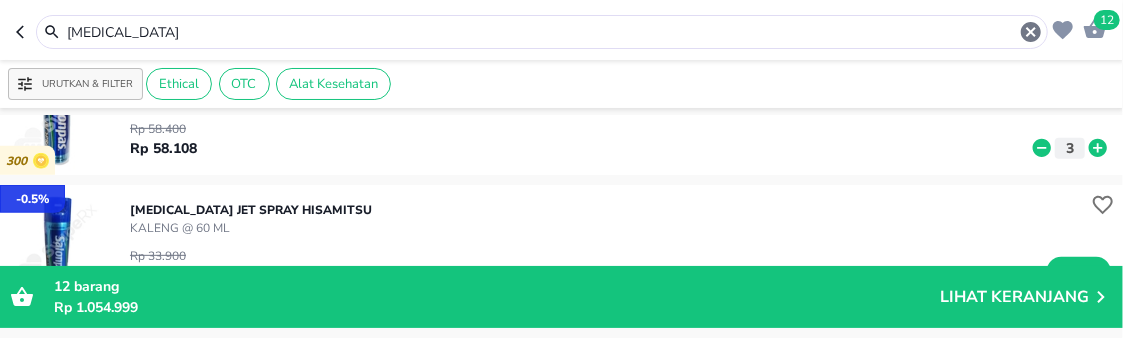 drag, startPoint x: 294, startPoint y: 37, endPoint x: -8, endPoint y: -49, distance: 314.00638 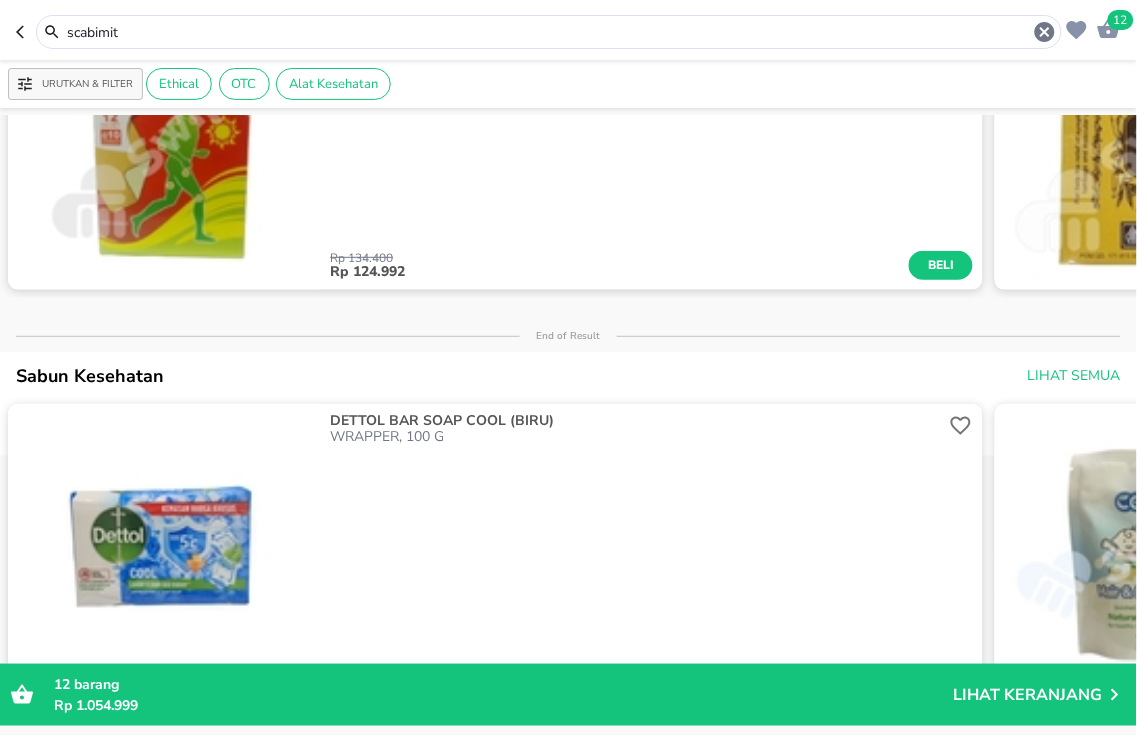 scroll, scrollTop: 0, scrollLeft: 0, axis: both 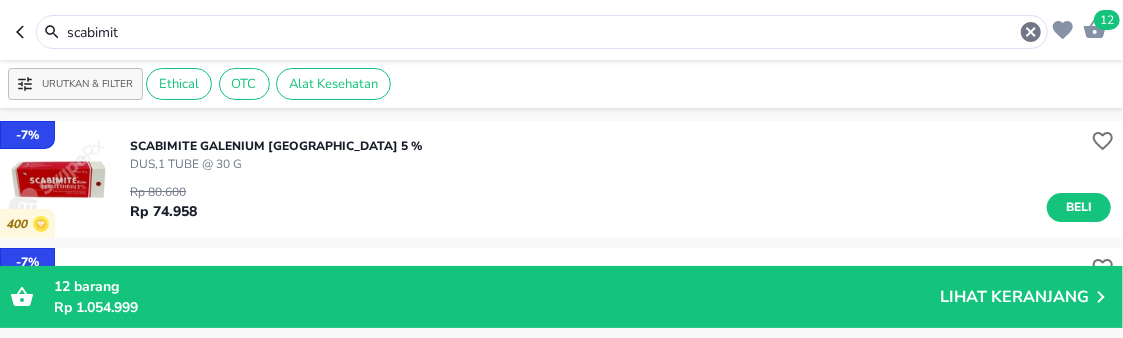 drag, startPoint x: 131, startPoint y: 36, endPoint x: -8, endPoint y: -44, distance: 160.37769 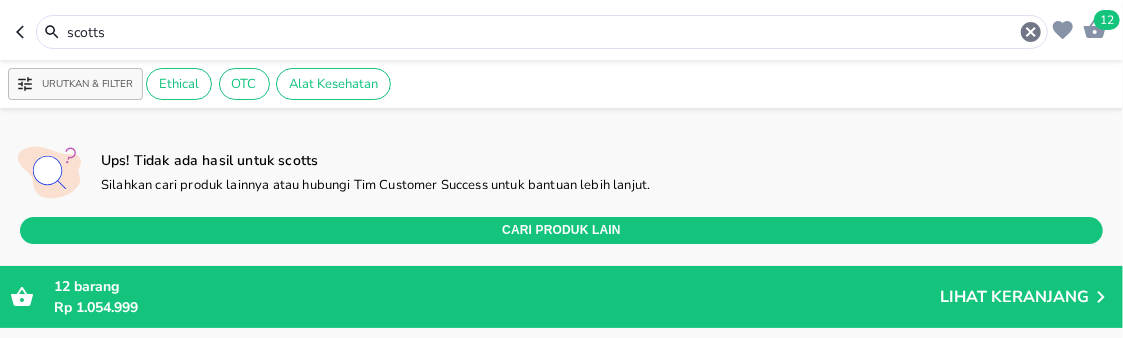 click on "scotts" at bounding box center (542, 32) 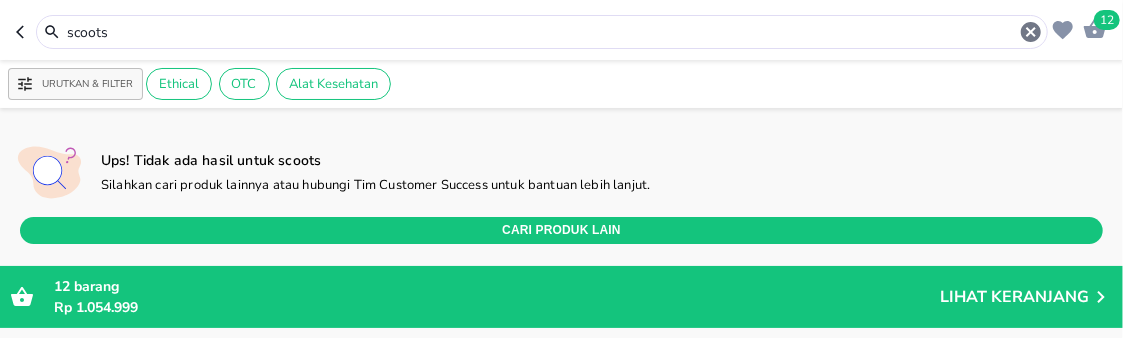 click on "scoots" at bounding box center (542, 32) 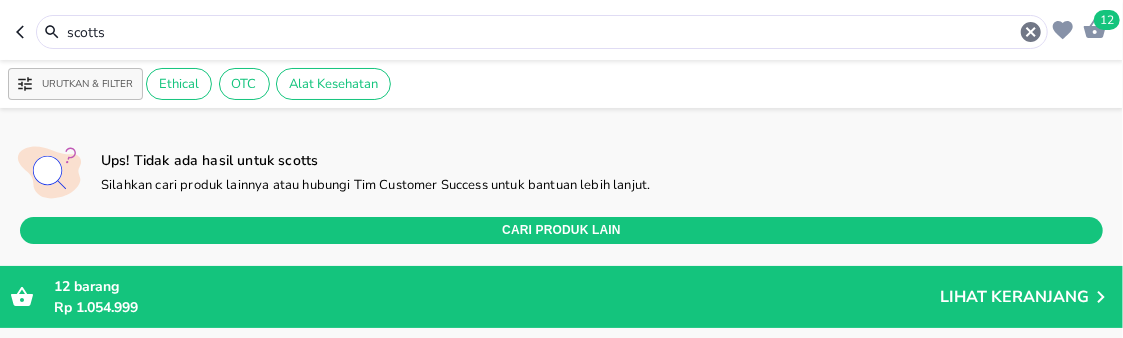 drag, startPoint x: 188, startPoint y: 36, endPoint x: -8, endPoint y: -73, distance: 224.26993 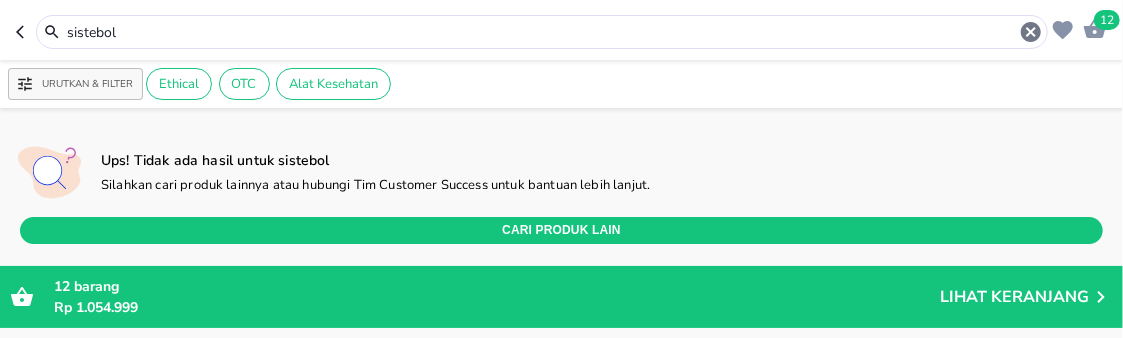 click on "sistebol" at bounding box center (542, 32) 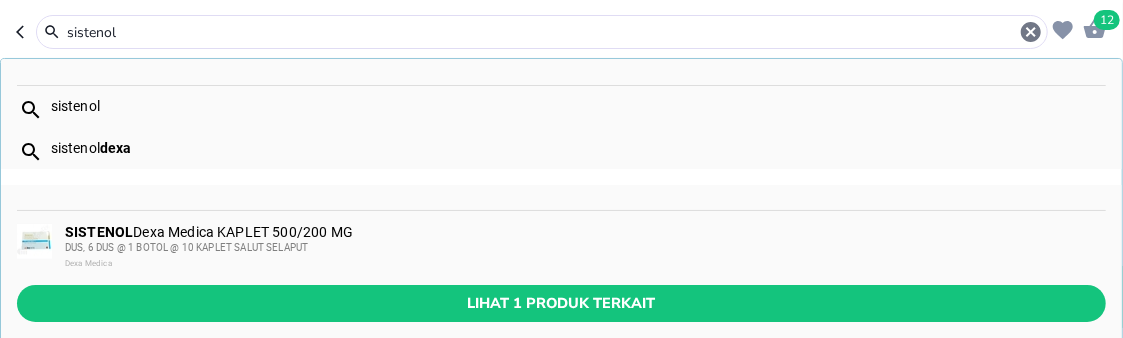 type on "sistenol" 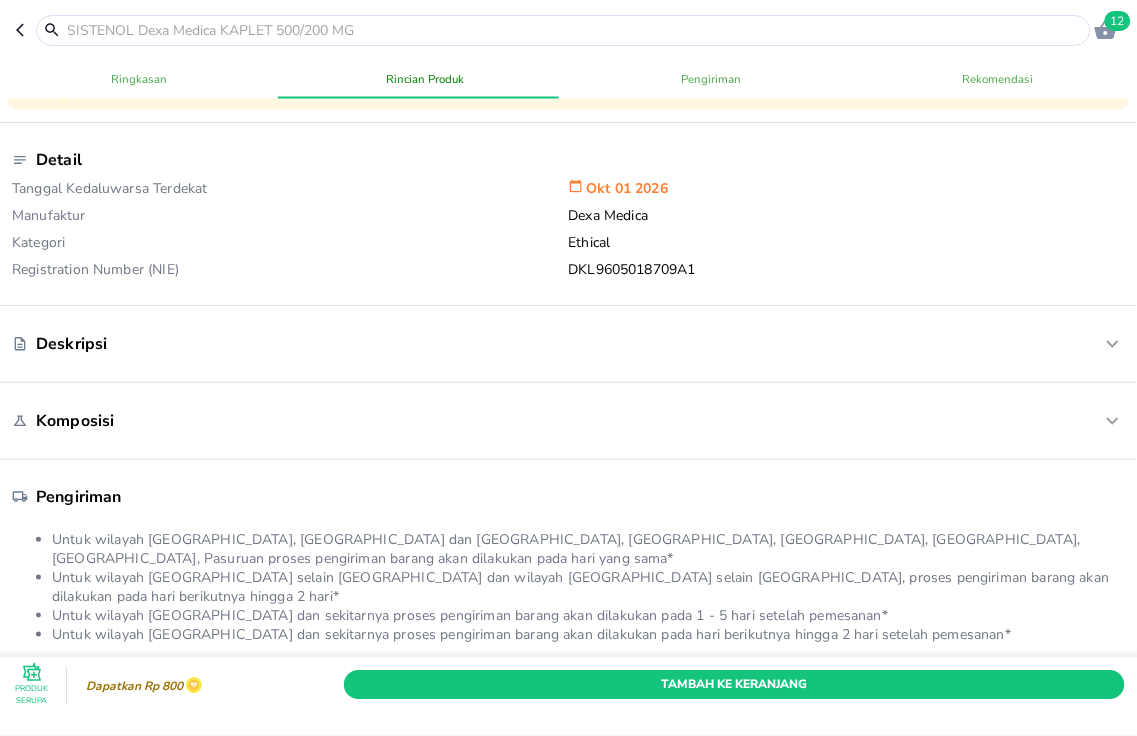 scroll, scrollTop: 1000, scrollLeft: 0, axis: vertical 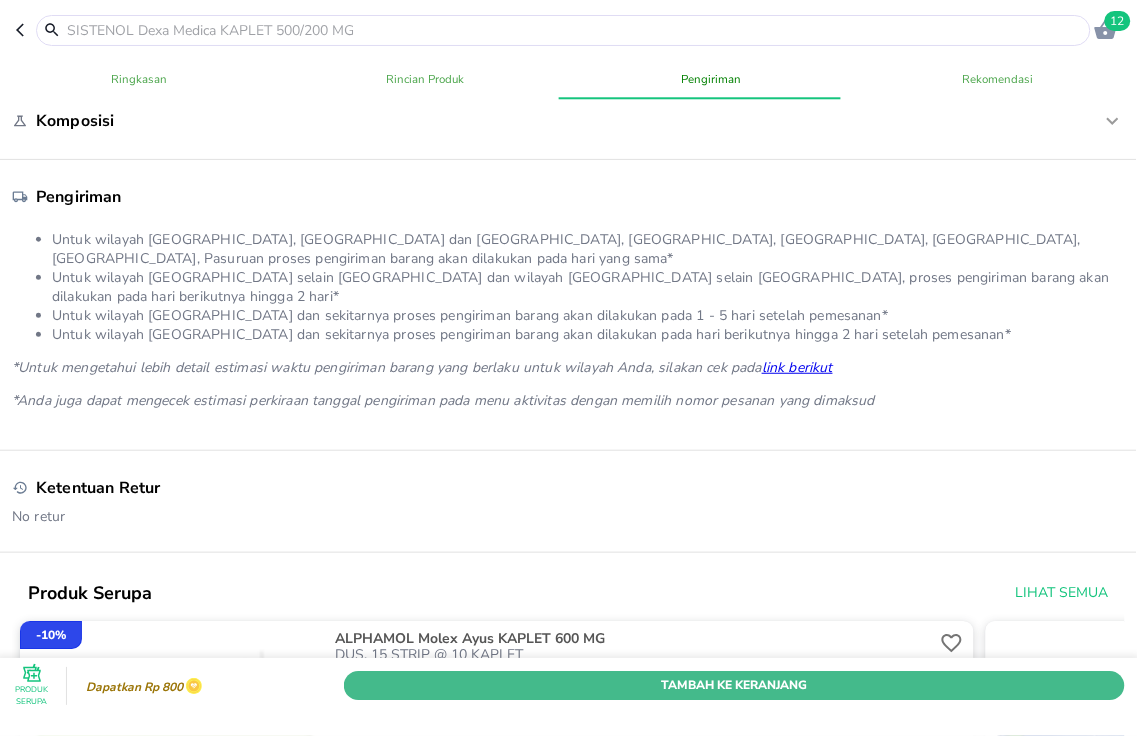 click on "Tambah Ke Keranjang" at bounding box center (734, 685) 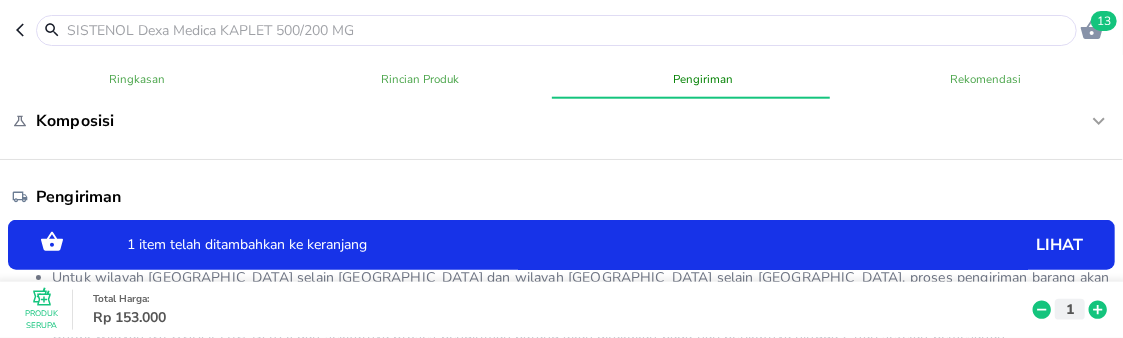 click at bounding box center (568, 30) 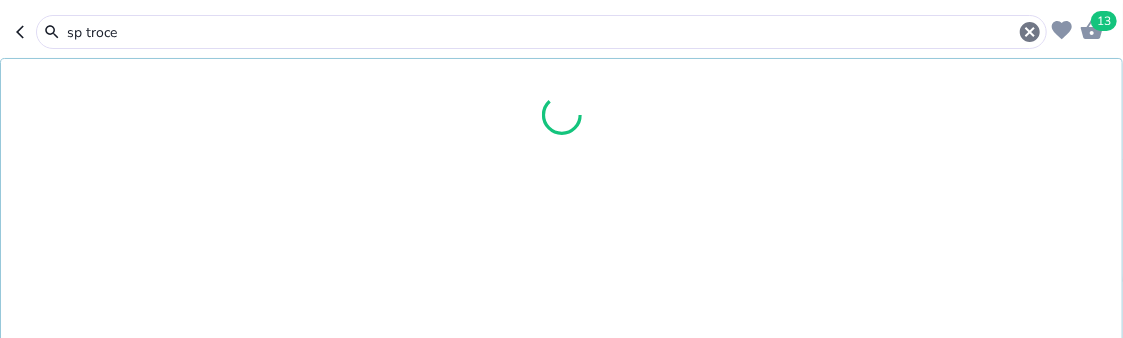 type on "sp troces" 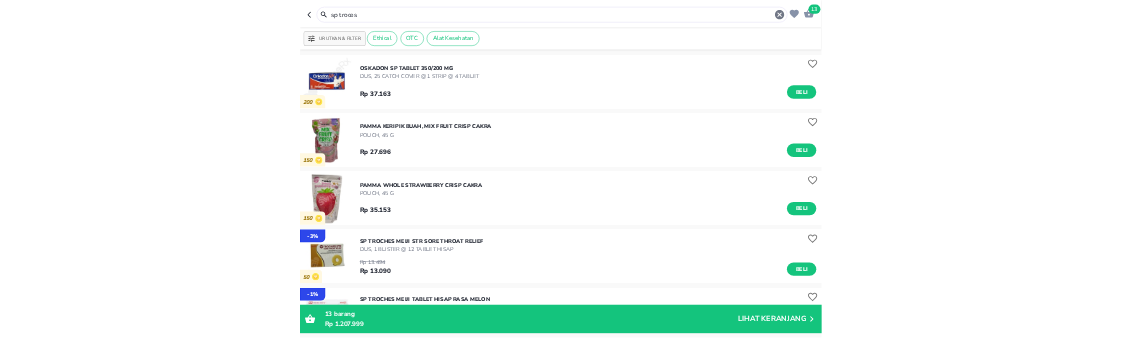 scroll, scrollTop: 111, scrollLeft: 0, axis: vertical 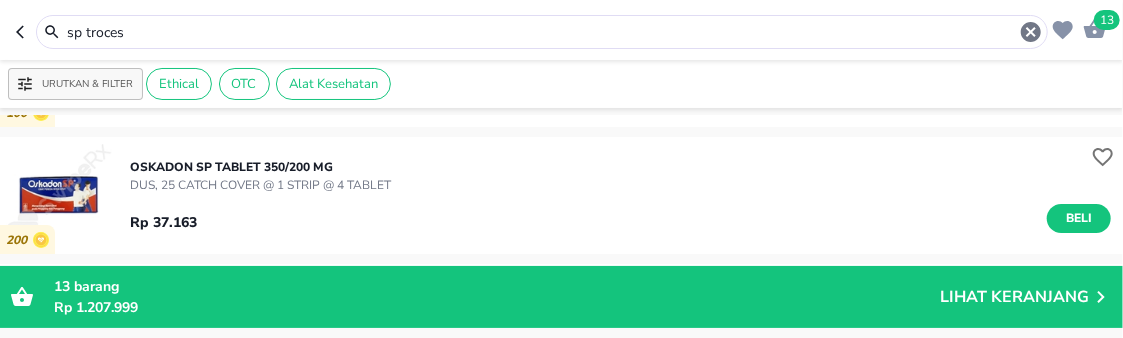 drag, startPoint x: 192, startPoint y: 40, endPoint x: -8, endPoint y: 20, distance: 200.99751 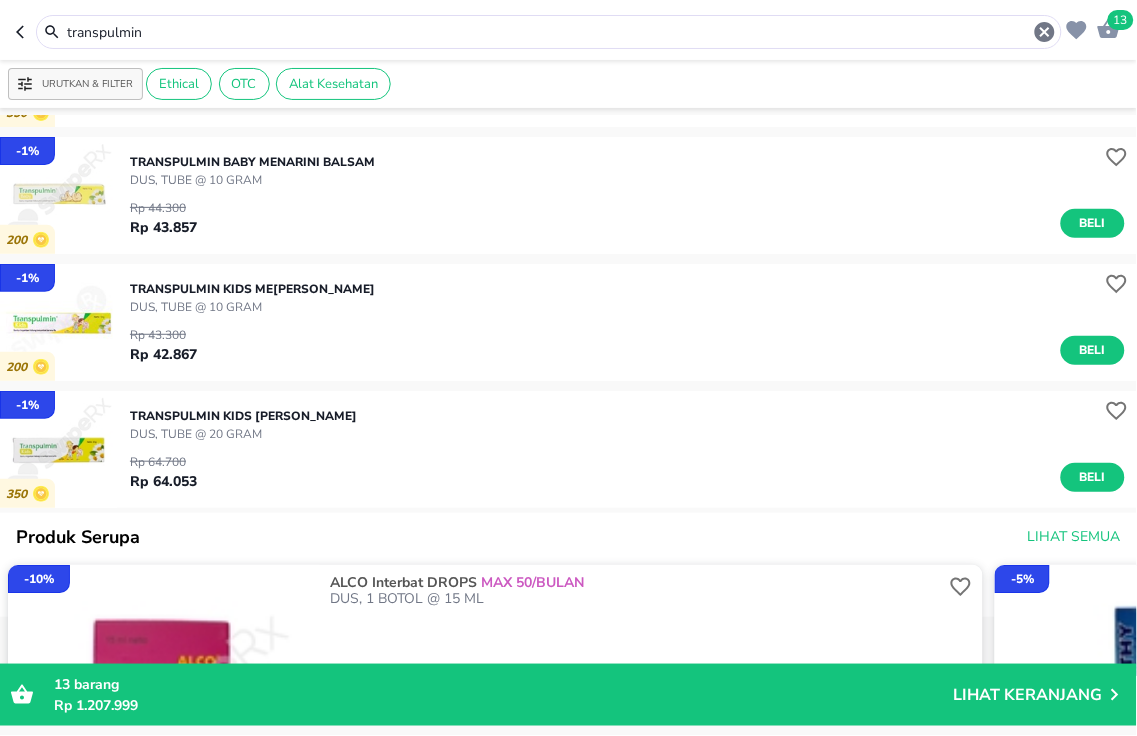 scroll, scrollTop: 0, scrollLeft: 0, axis: both 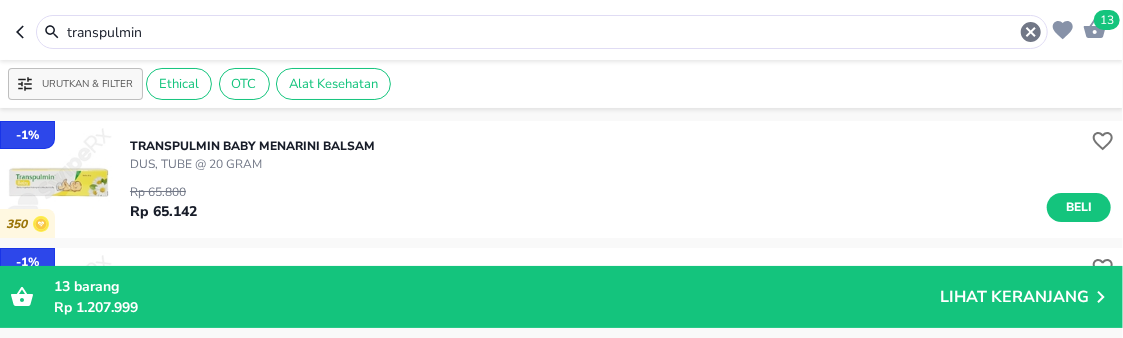 drag, startPoint x: 253, startPoint y: 26, endPoint x: -8, endPoint y: -24, distance: 265.74612 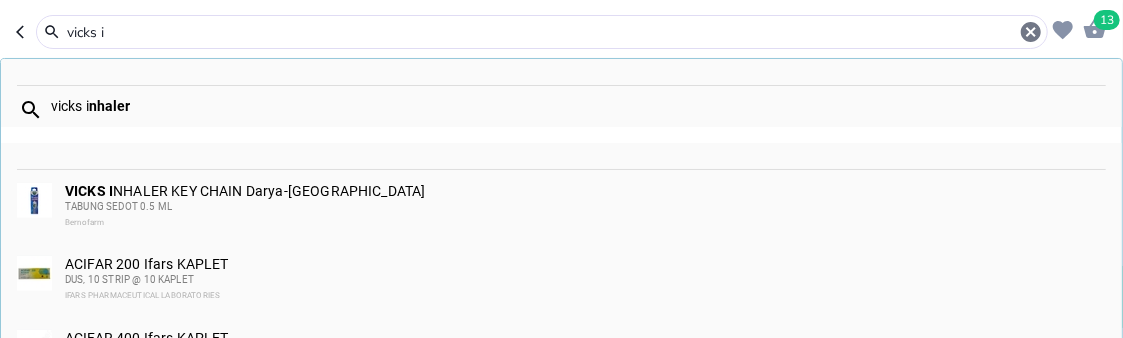 type on "vicks i" 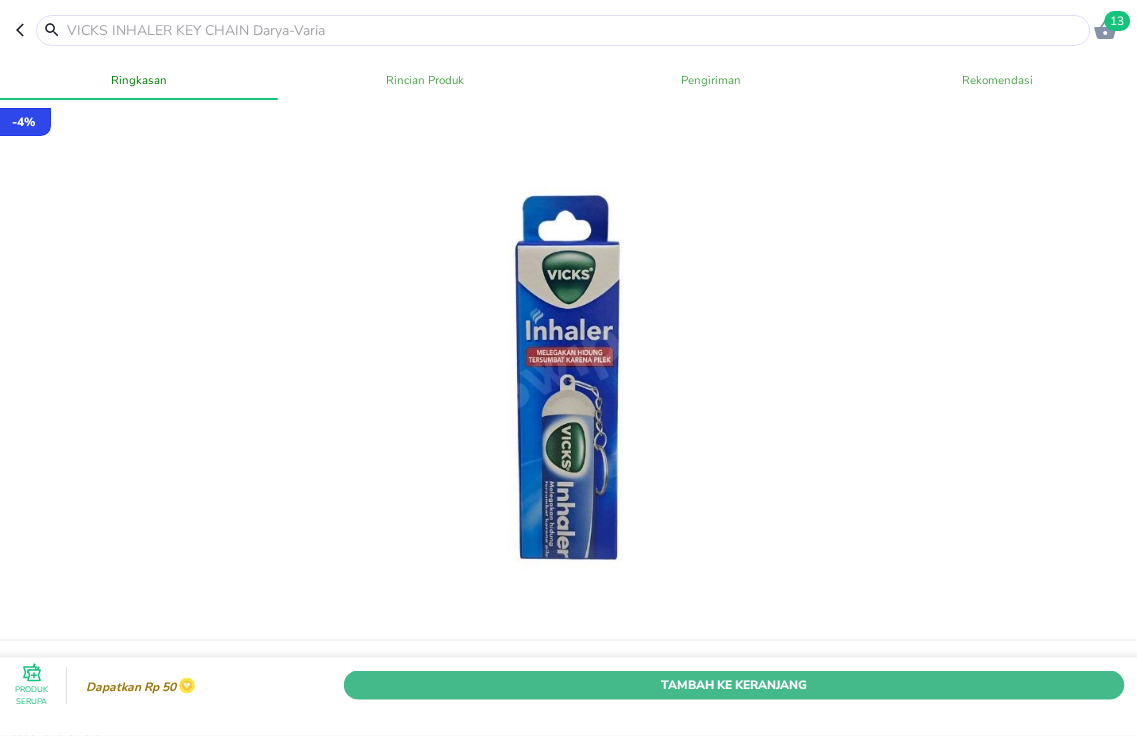 click on "Tambah Ke Keranjang" at bounding box center (734, 685) 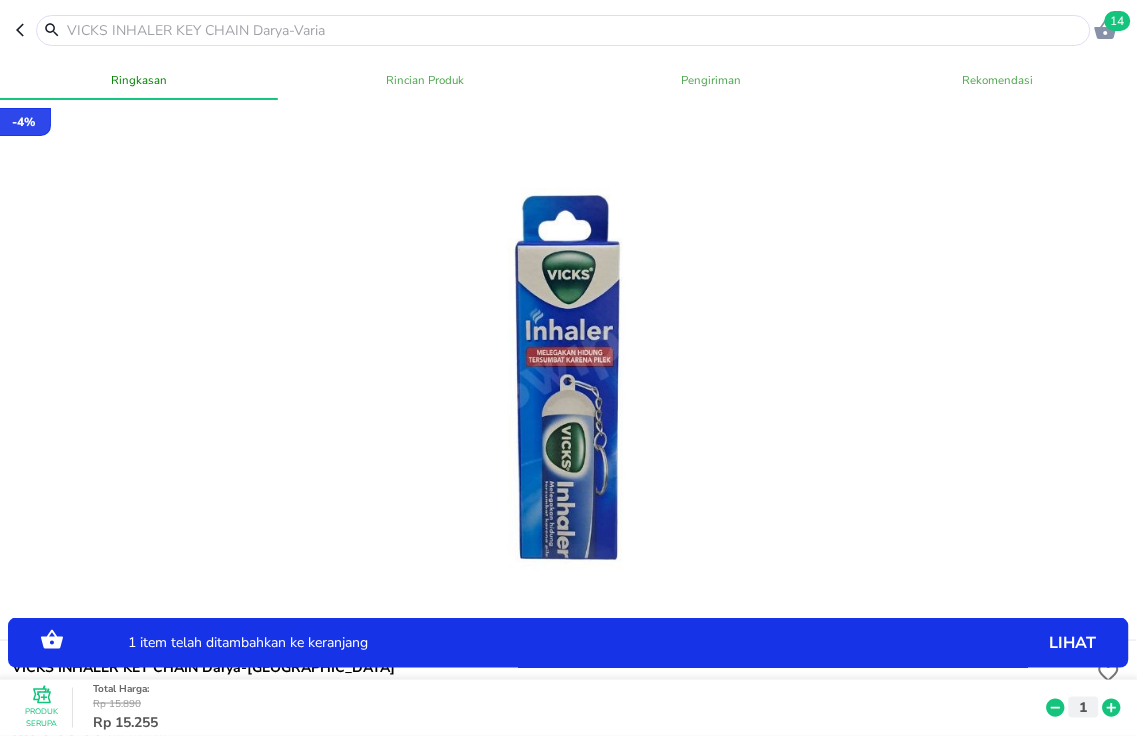 click 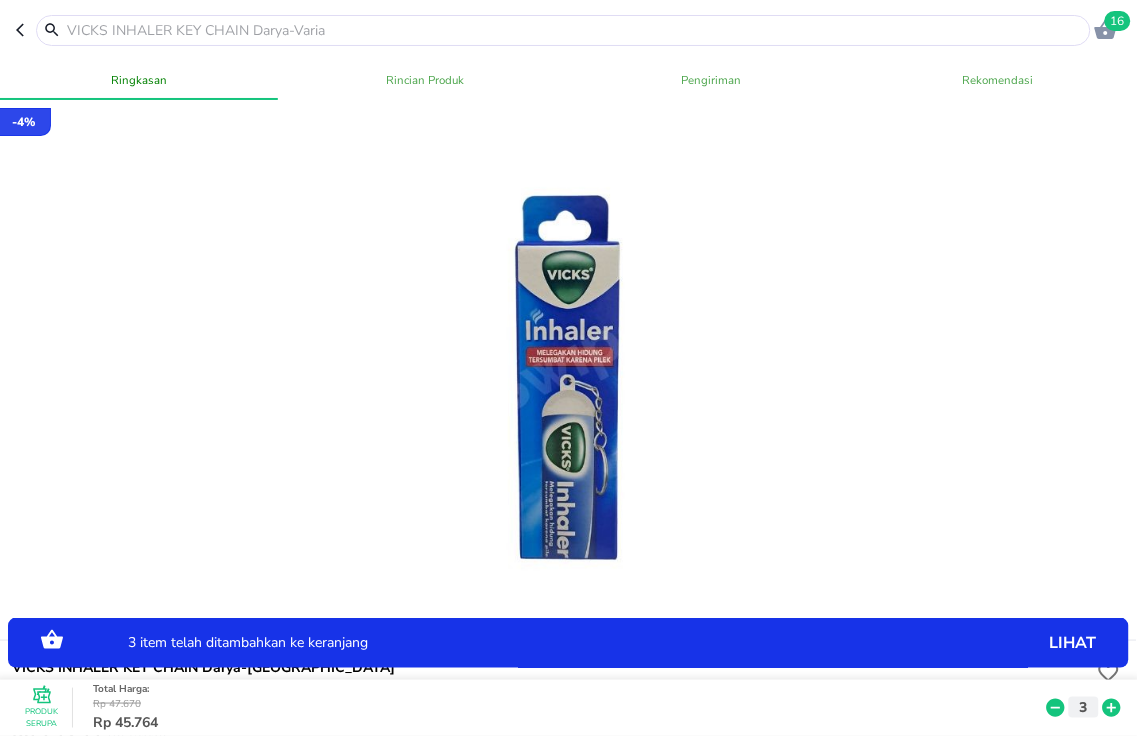 click 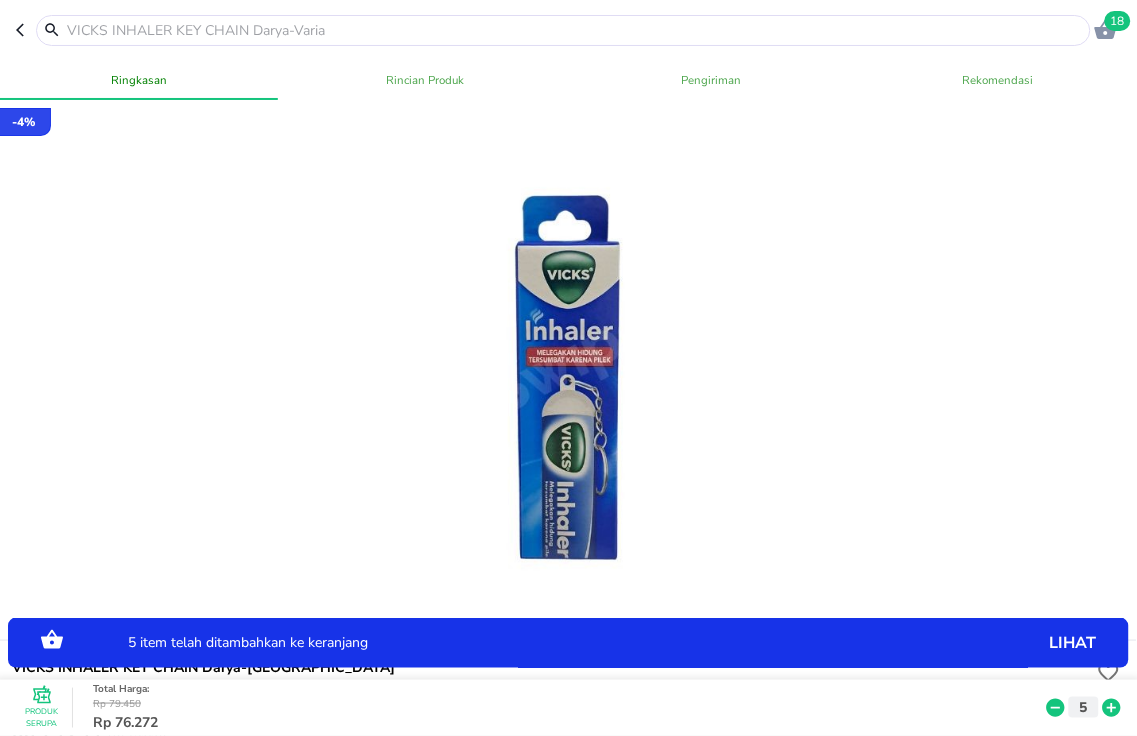 click 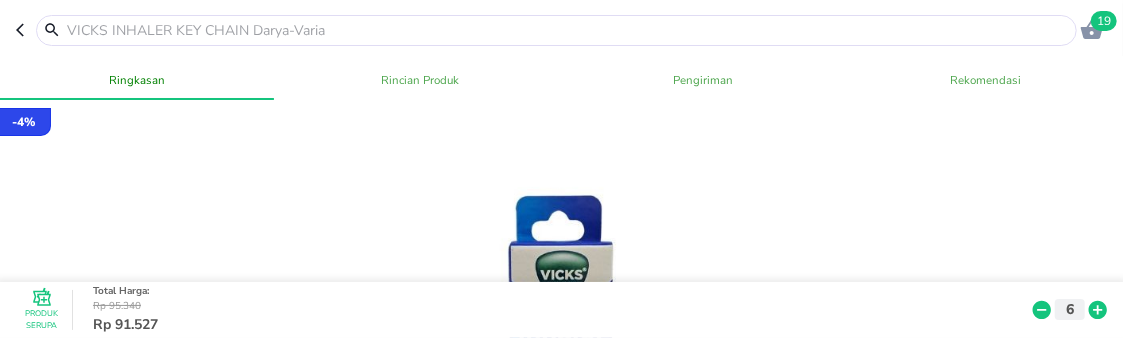click 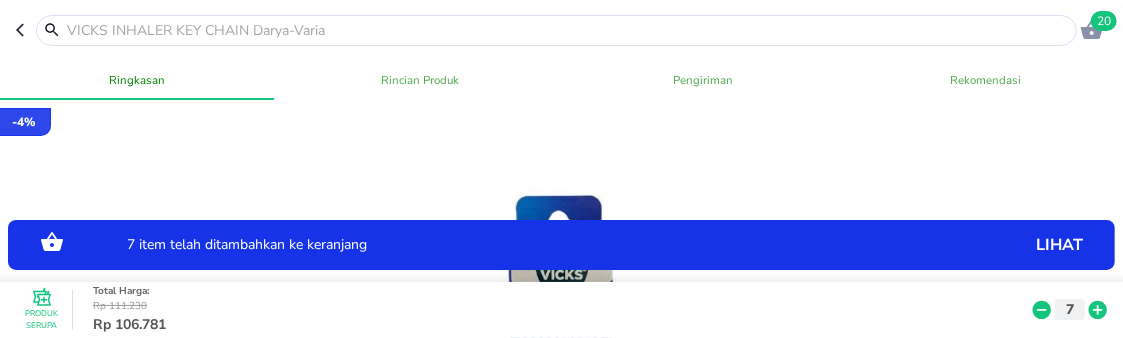 click 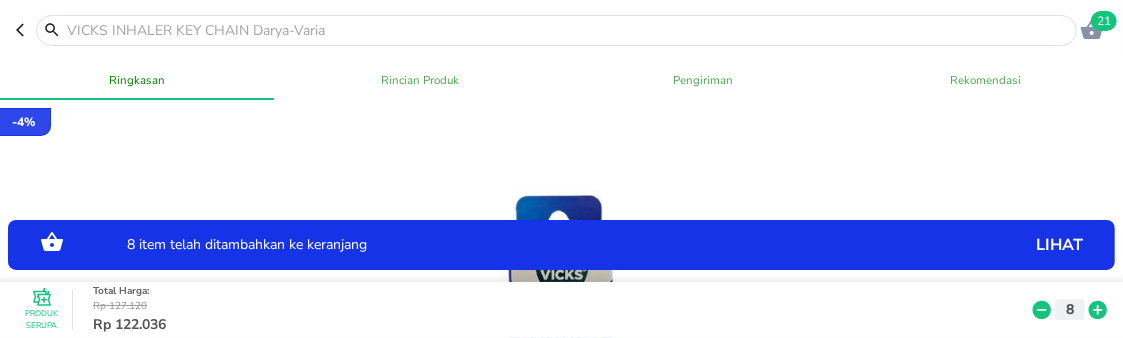 click 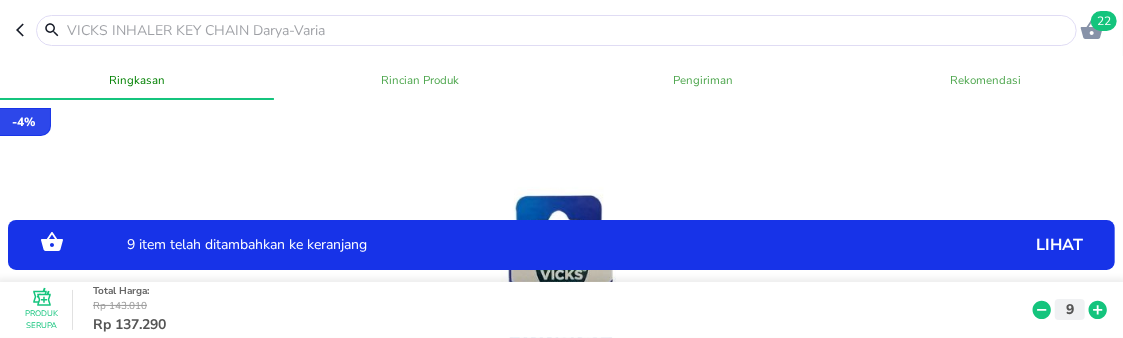 click 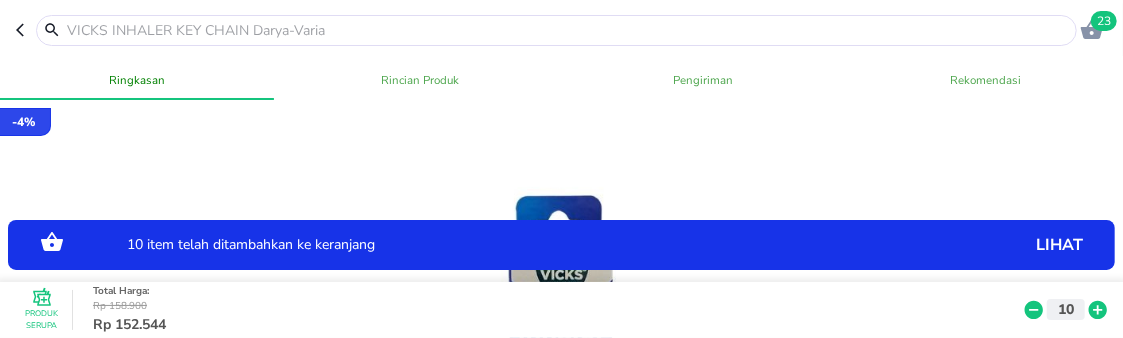 click at bounding box center [568, 30] 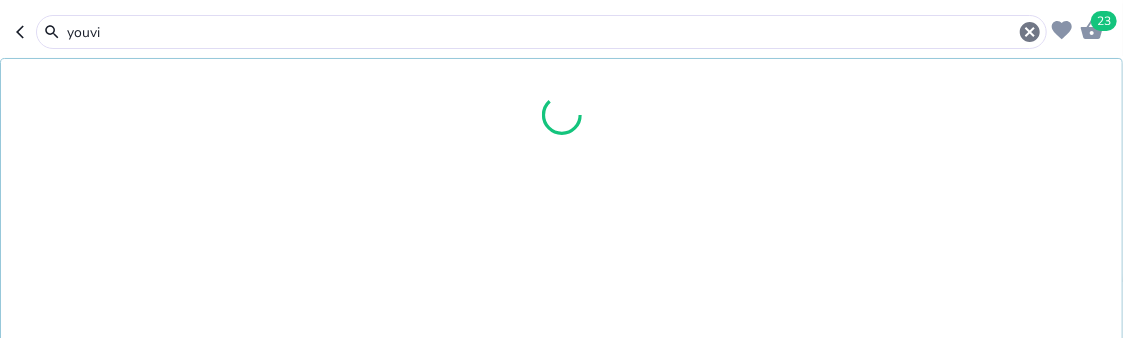 type on "youvit" 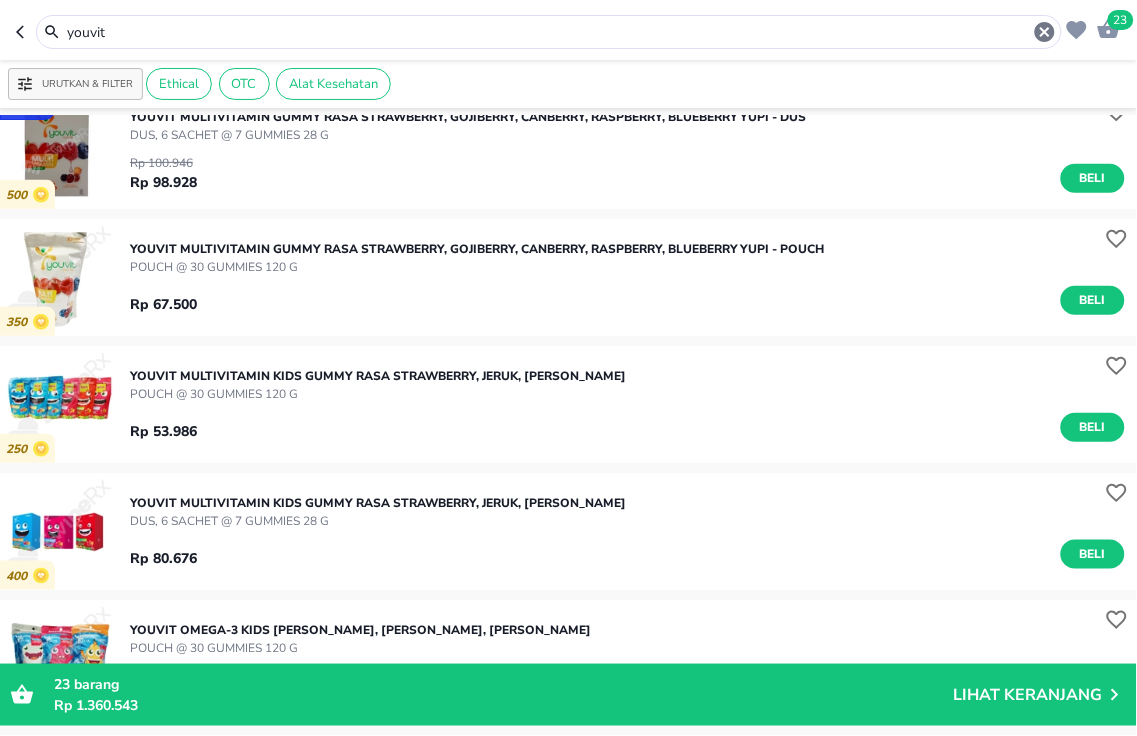 scroll, scrollTop: 222, scrollLeft: 0, axis: vertical 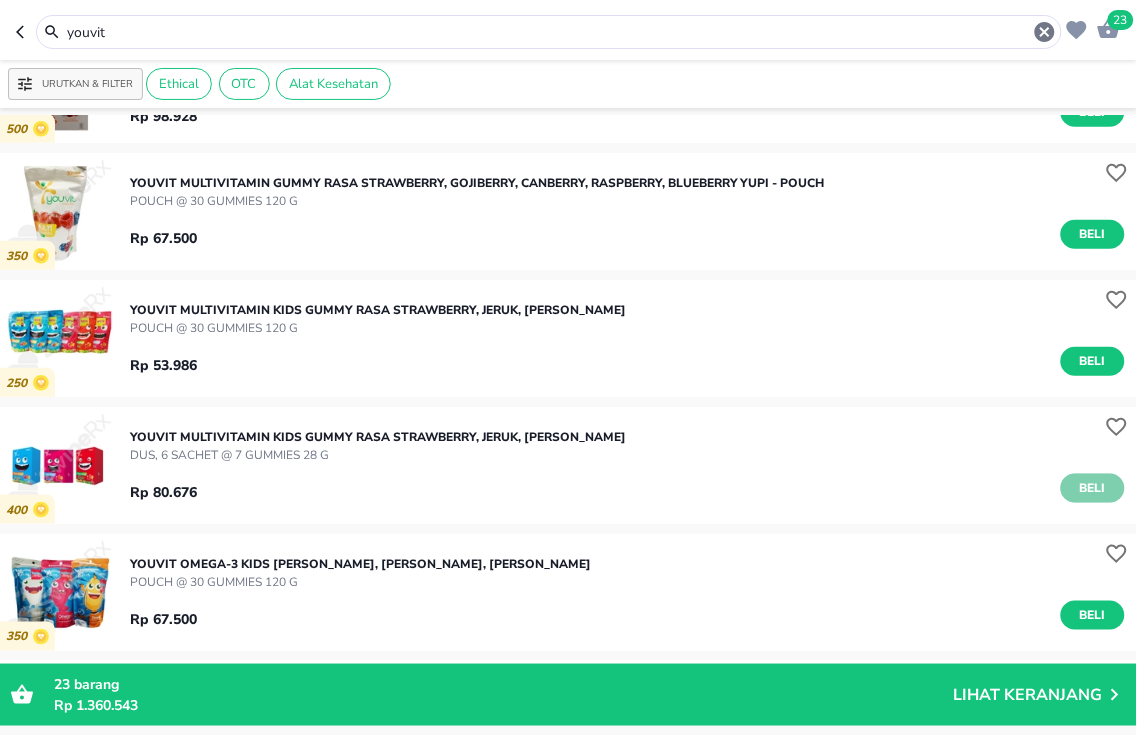 click on "Beli" at bounding box center [1093, 488] 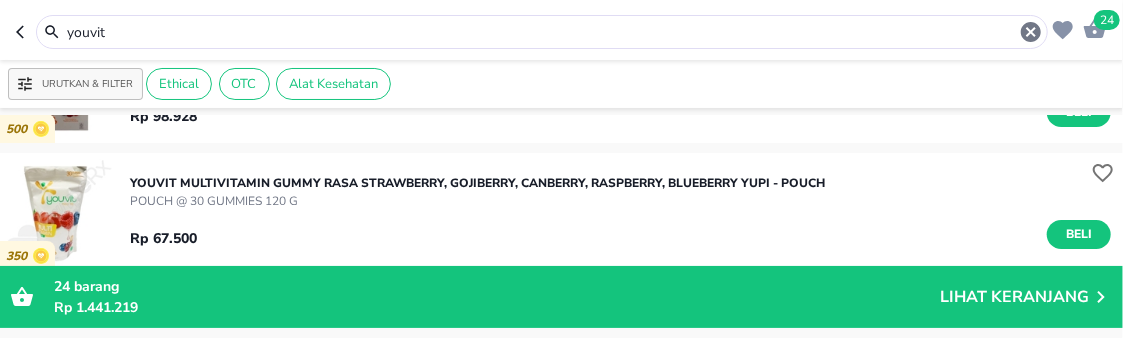 drag, startPoint x: 128, startPoint y: 35, endPoint x: -8, endPoint y: -61, distance: 166.46922 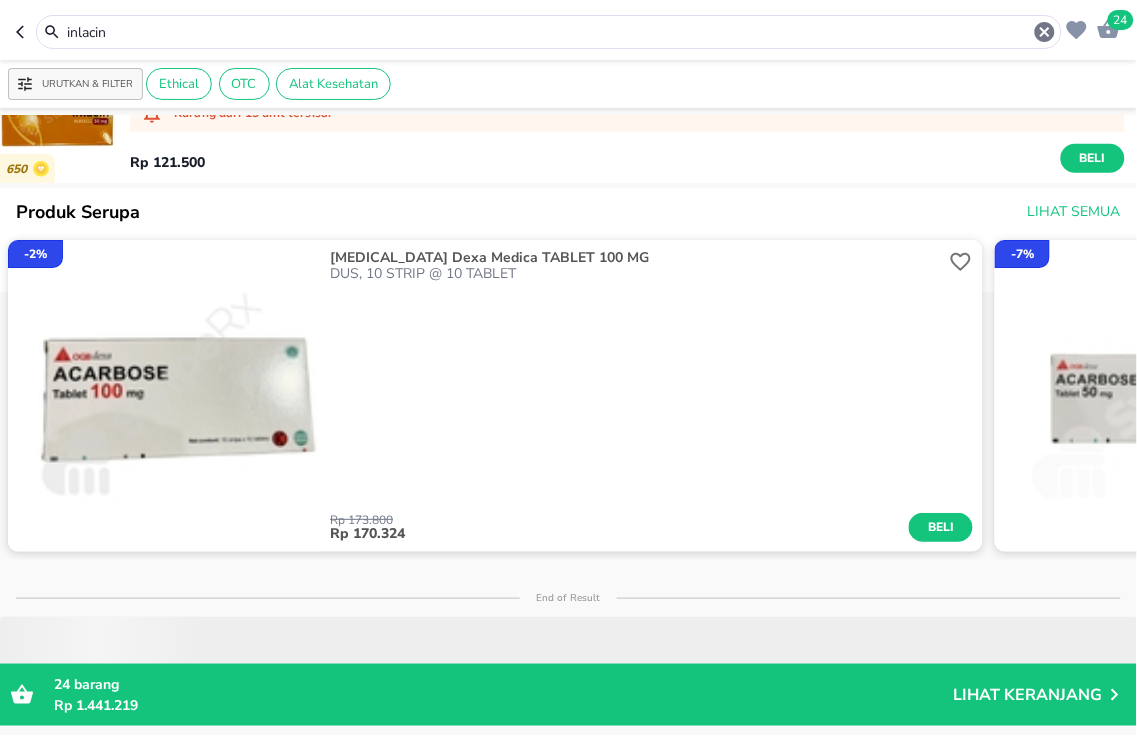 scroll, scrollTop: 0, scrollLeft: 0, axis: both 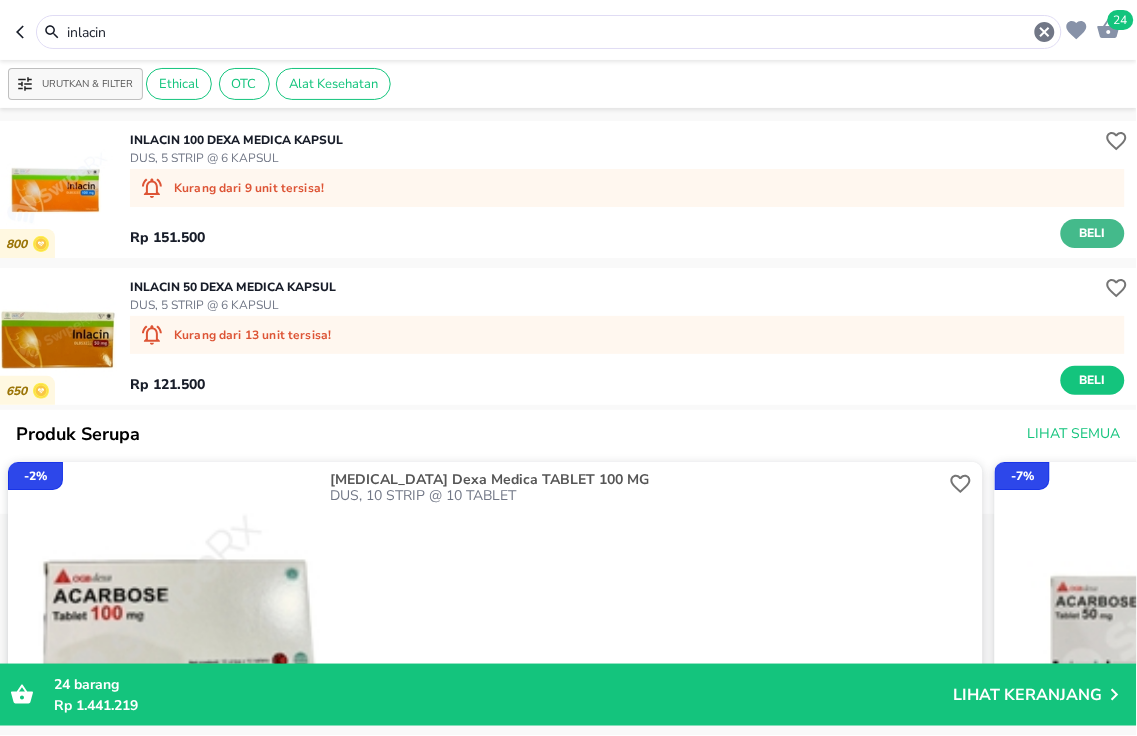 click on "Beli" at bounding box center [1093, 233] 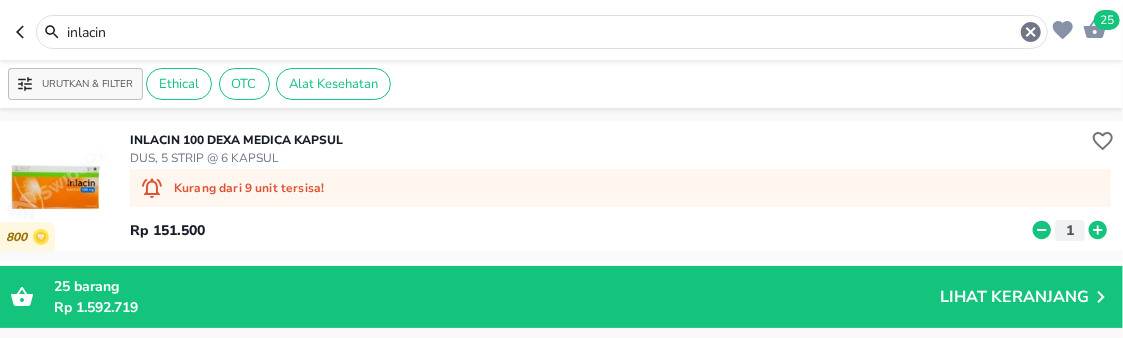 drag, startPoint x: 153, startPoint y: 41, endPoint x: -8, endPoint y: -97, distance: 212.04953 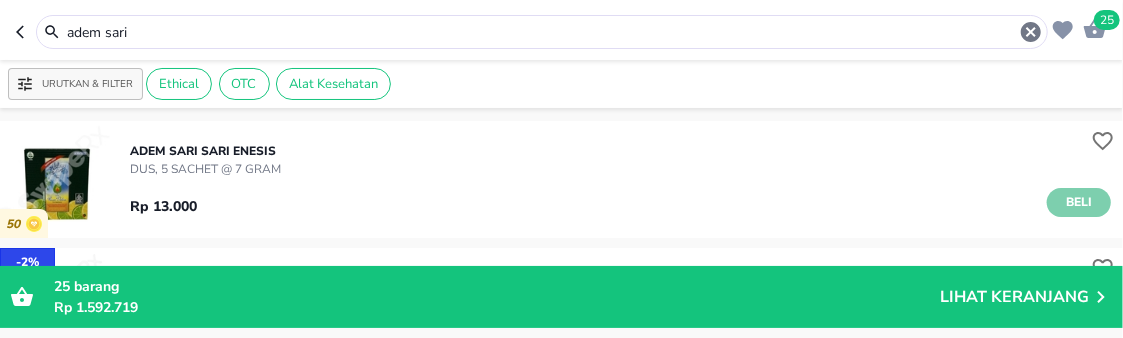click on "Beli" at bounding box center (1079, 202) 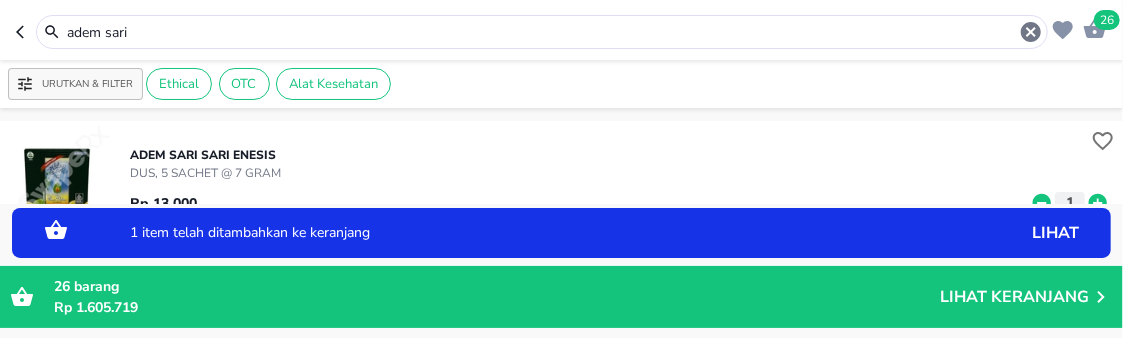click 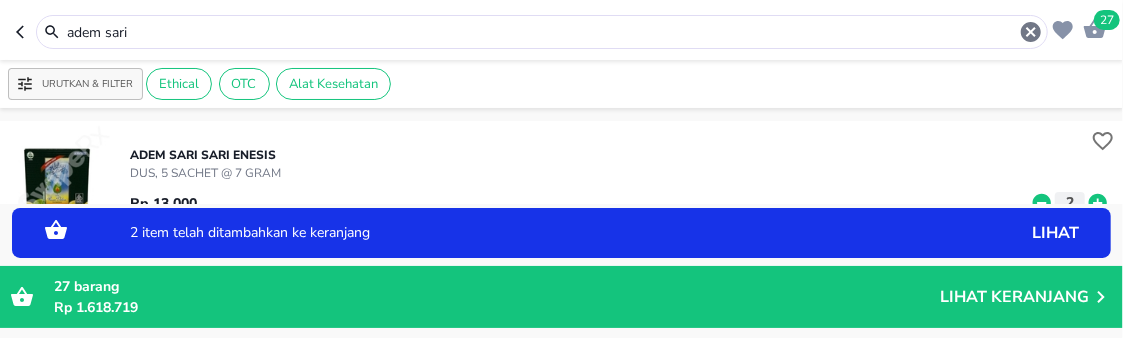 click 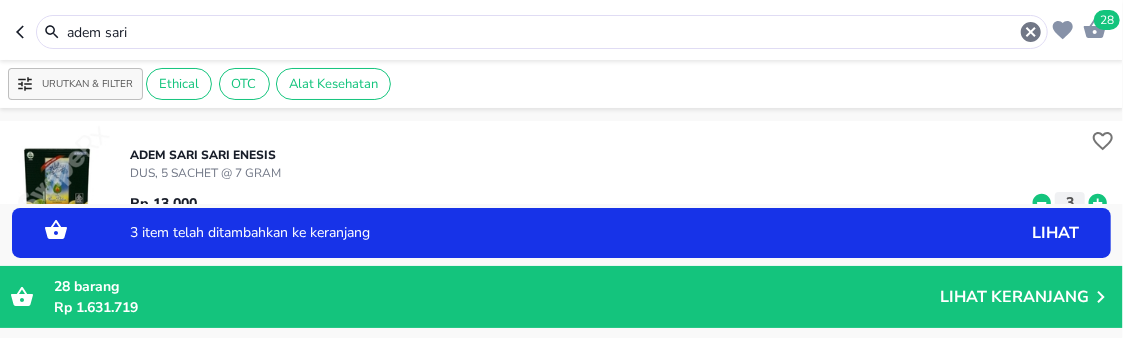 click 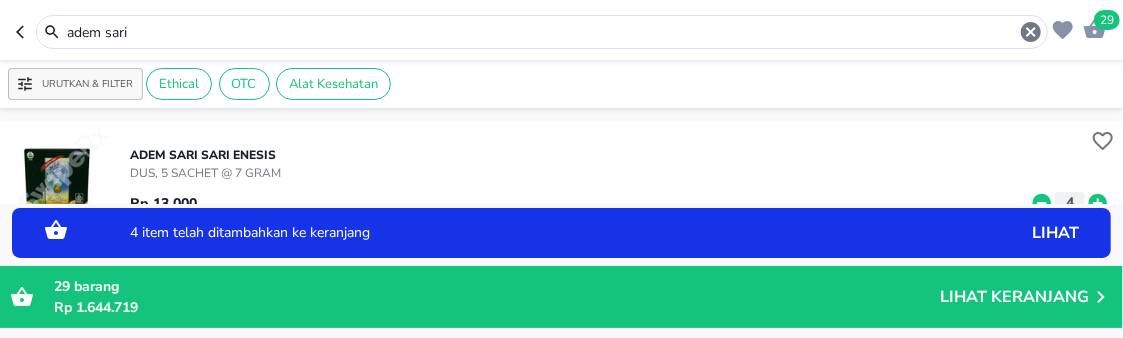 click 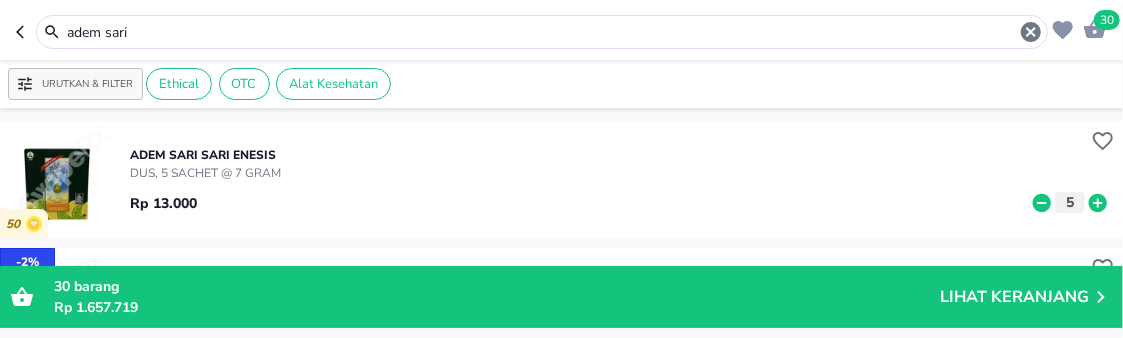 drag, startPoint x: 178, startPoint y: 37, endPoint x: -8, endPoint y: -83, distance: 221.3504 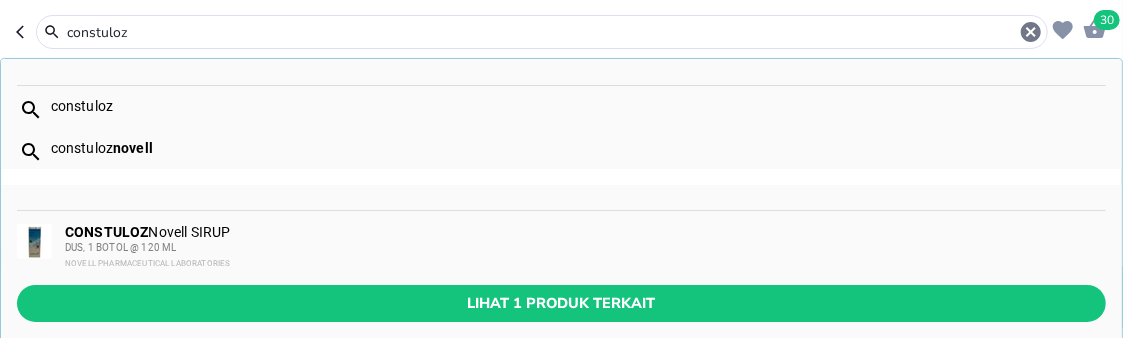 click on "constuloz  novell" at bounding box center [578, 148] 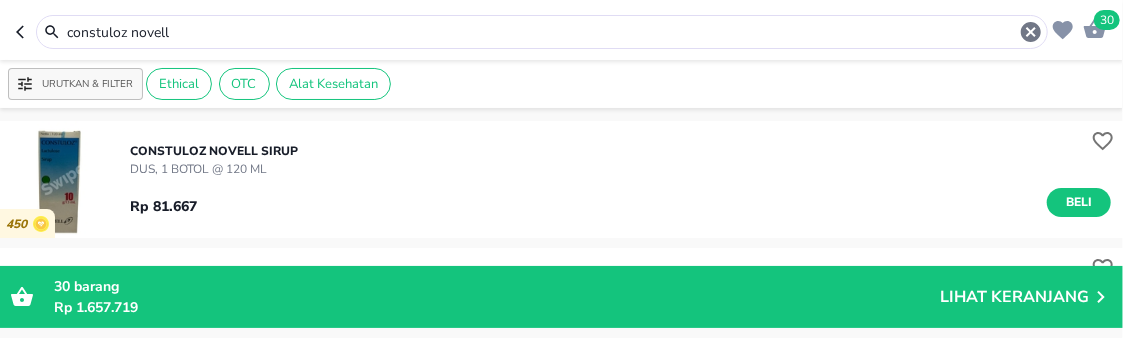 drag, startPoint x: 201, startPoint y: 36, endPoint x: -8, endPoint y: -65, distance: 232.12497 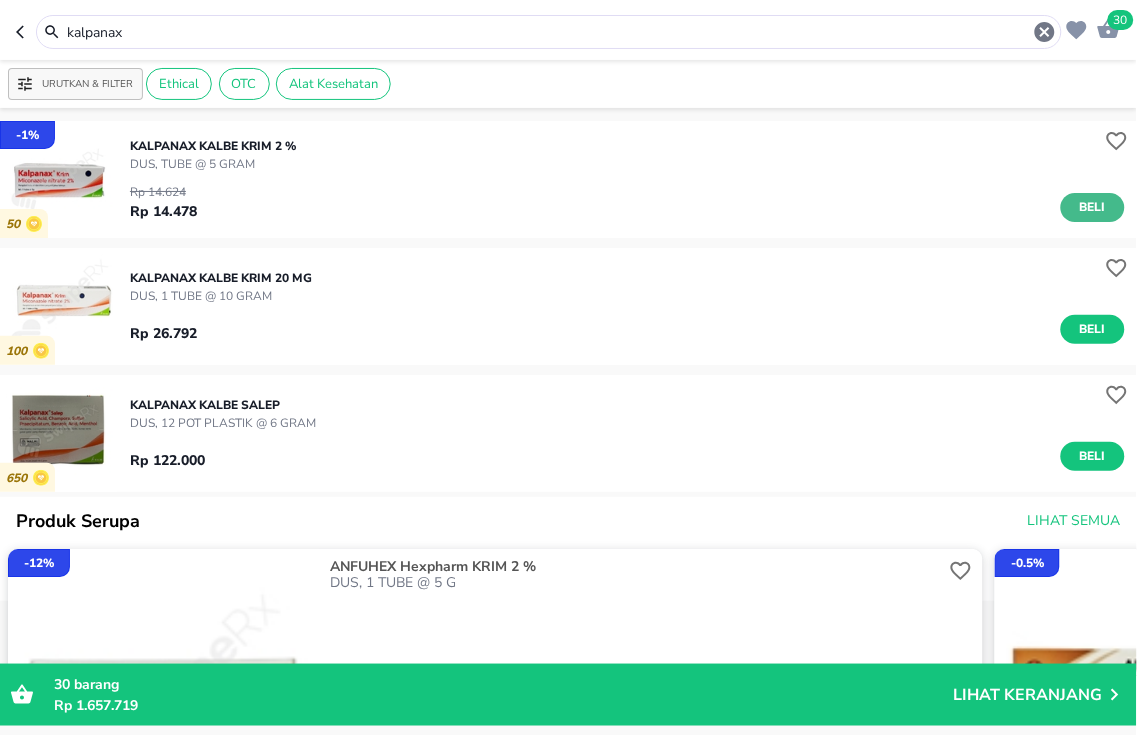 click on "Beli" at bounding box center (1093, 207) 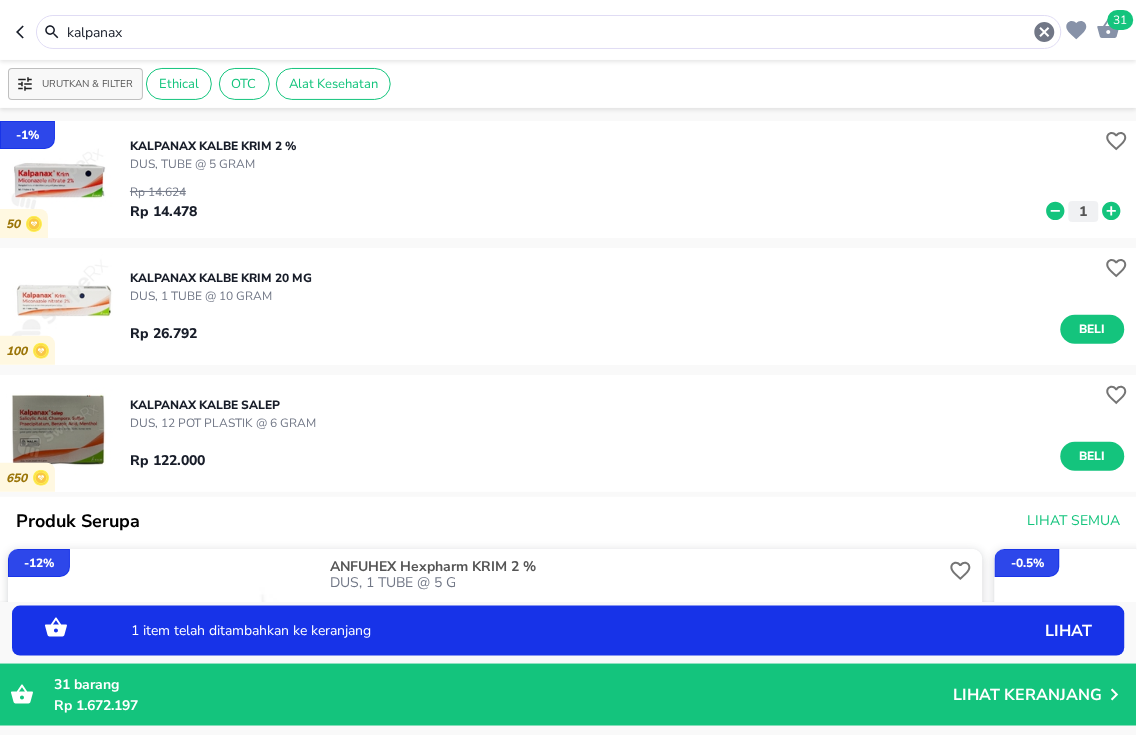 click 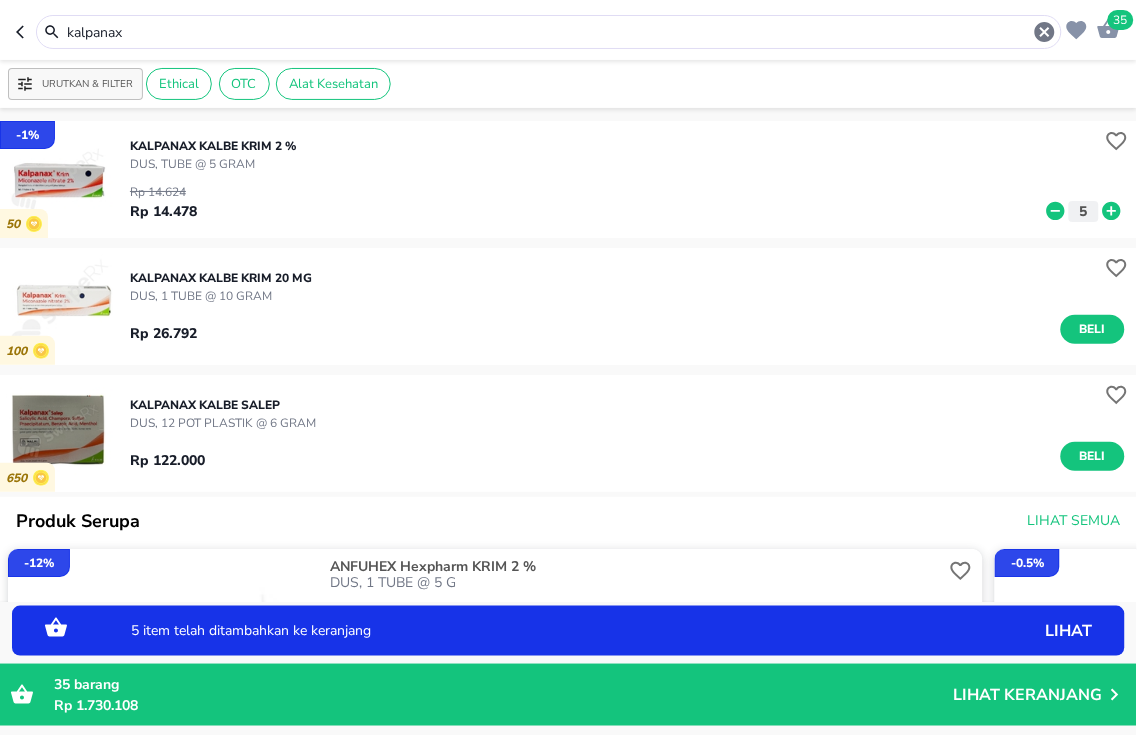 click 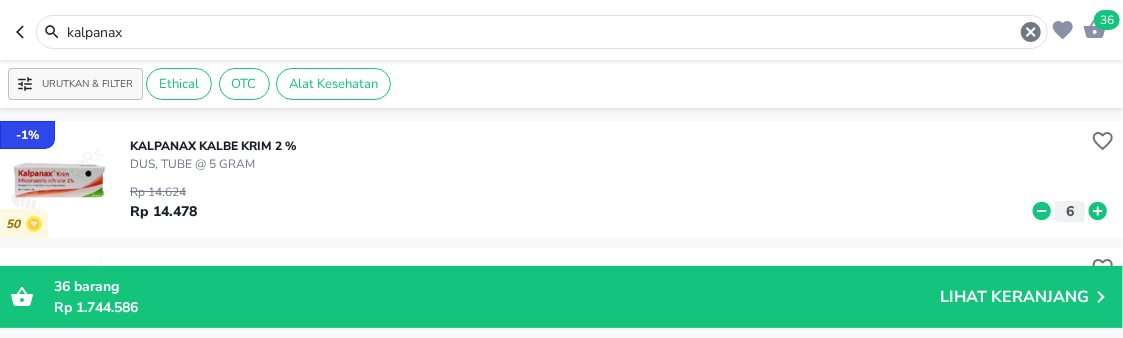 drag, startPoint x: -8, startPoint y: -14, endPoint x: -8, endPoint y: -96, distance: 82 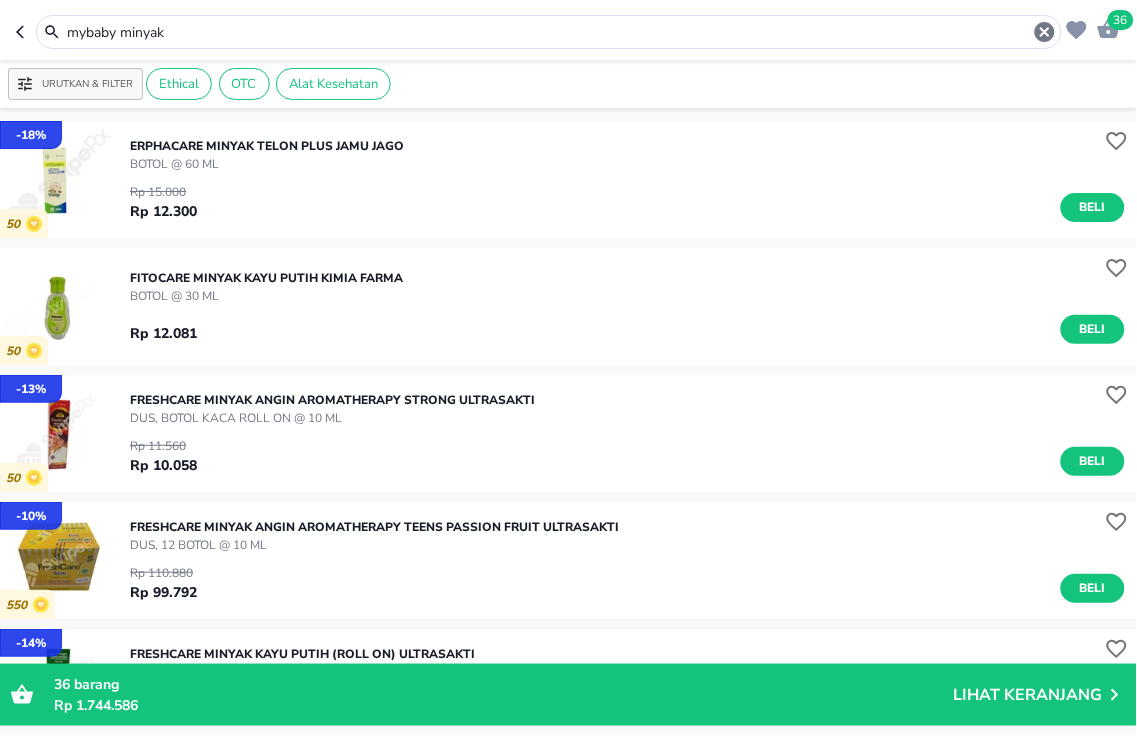 click on "Rp 12.081 Beli" at bounding box center (627, 324) 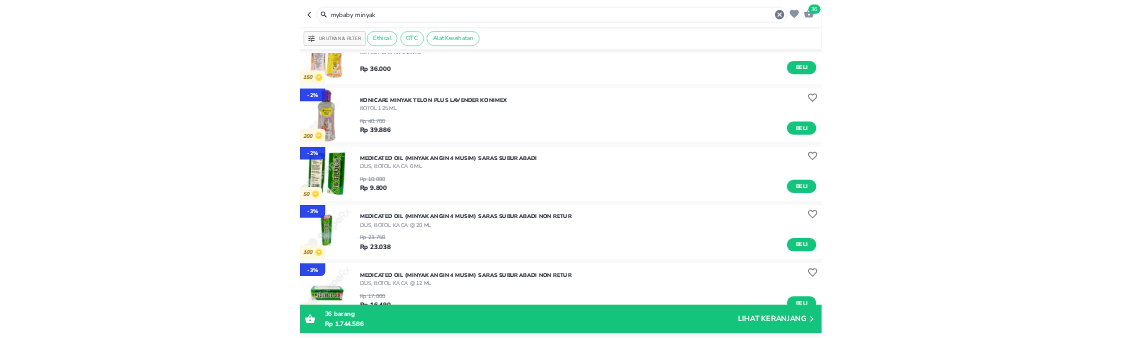 scroll, scrollTop: 1333, scrollLeft: 0, axis: vertical 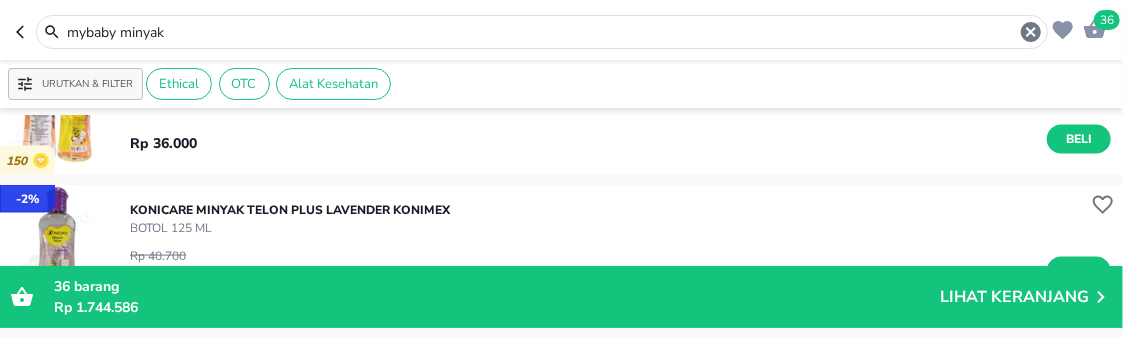 click on "KONICARE MINYAK TELON PLUS LAVENDER Konimex BOTOL 125 ML Rp 40.700 Rp 39.886 Beli" at bounding box center (626, 243) 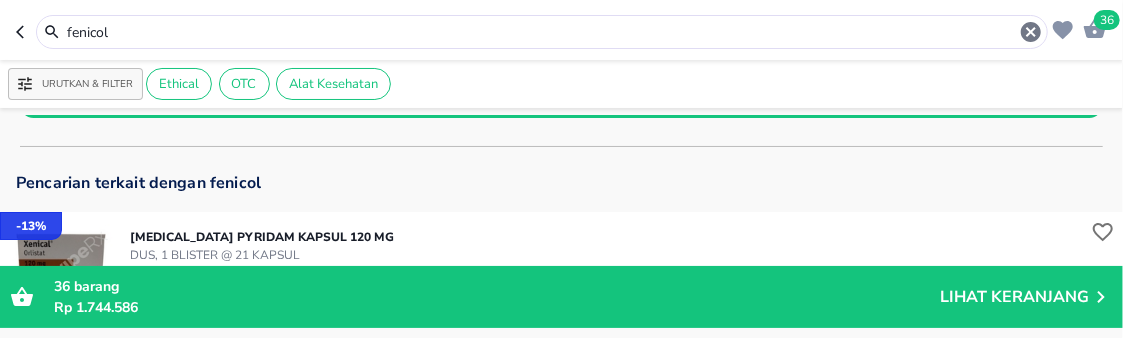 scroll, scrollTop: 0, scrollLeft: 0, axis: both 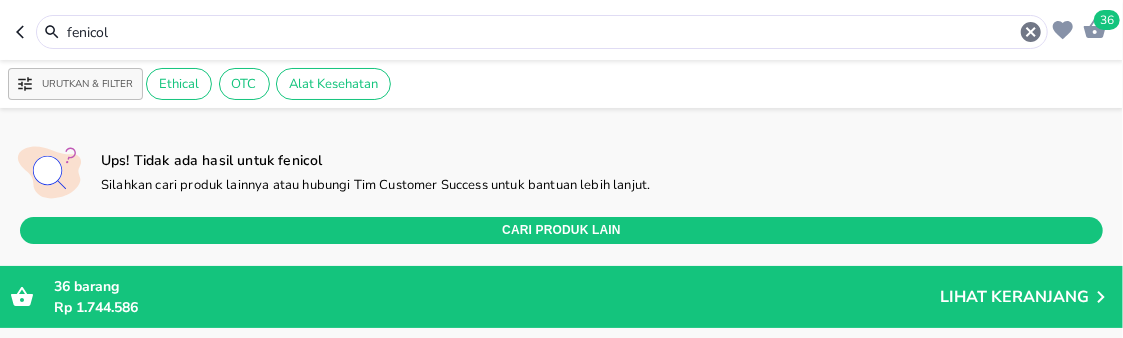 drag, startPoint x: 127, startPoint y: 32, endPoint x: -8, endPoint y: -47, distance: 156.4161 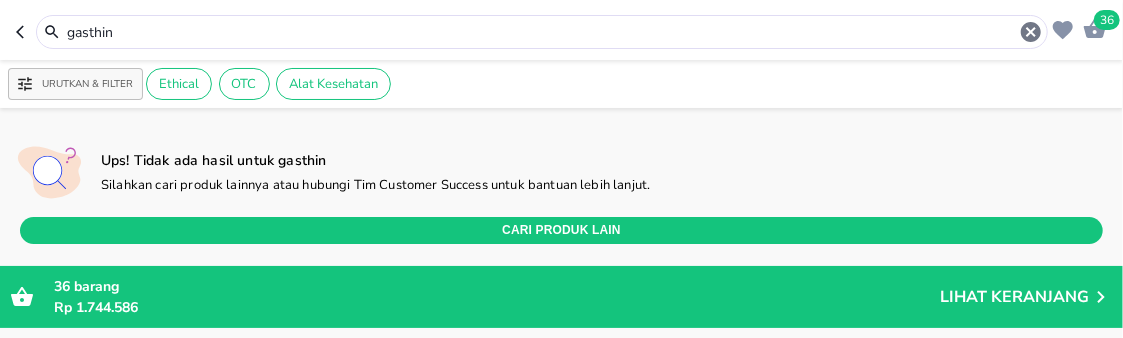 drag, startPoint x: 154, startPoint y: 32, endPoint x: -8, endPoint y: -45, distance: 179.36833 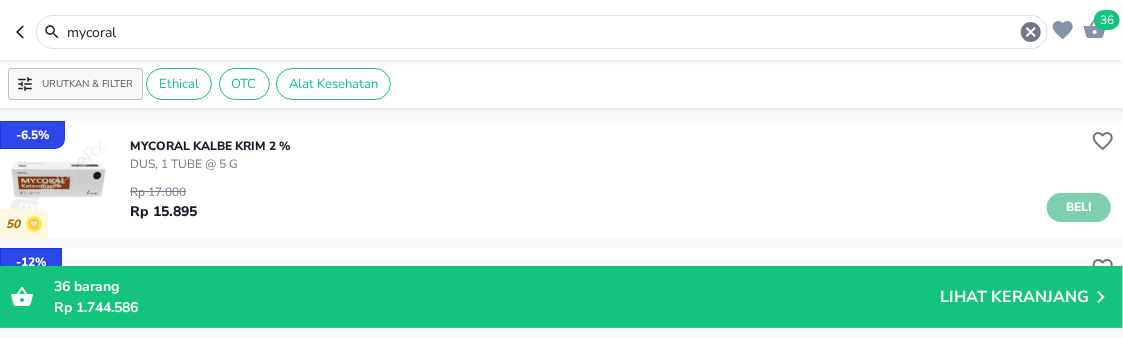 click on "Beli" at bounding box center (1079, 207) 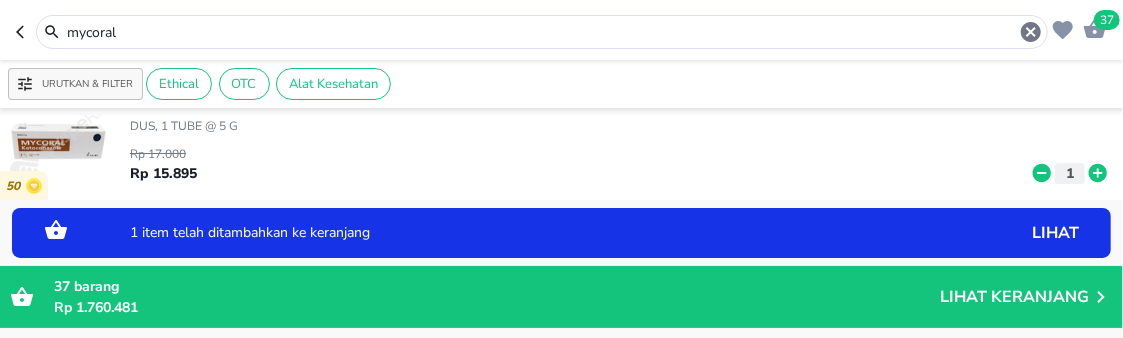 scroll, scrollTop: 0, scrollLeft: 0, axis: both 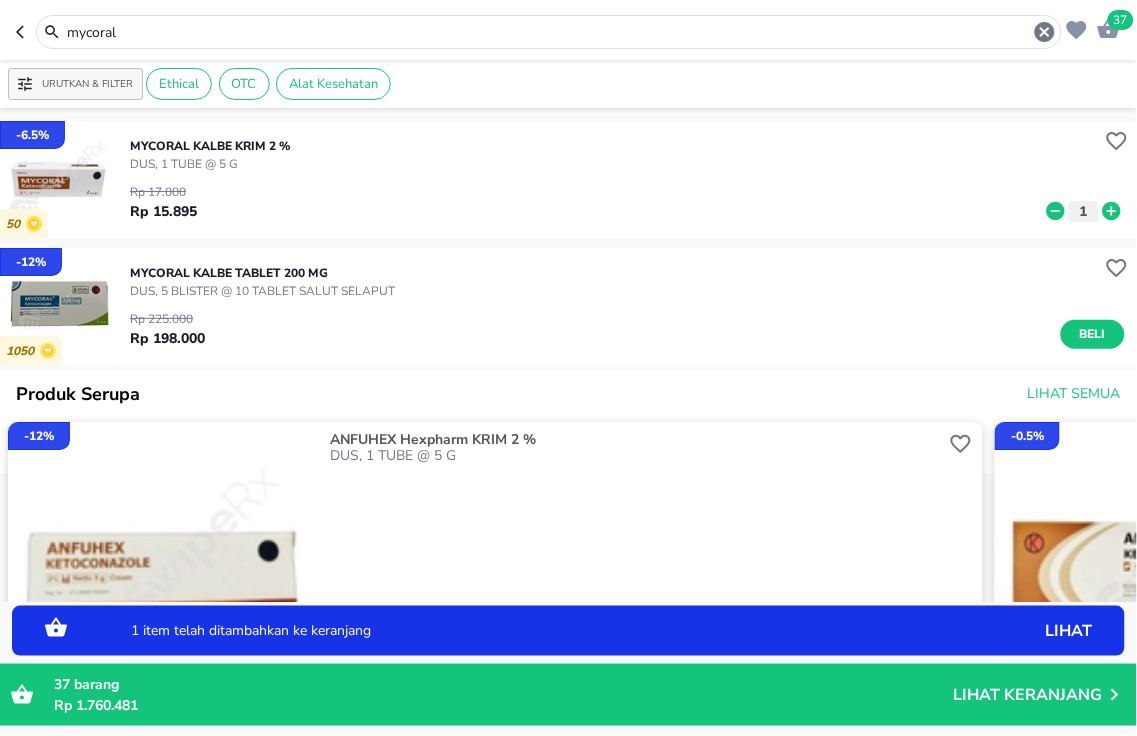click 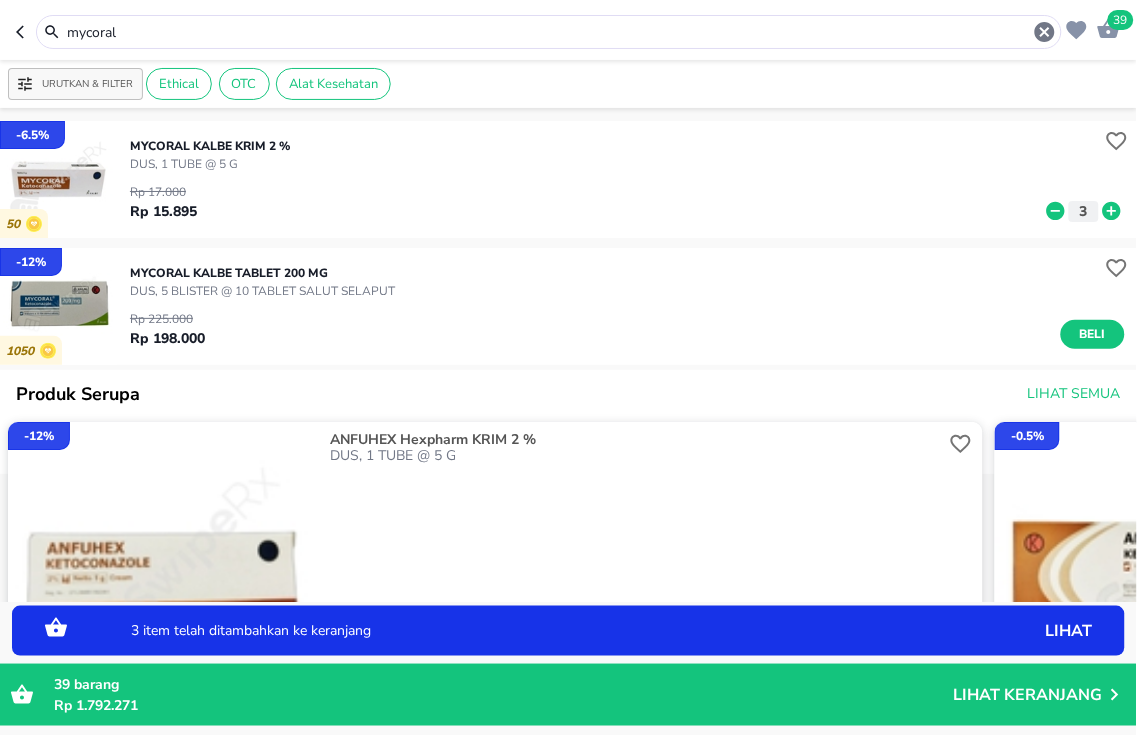 click 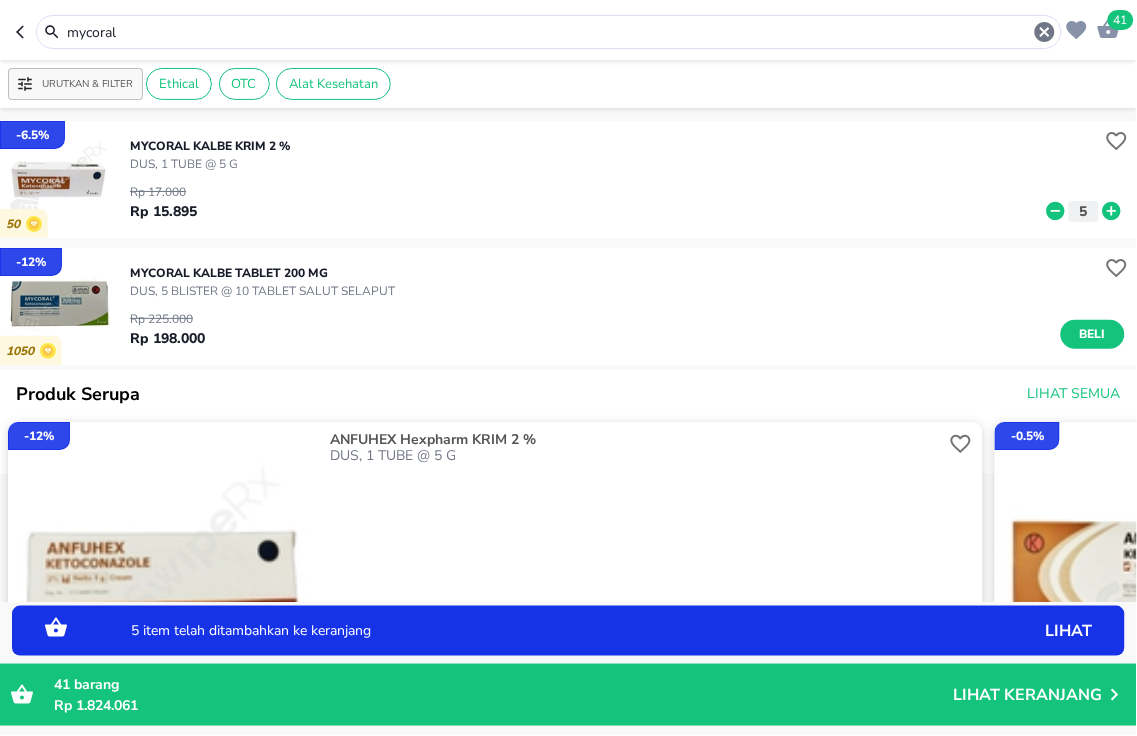 click 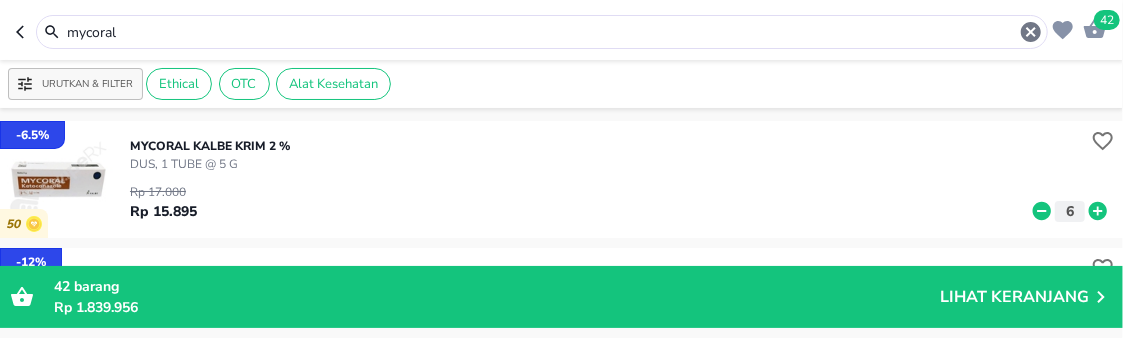 drag, startPoint x: 282, startPoint y: 27, endPoint x: -8, endPoint y: -63, distance: 303.64453 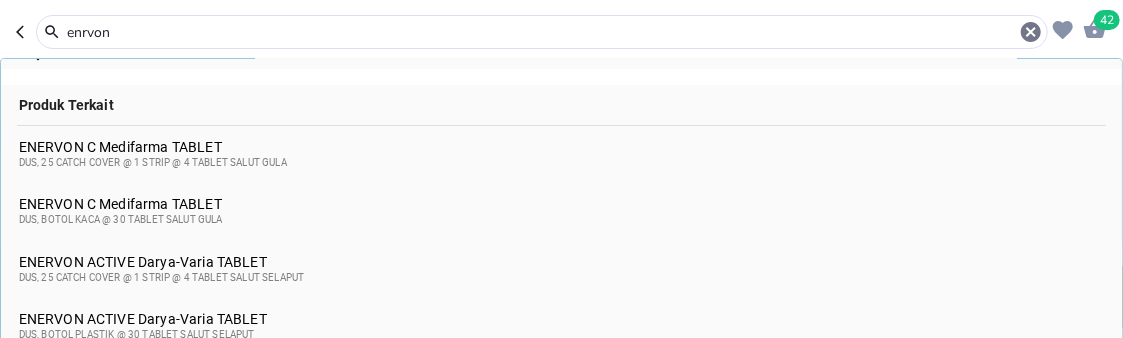 scroll, scrollTop: 111, scrollLeft: 0, axis: vertical 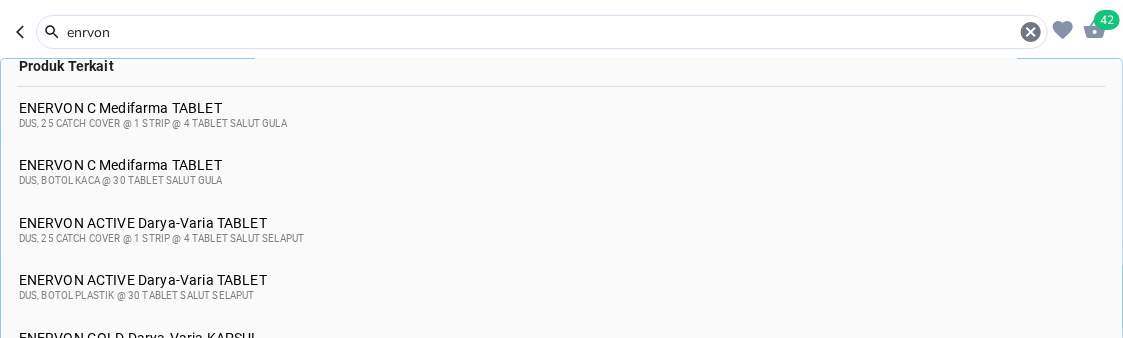 type on "enrvon" 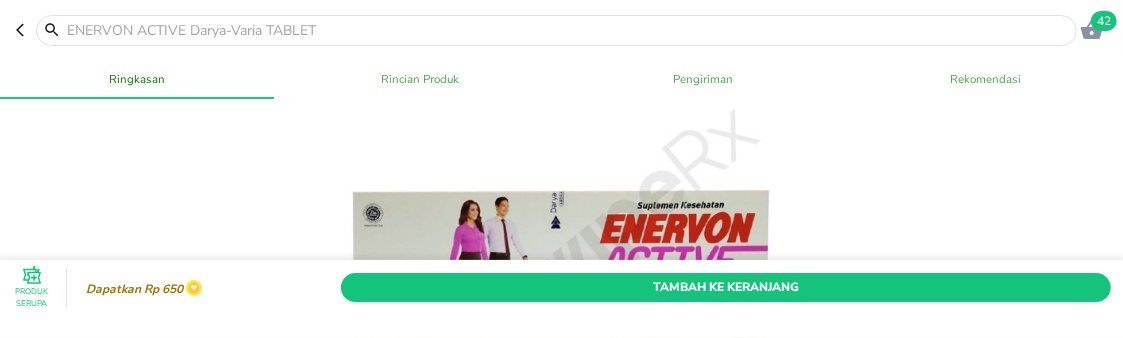 scroll, scrollTop: 222, scrollLeft: 0, axis: vertical 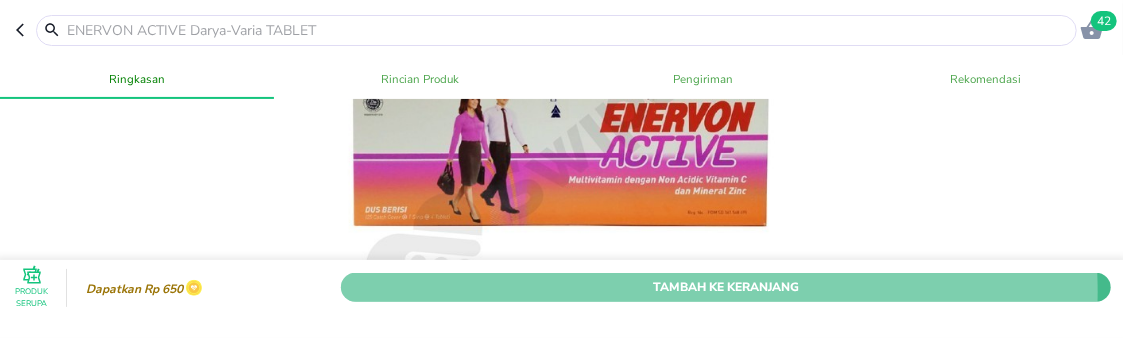 click on "Tambah Ke Keranjang" at bounding box center [726, 287] 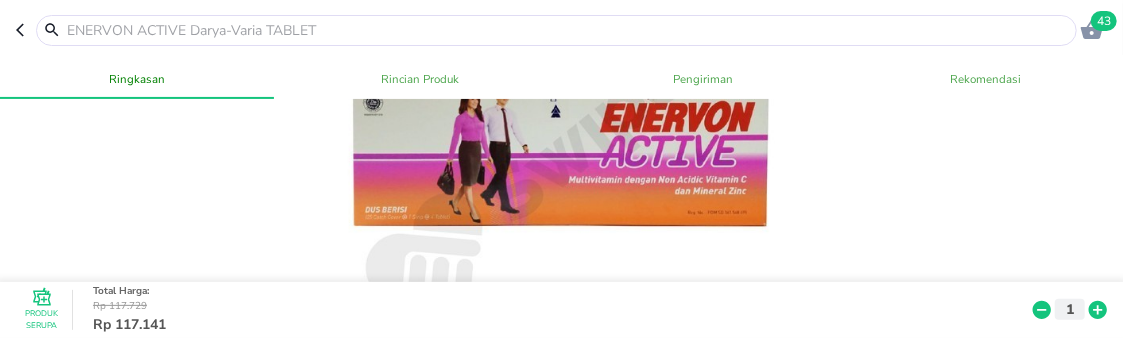 click at bounding box center [568, 30] 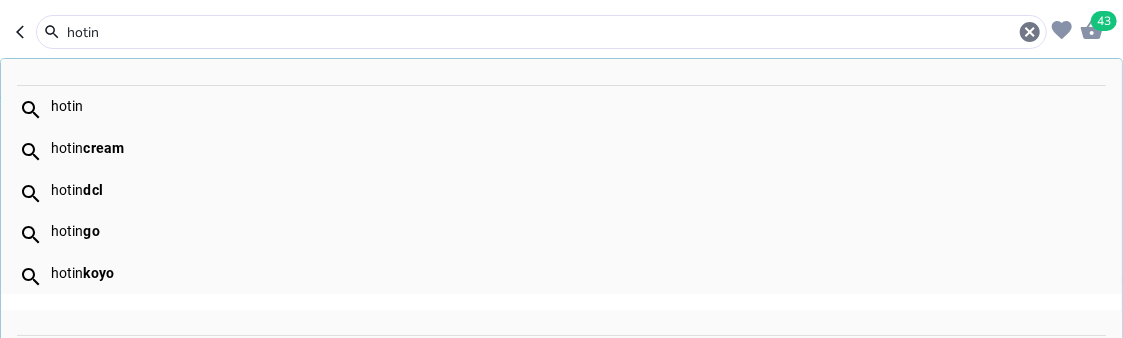 type on "hotin" 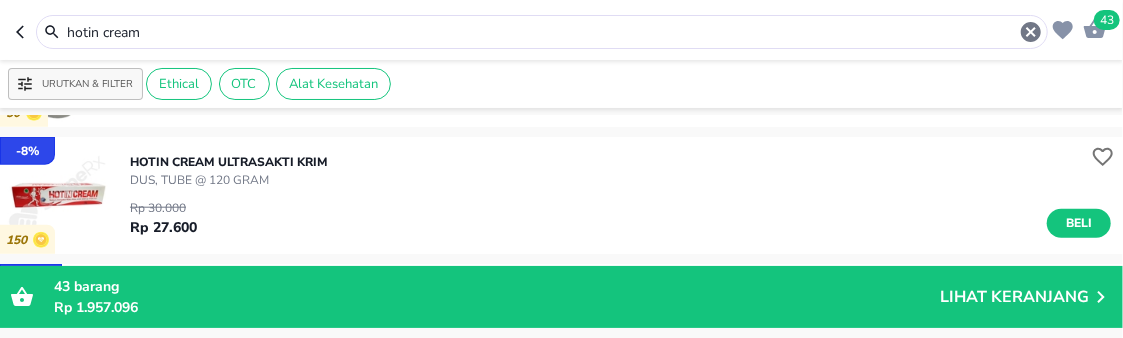 scroll, scrollTop: 1111, scrollLeft: 0, axis: vertical 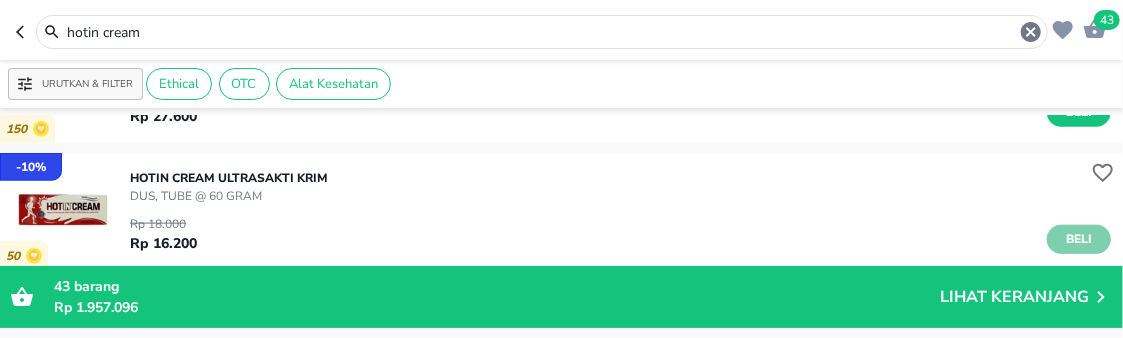 click on "Beli" at bounding box center [1079, 239] 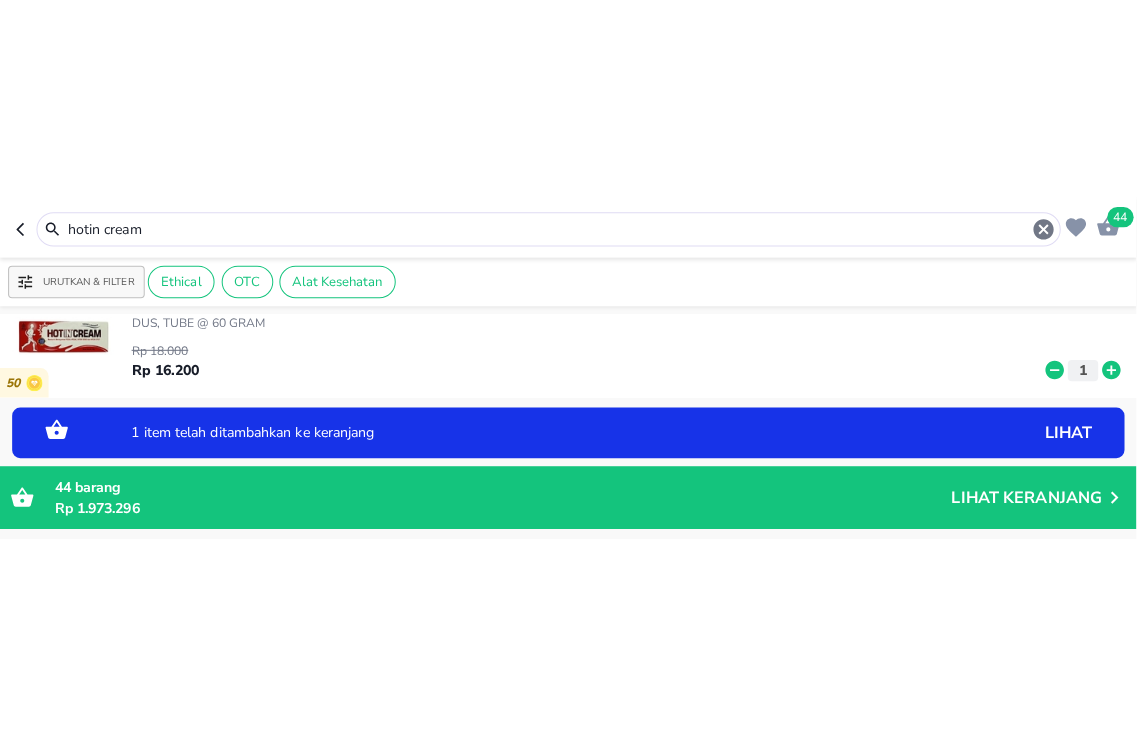 scroll, scrollTop: 1222, scrollLeft: 0, axis: vertical 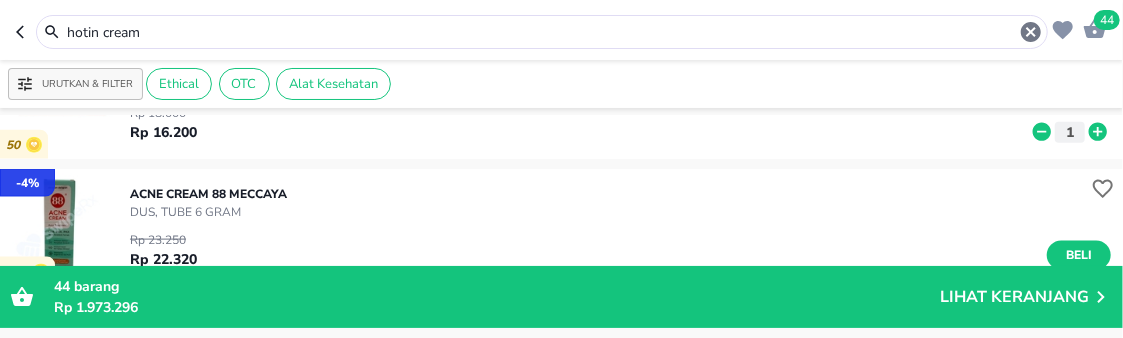 click 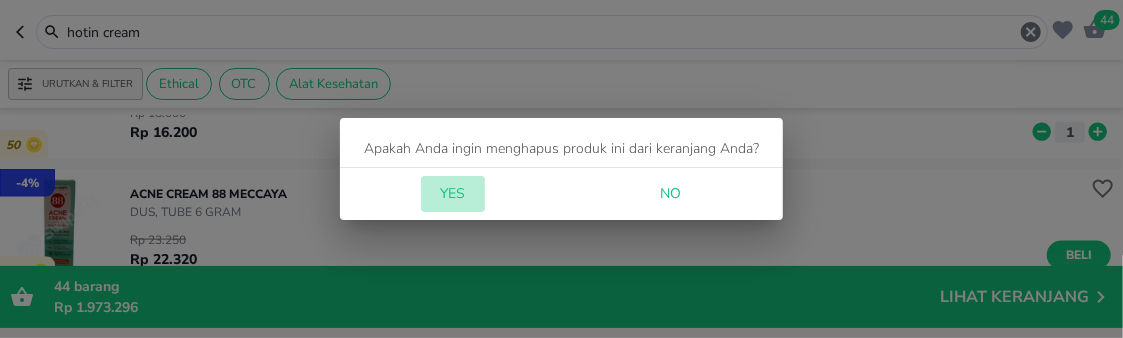 click on "Yes" at bounding box center [453, 194] 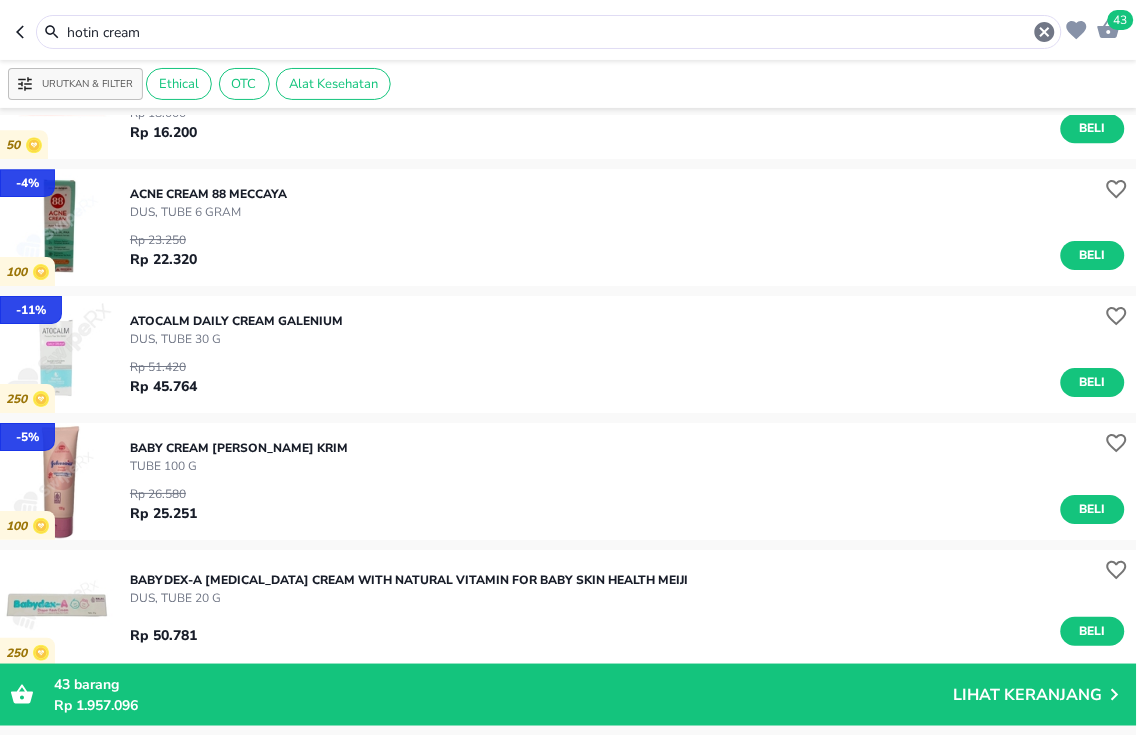 click 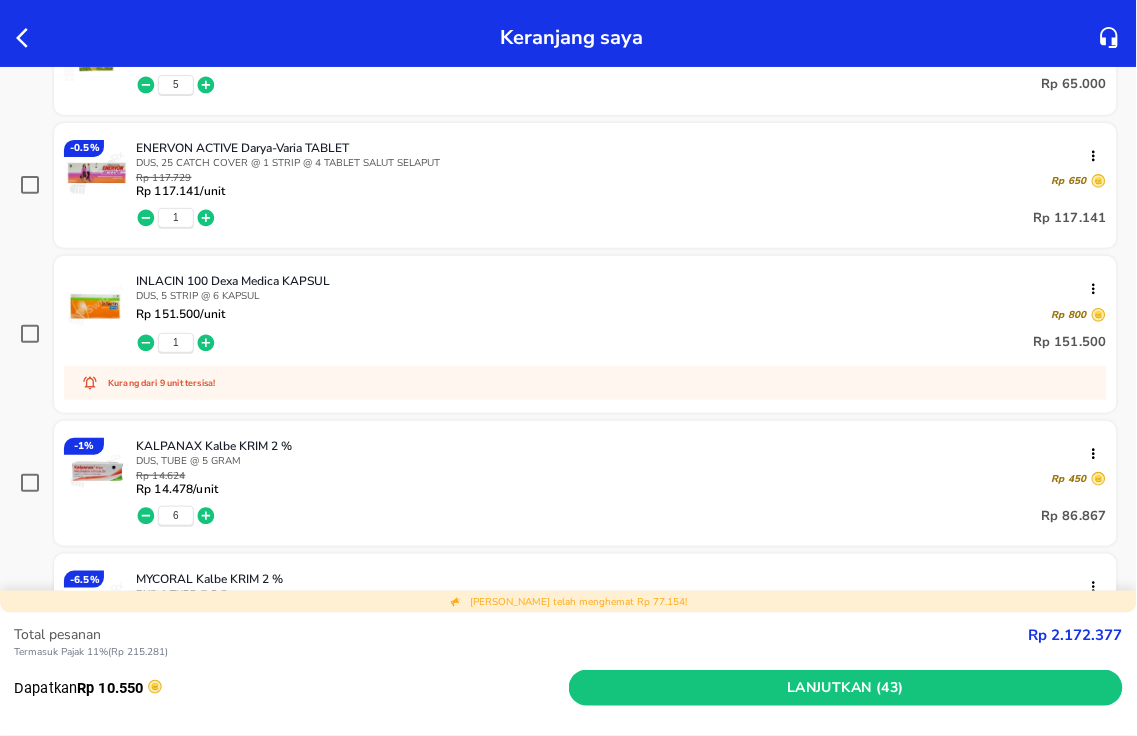 scroll, scrollTop: 111, scrollLeft: 0, axis: vertical 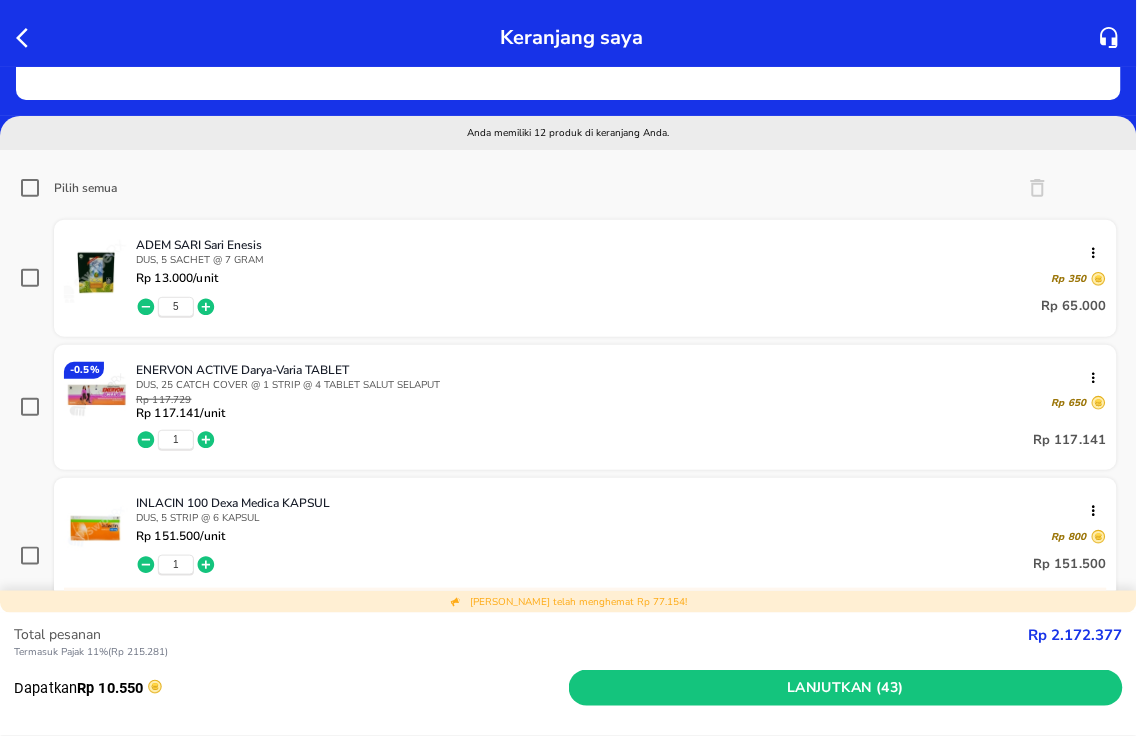 click on "Pilih semua" at bounding box center [30, 188] 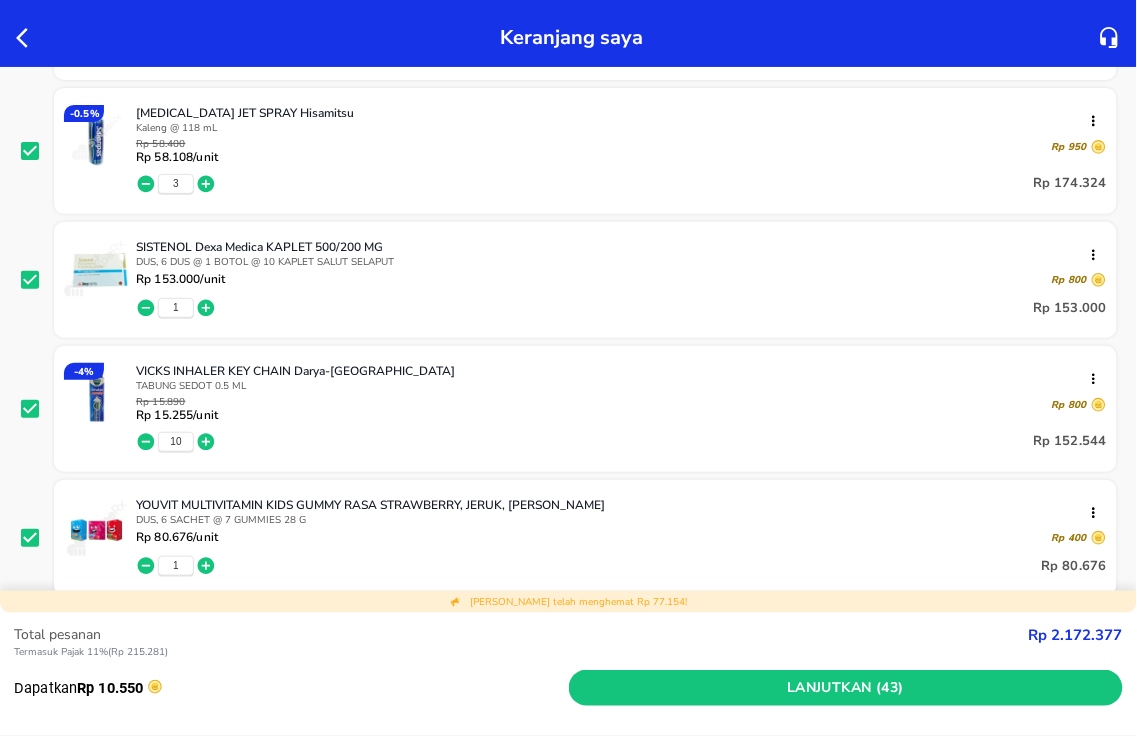 scroll, scrollTop: 1444, scrollLeft: 0, axis: vertical 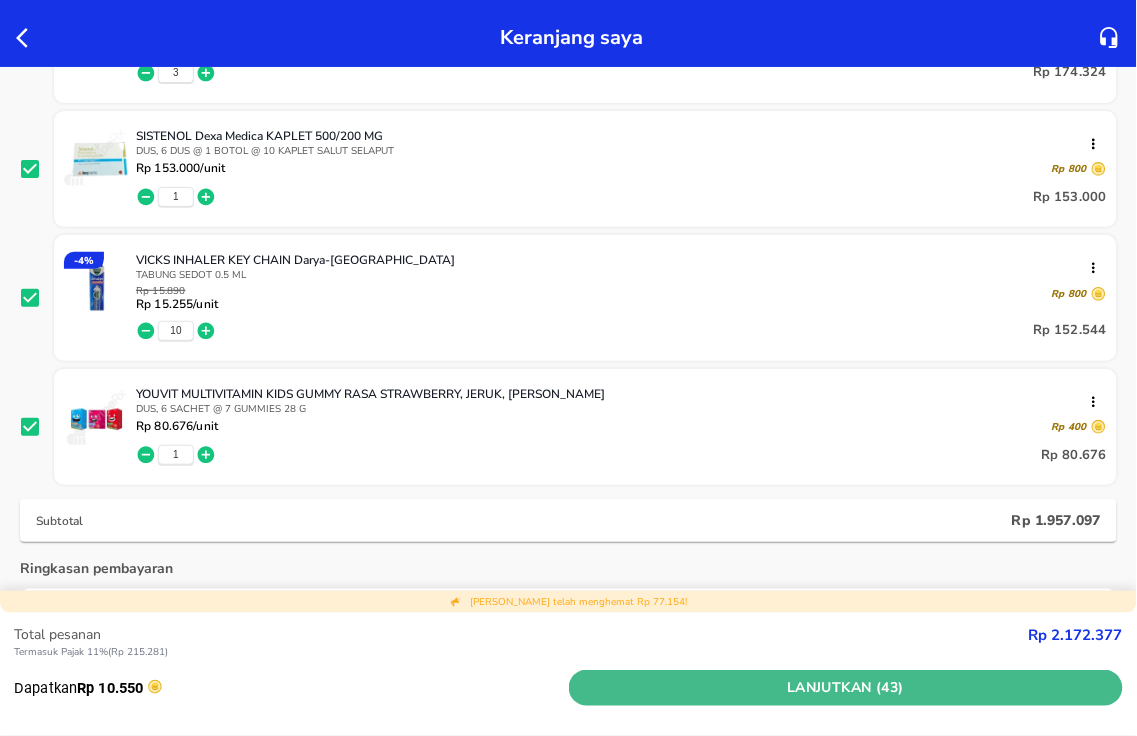 click on "Lanjutkan (43)" at bounding box center (846, 688) 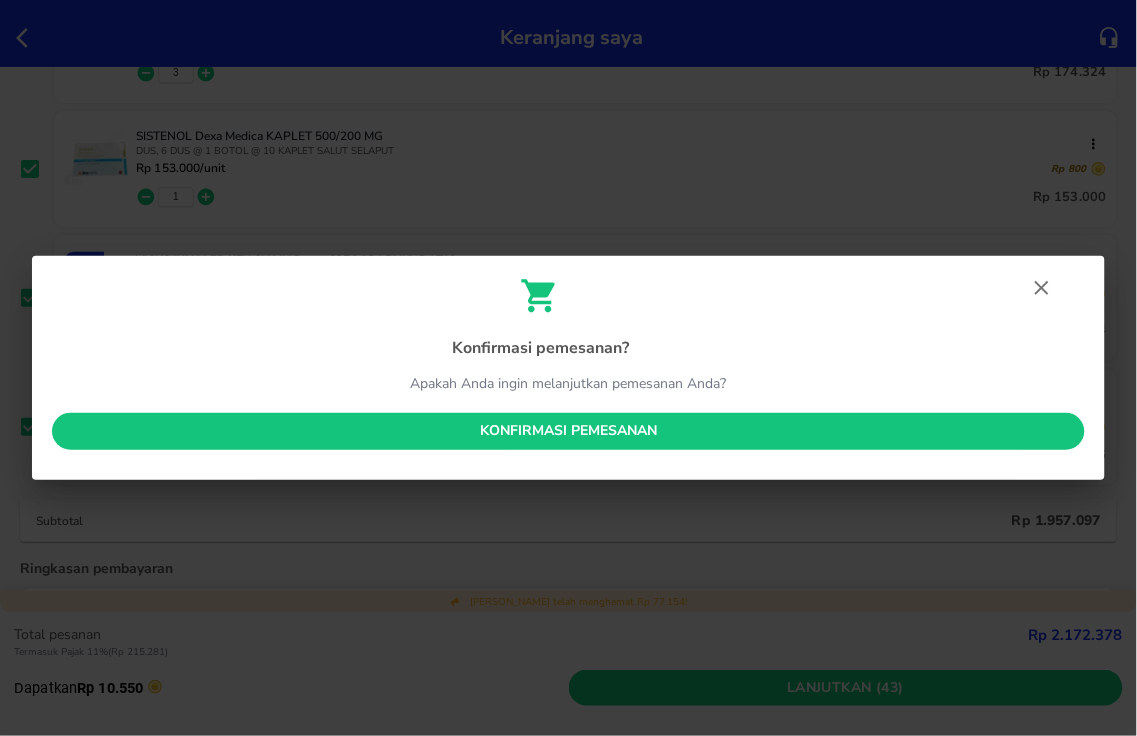 click on "Konfirmasi pemesanan" at bounding box center [568, 431] 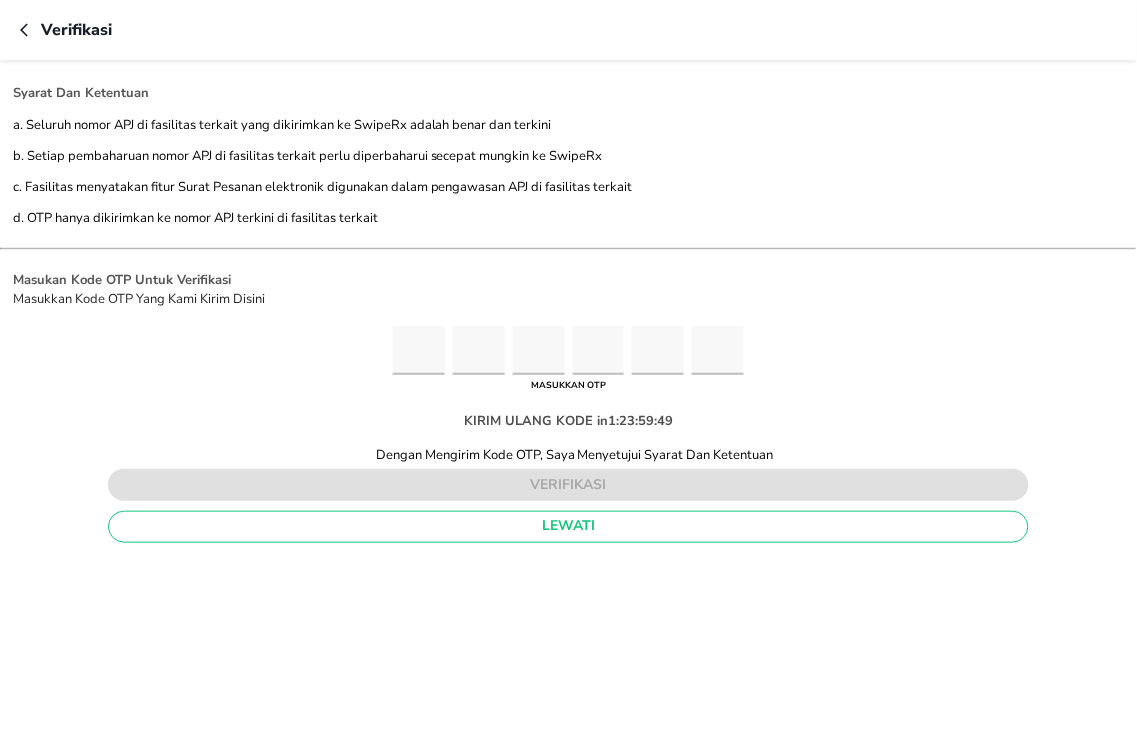 click at bounding box center [419, 350] 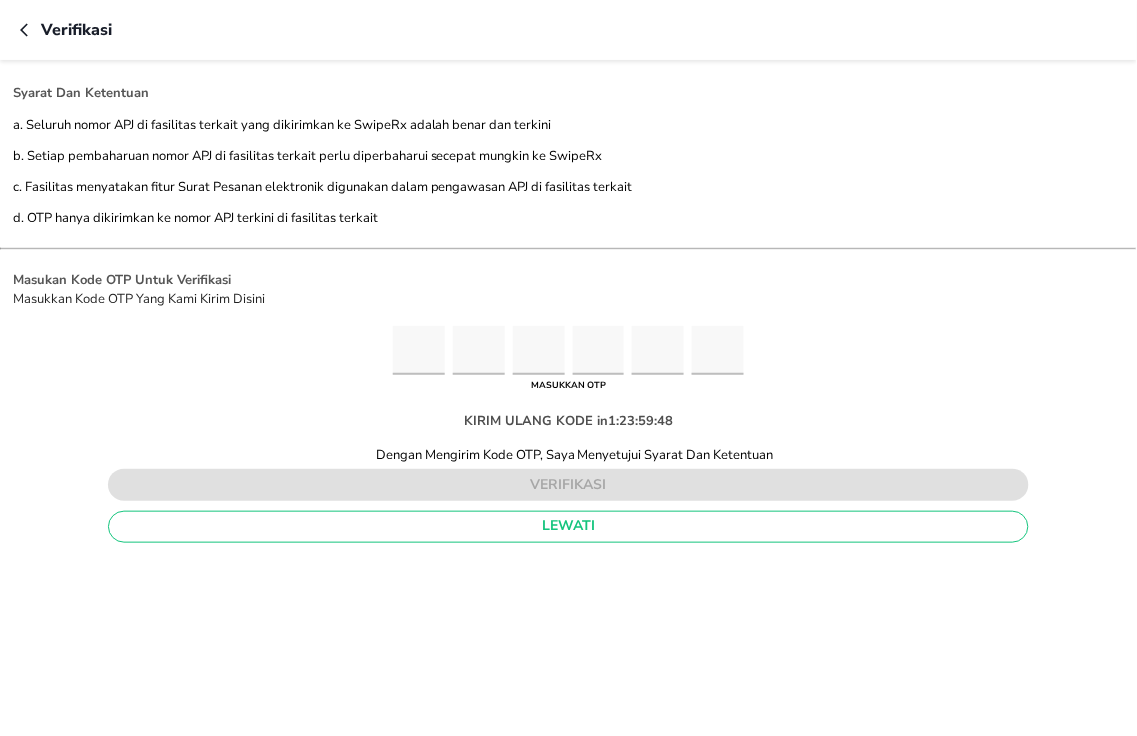 type on "3" 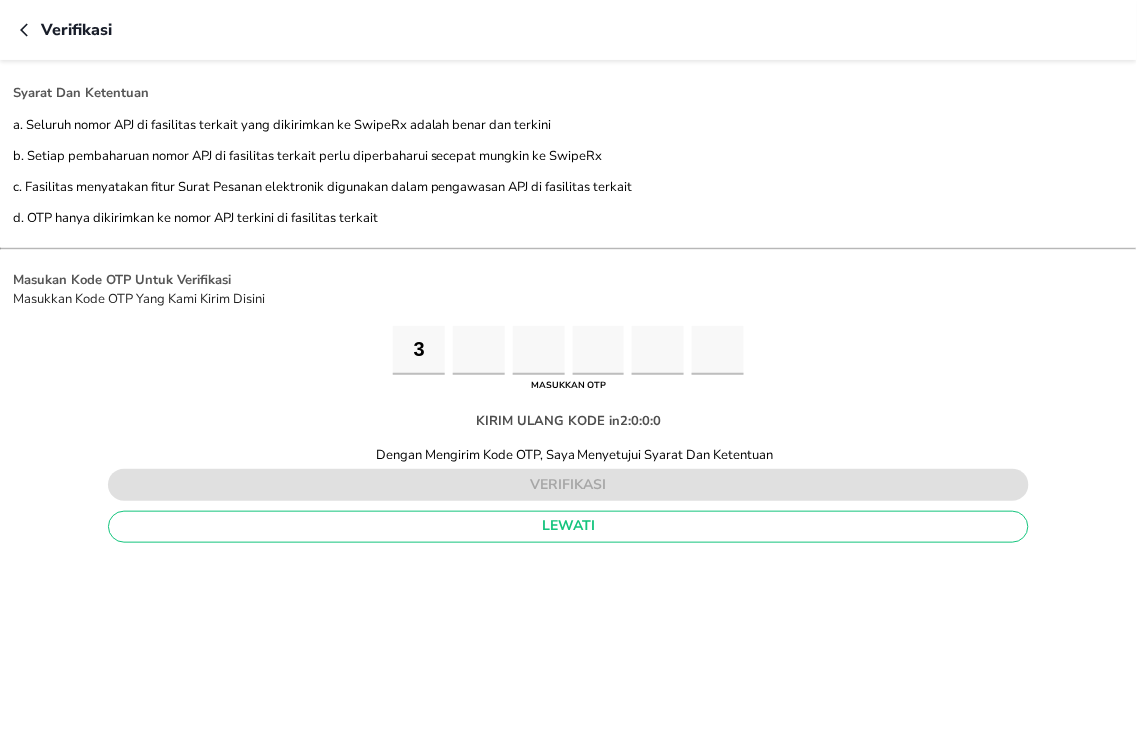 type on "4" 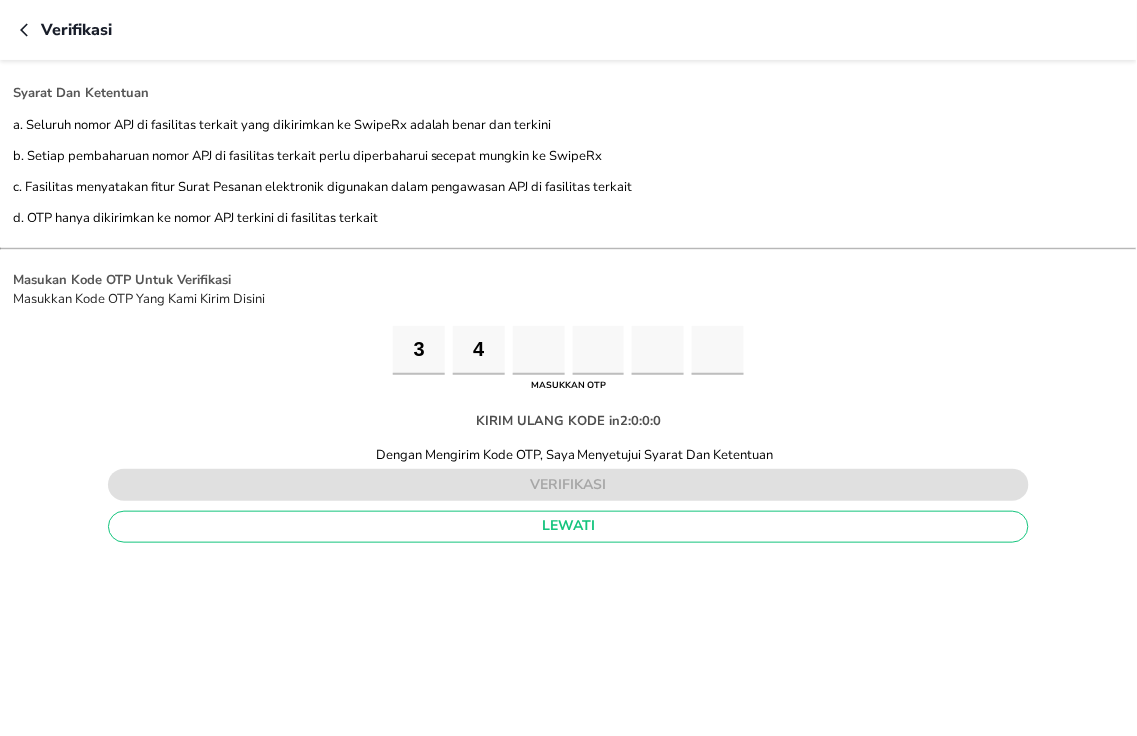 type on "1" 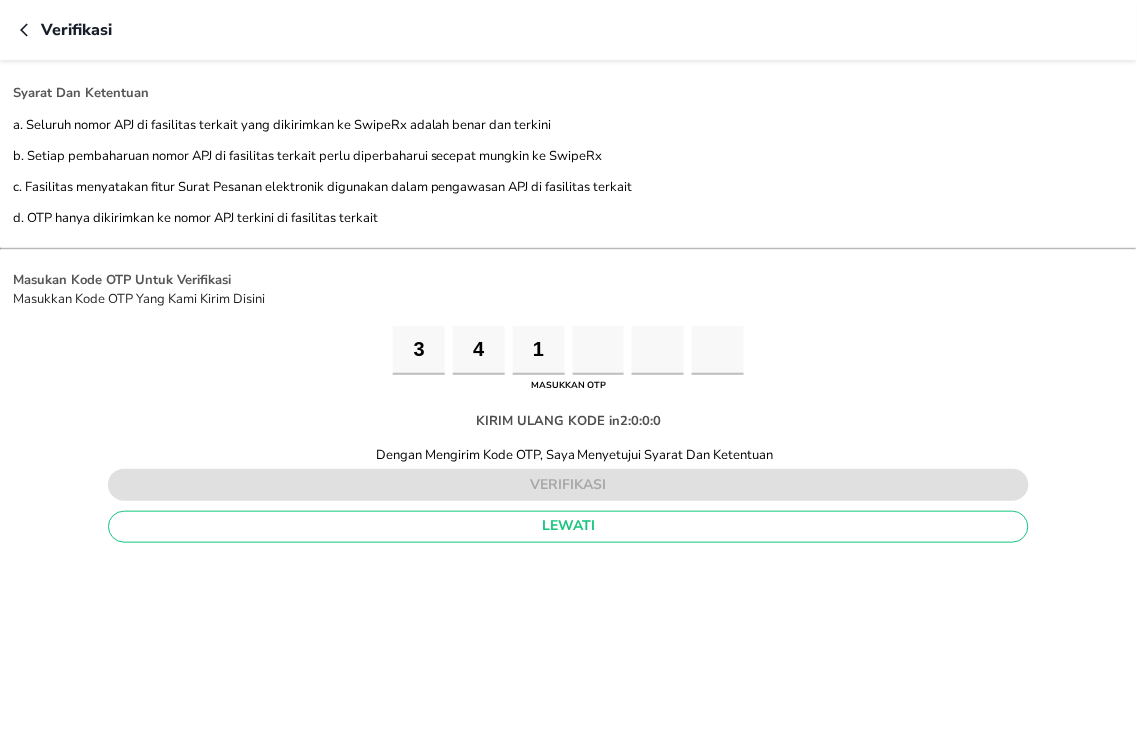 type on "3" 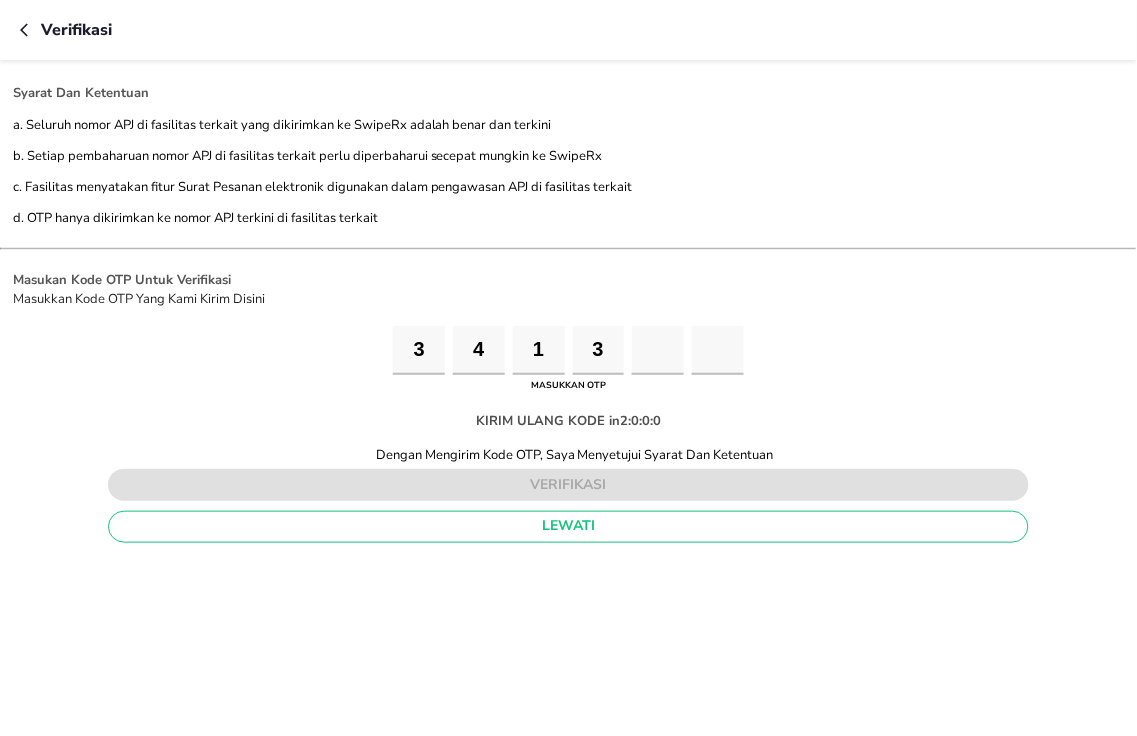 type 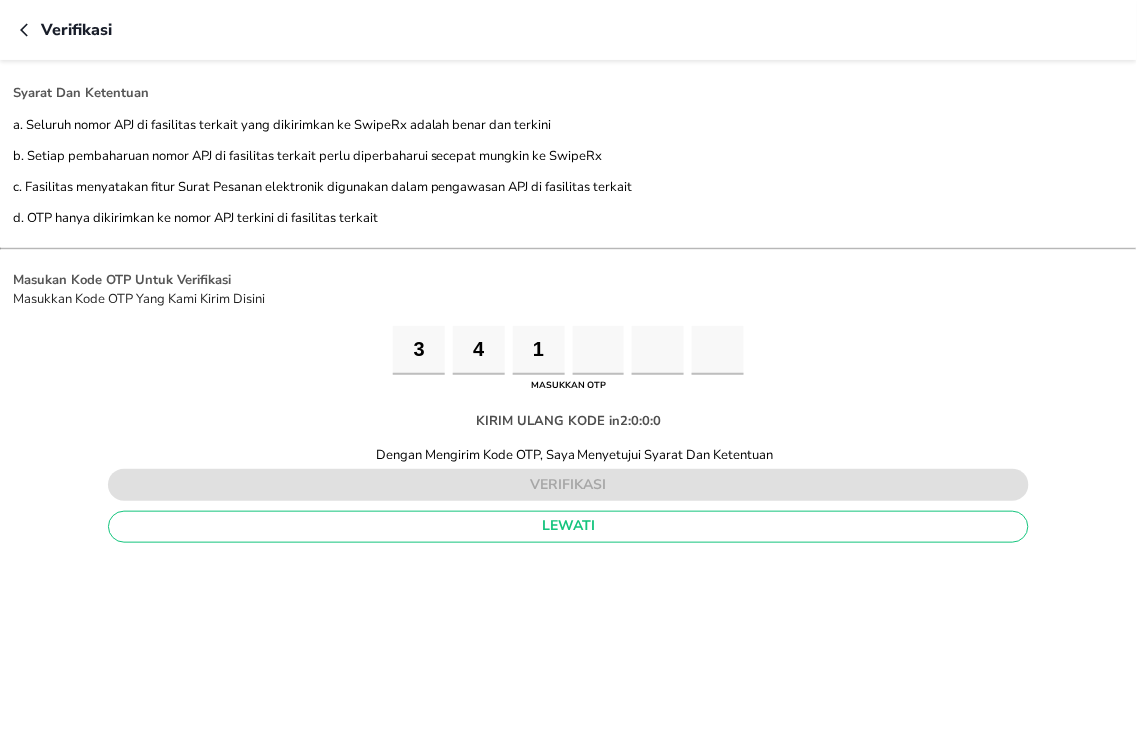 type 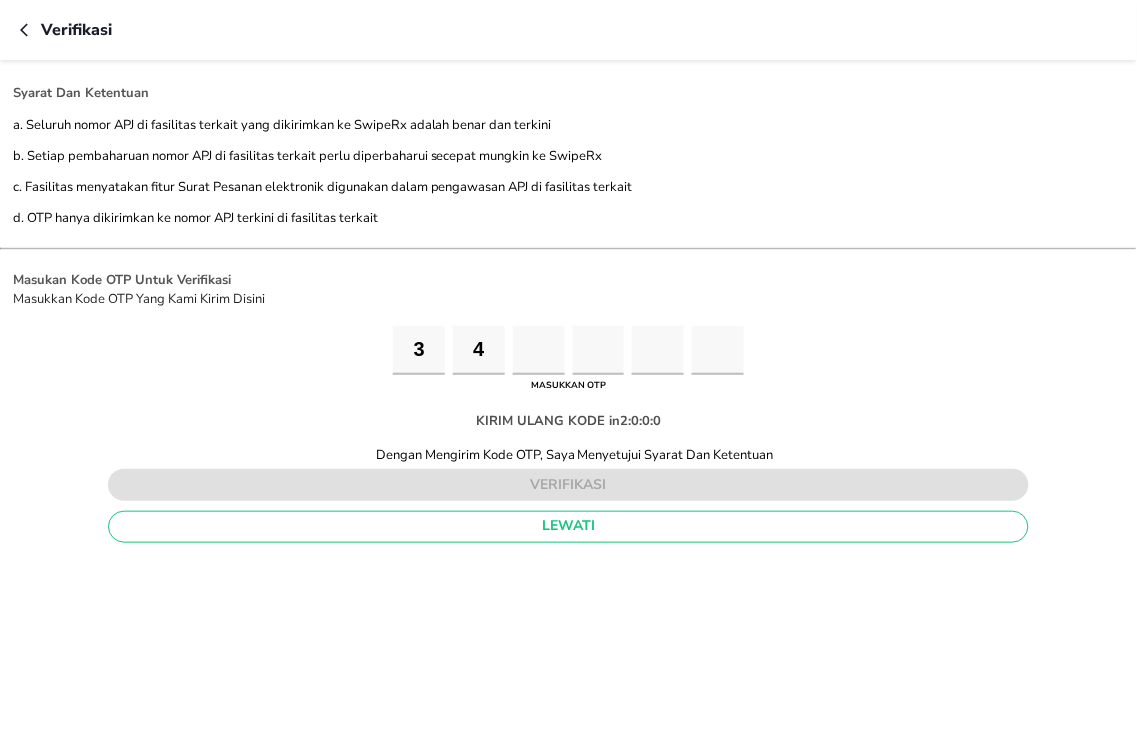 type 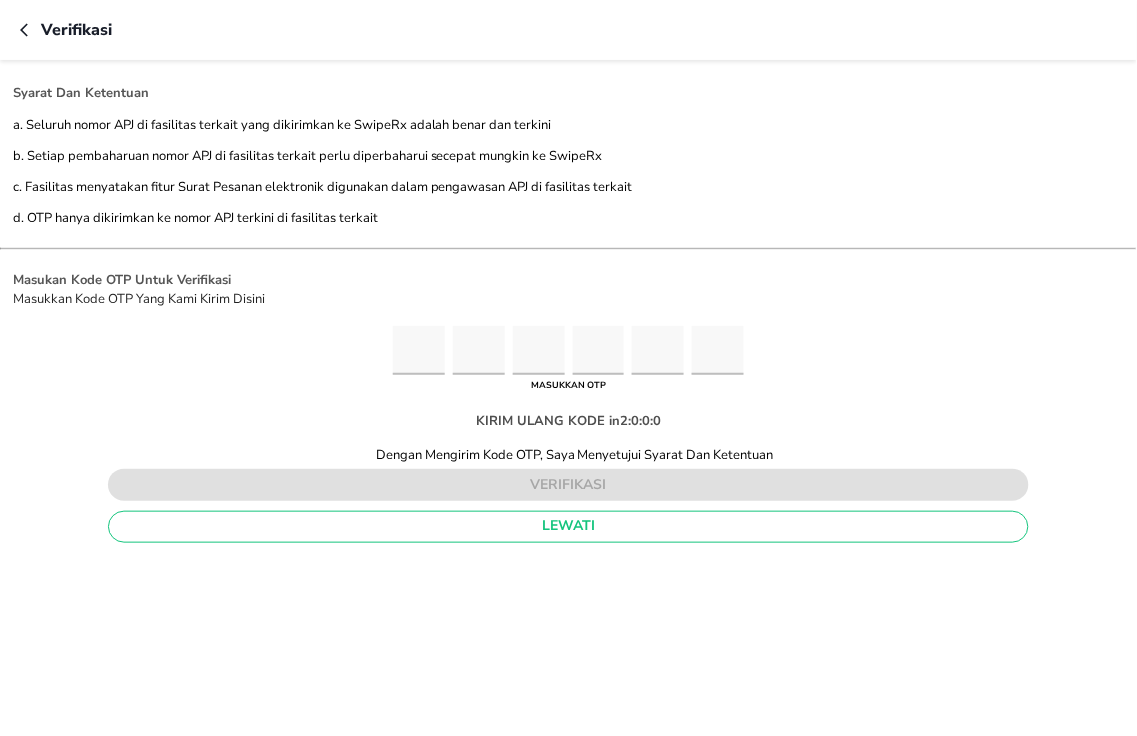 type on "7" 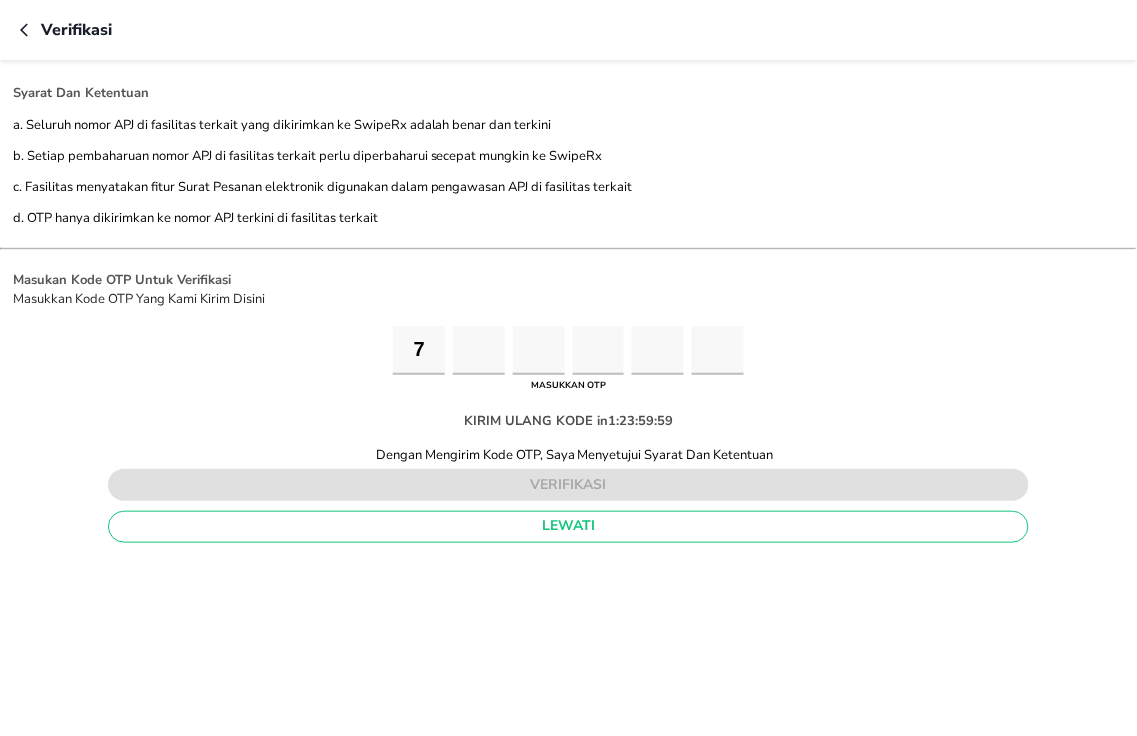 type on "4" 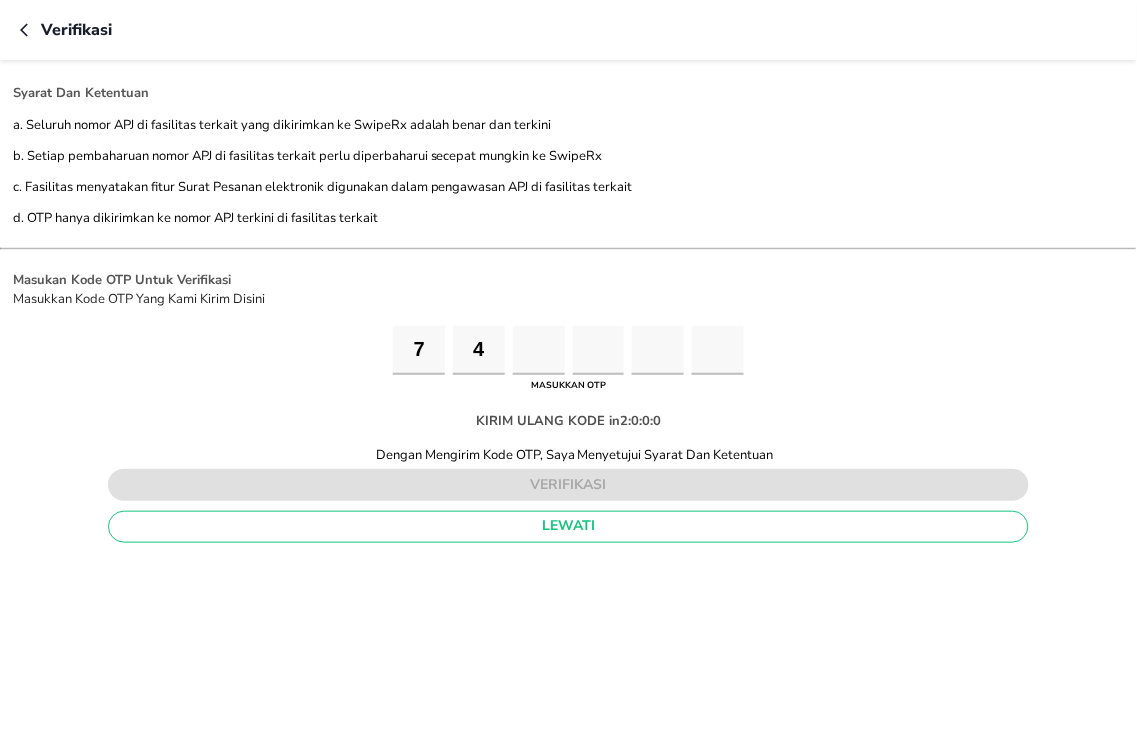 type on "1" 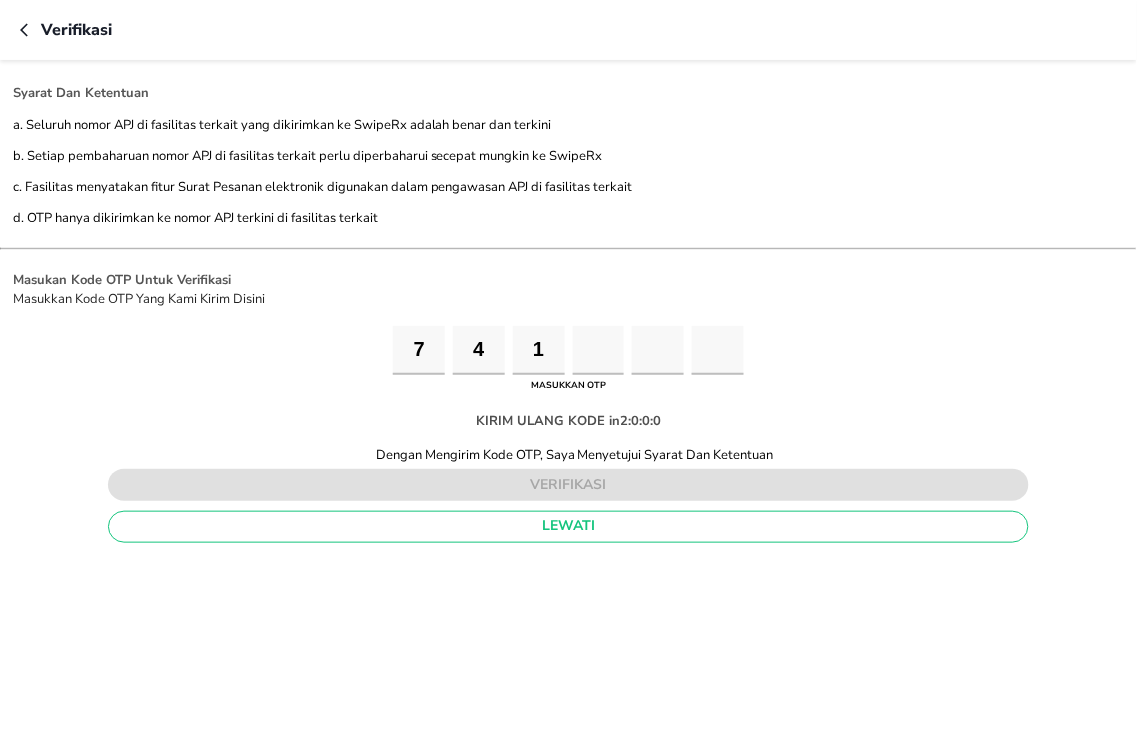 type on "3" 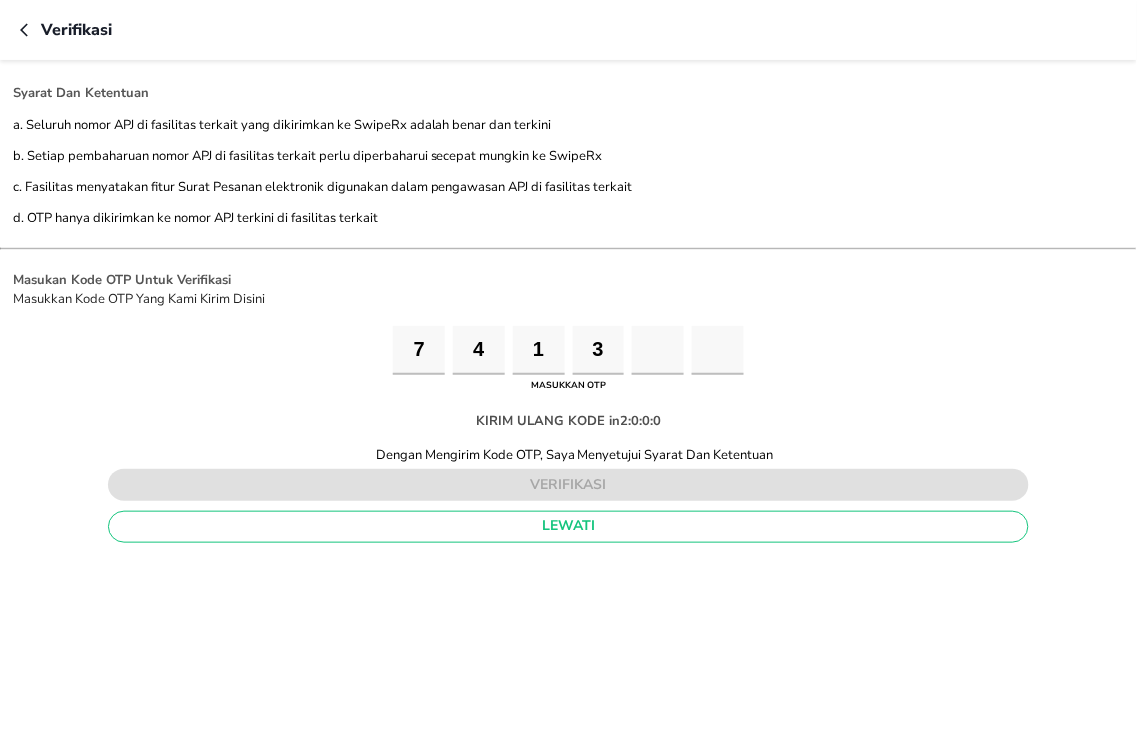 type on "7" 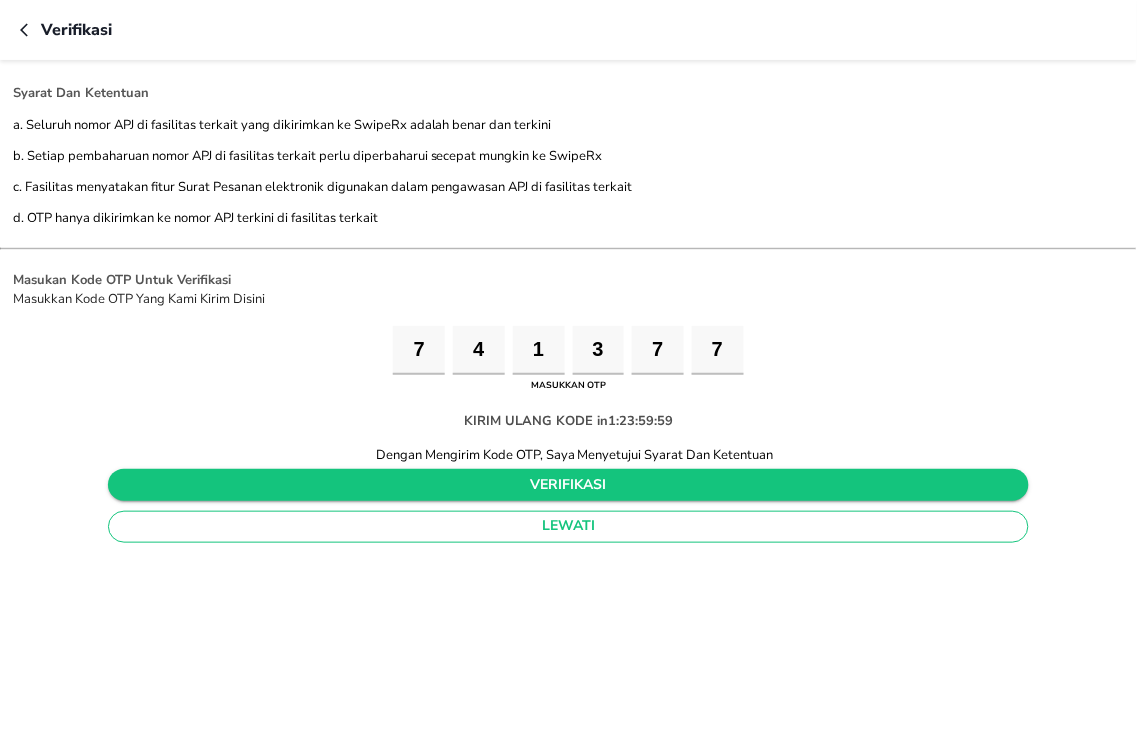 type on "7" 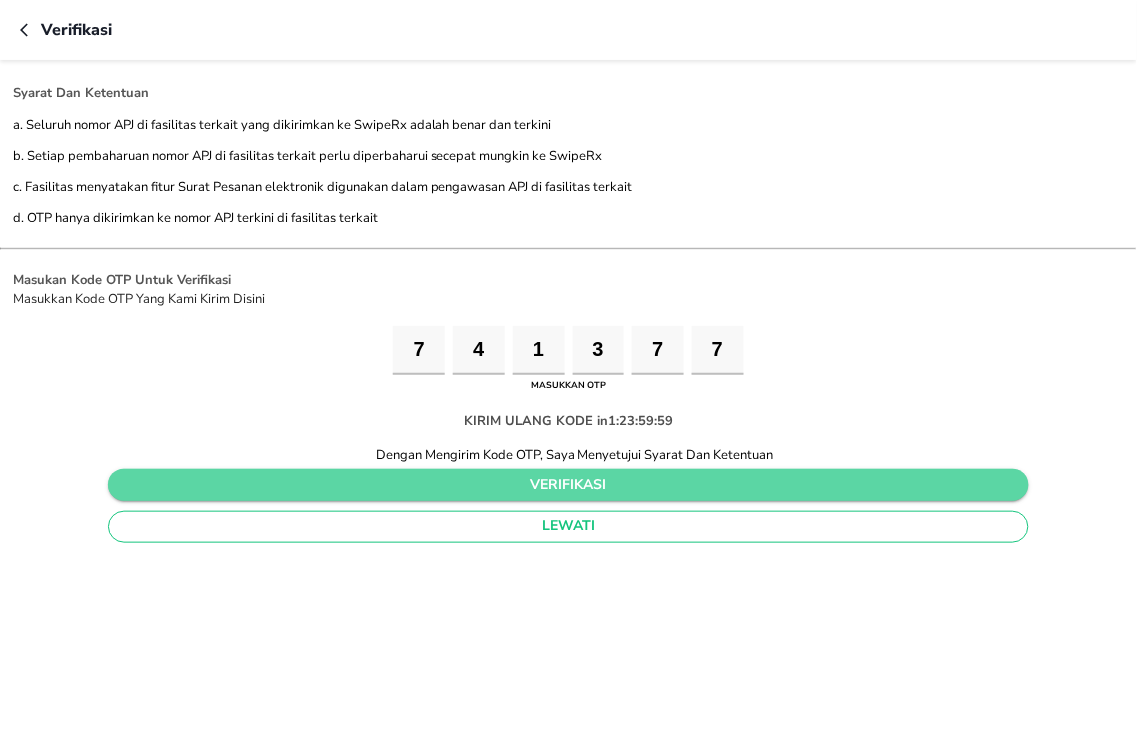 click on "verifikasi" at bounding box center [568, 485] 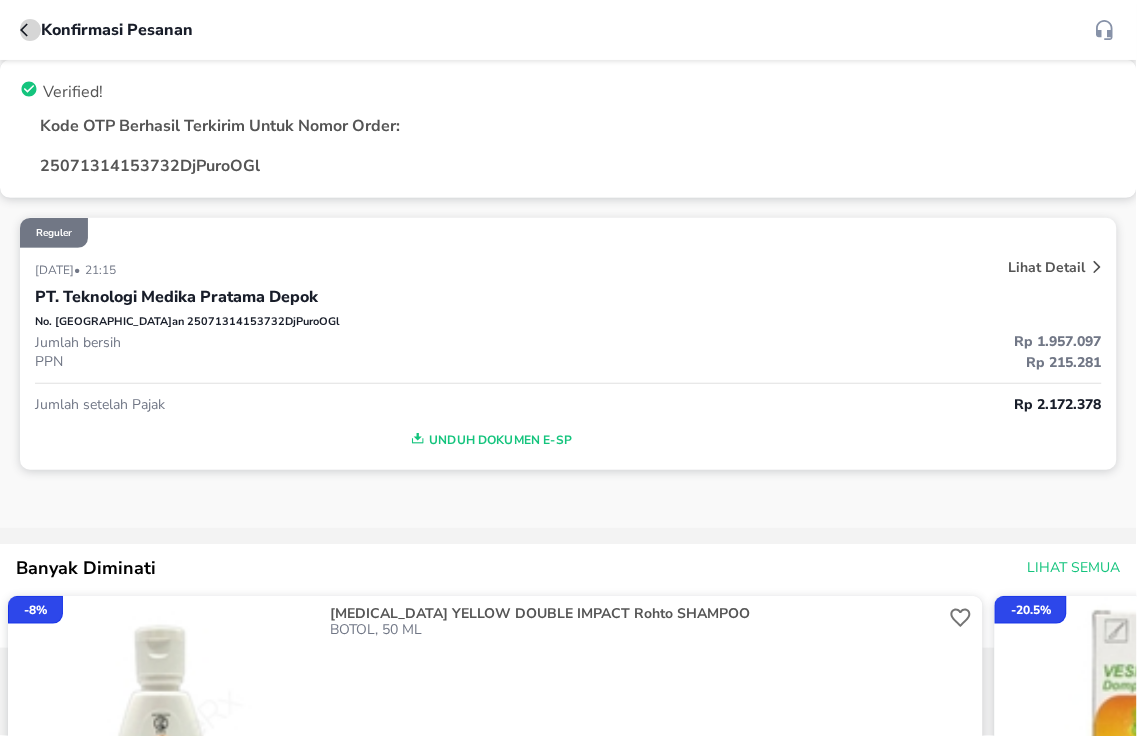 click 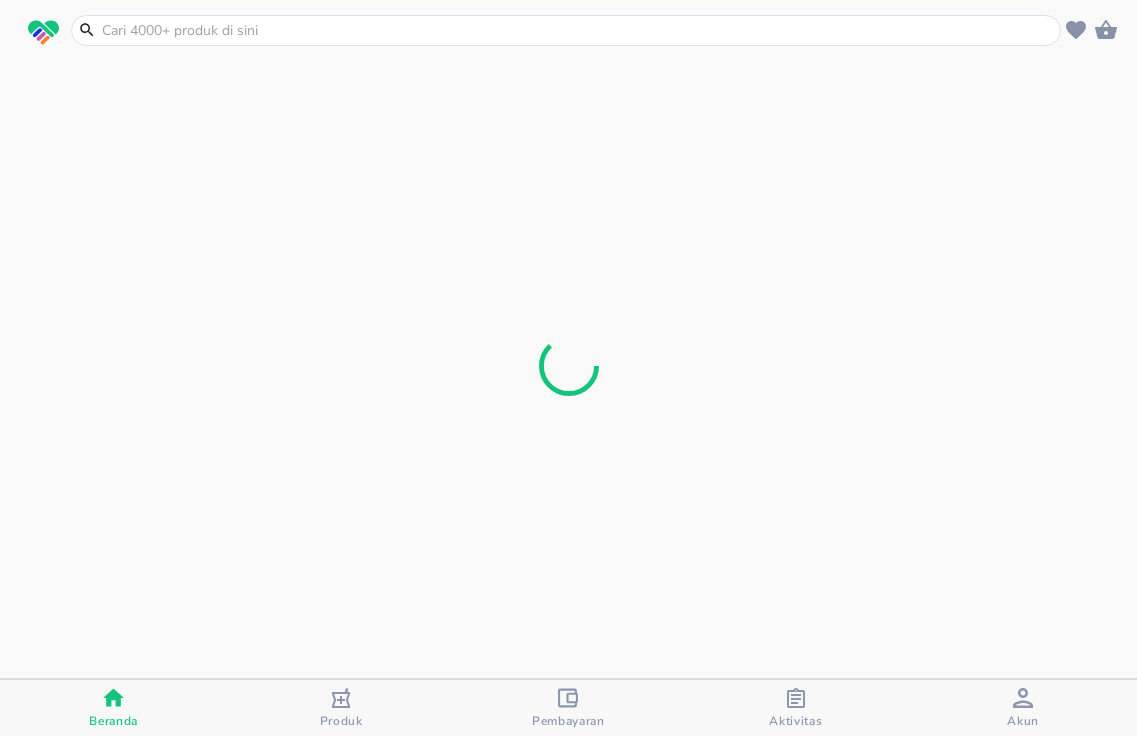 scroll, scrollTop: 0, scrollLeft: 0, axis: both 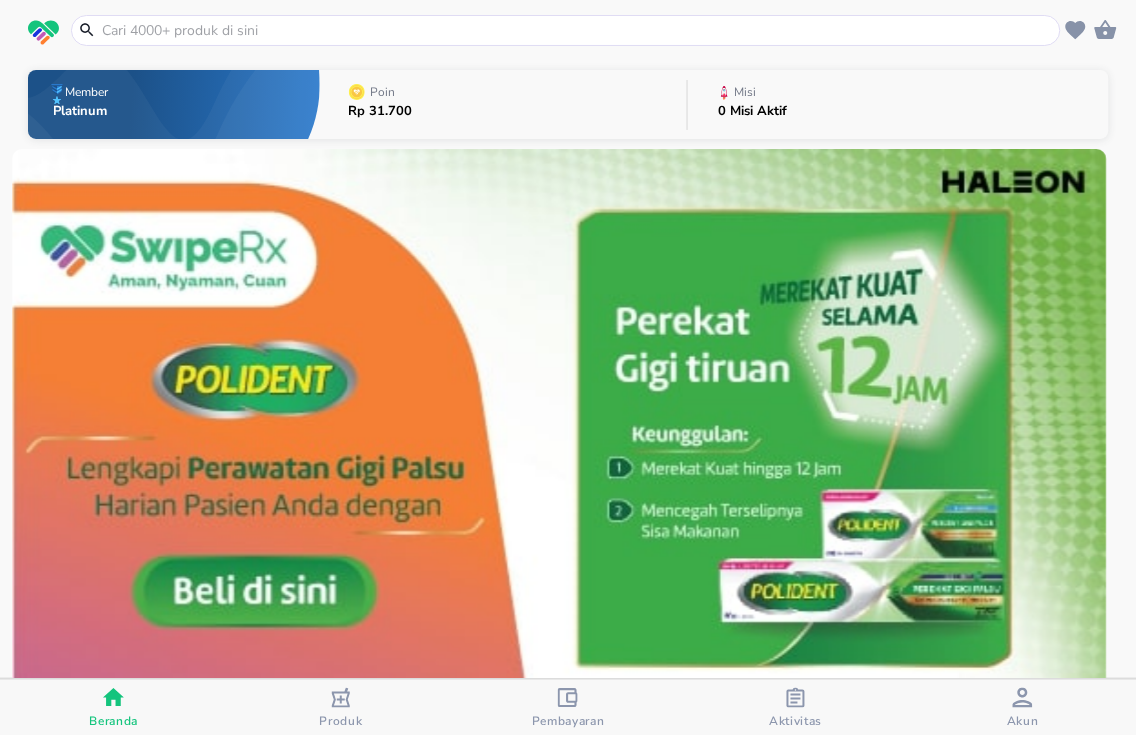click at bounding box center [796, 700] 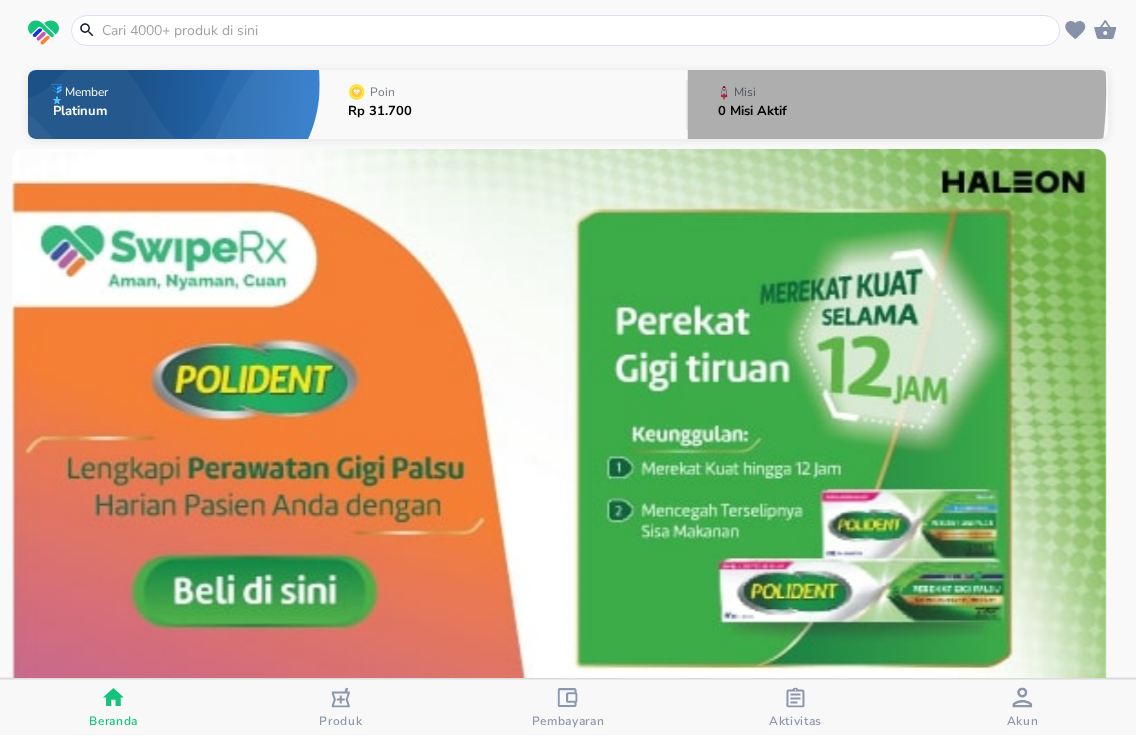 click 